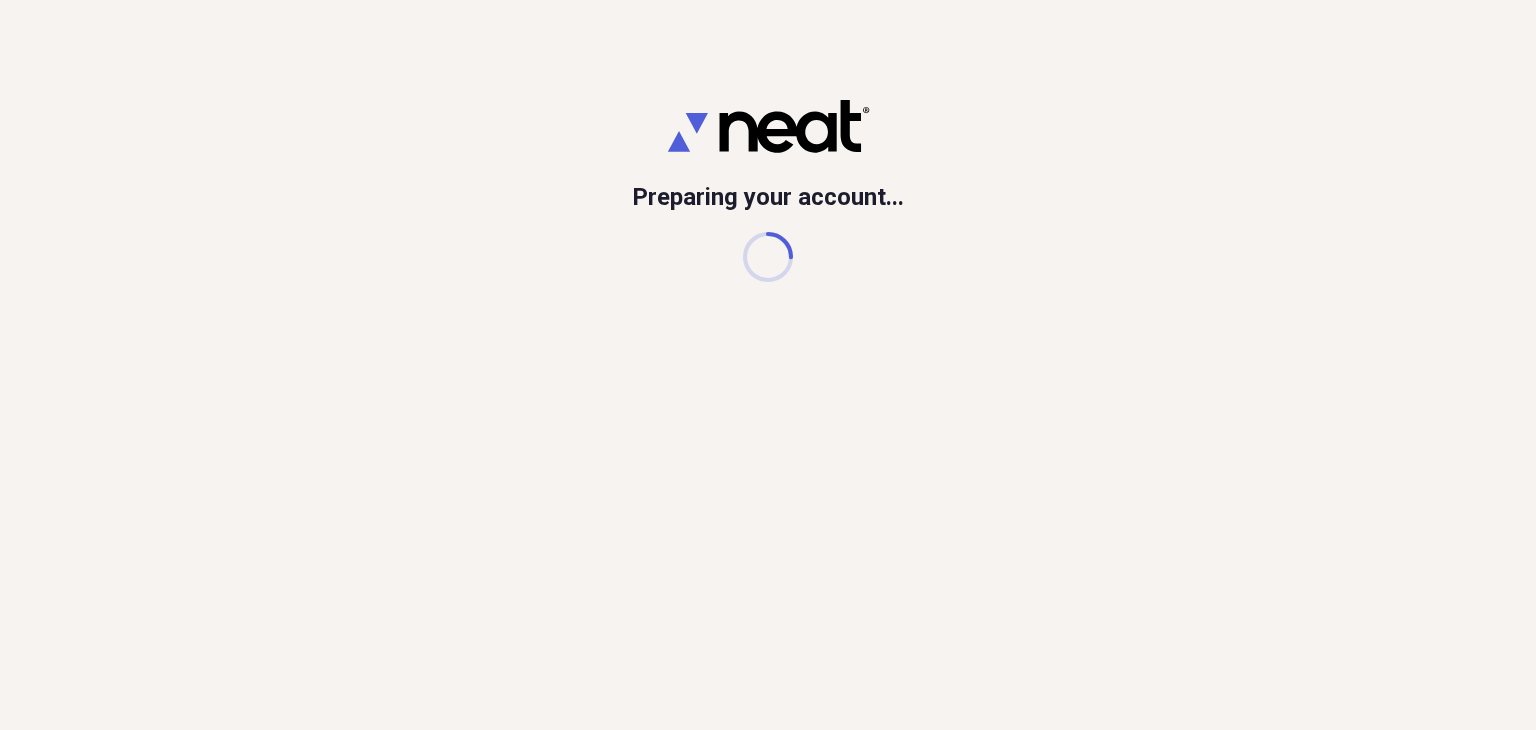 scroll, scrollTop: 0, scrollLeft: 0, axis: both 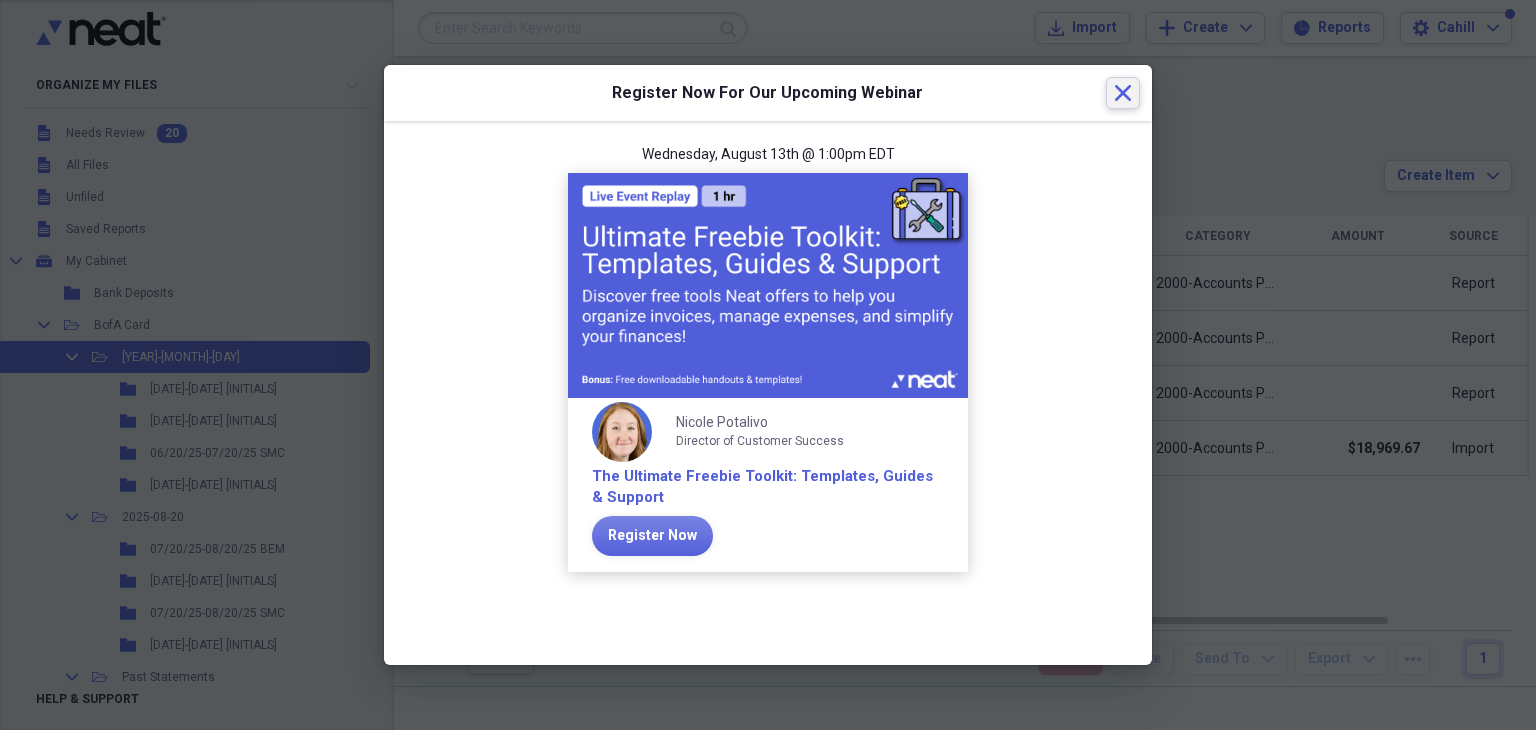 click on "Close" at bounding box center [1123, 93] 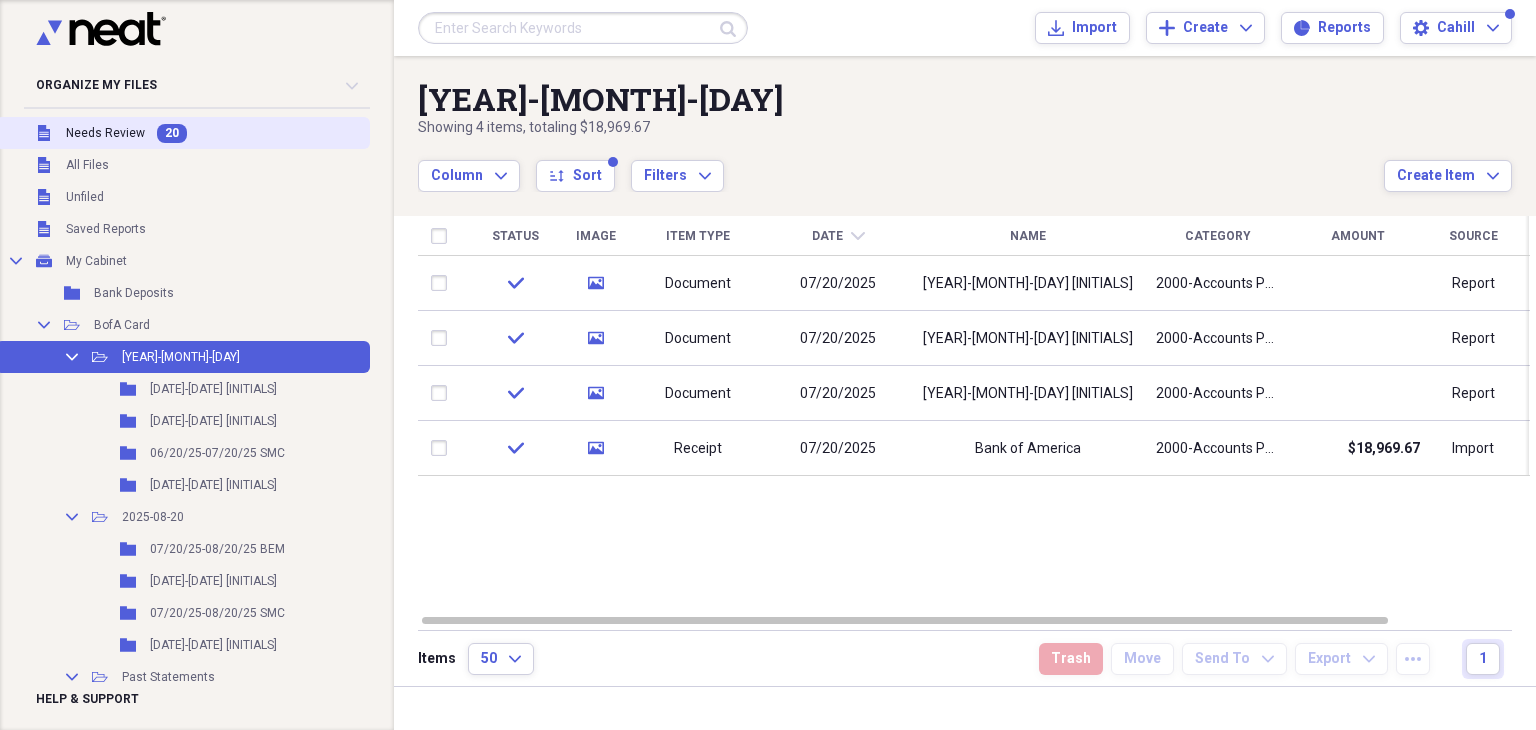 click on "20" at bounding box center [172, 133] 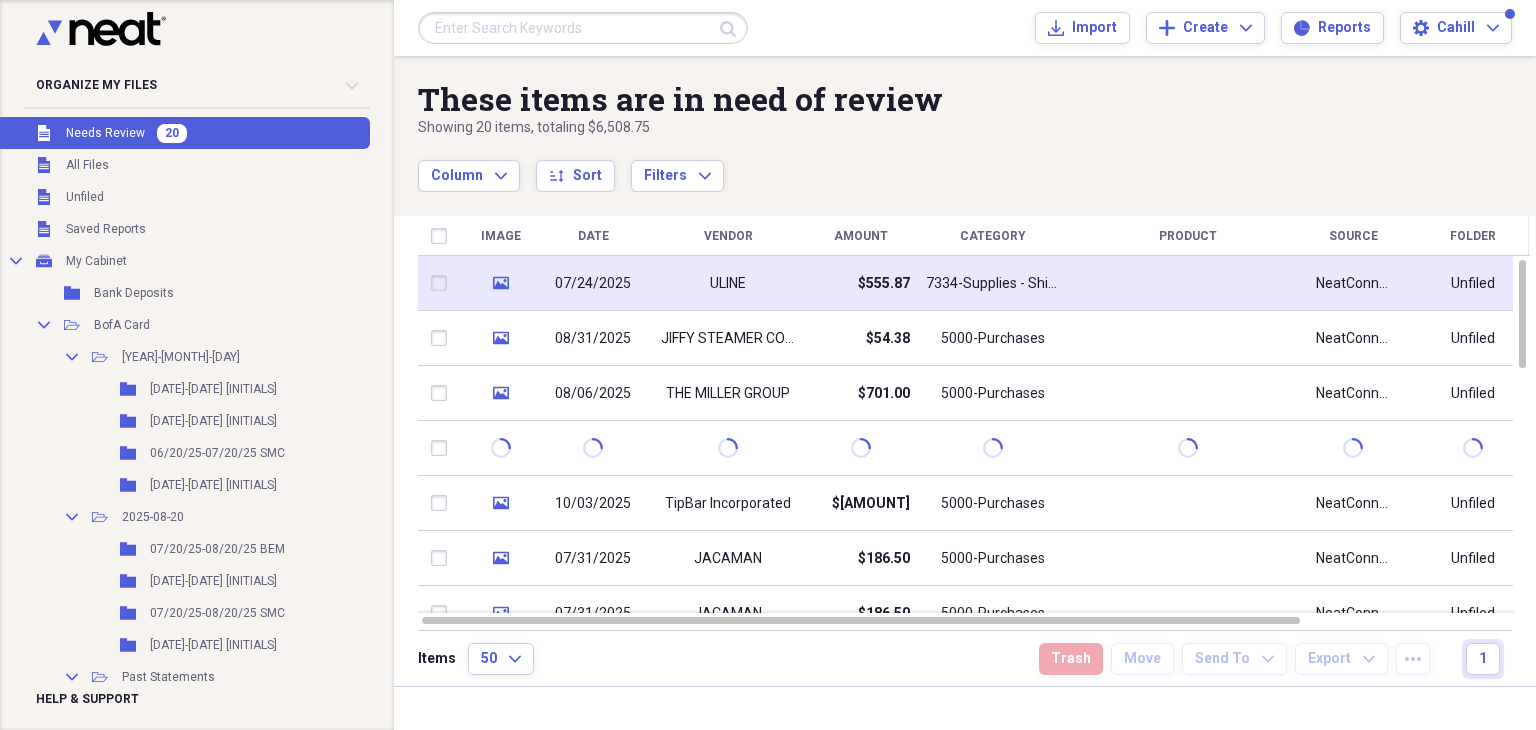 click on "07/24/2025" at bounding box center (593, 284) 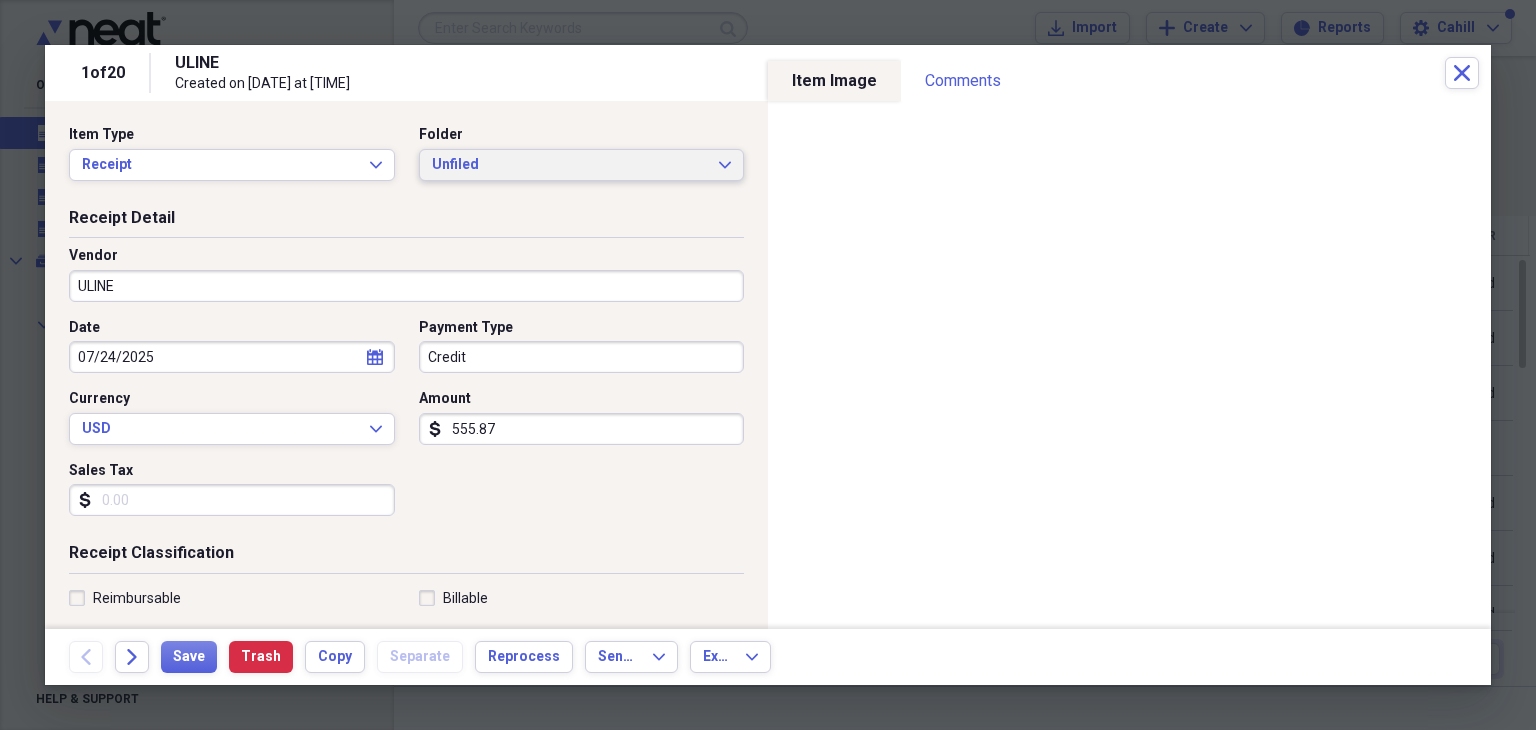 click on "Unfiled" at bounding box center (570, 165) 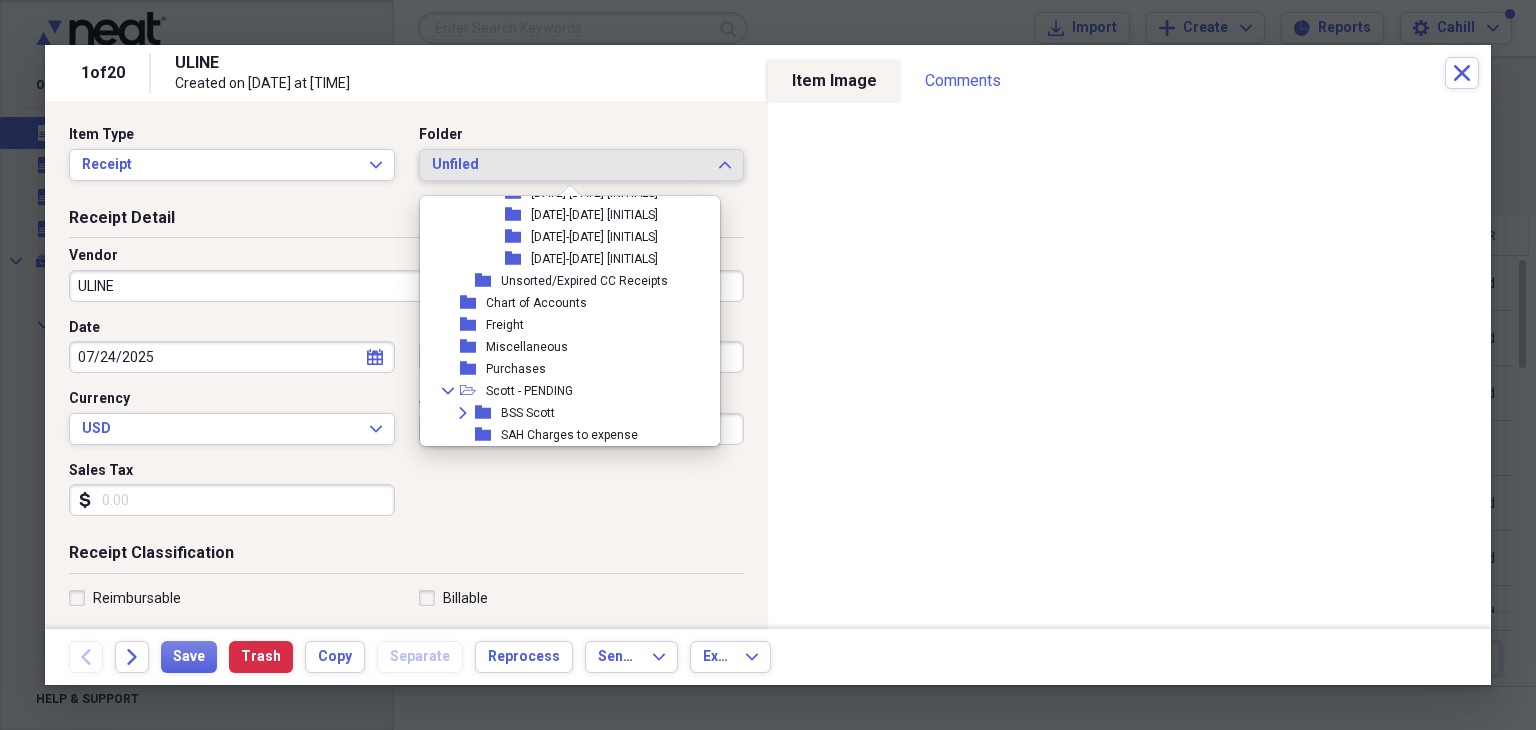 scroll, scrollTop: 1062, scrollLeft: 0, axis: vertical 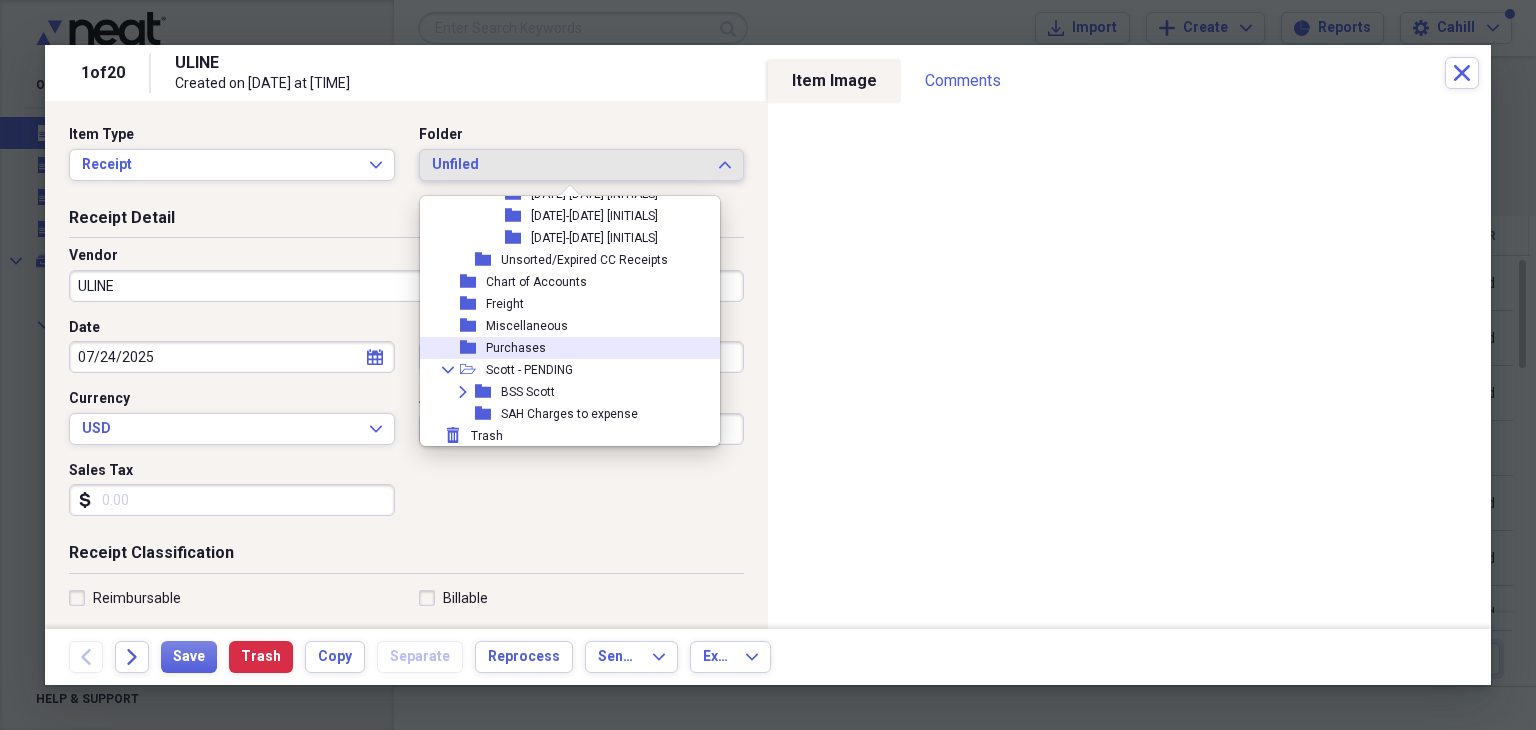 click on "Purchases" at bounding box center [516, 348] 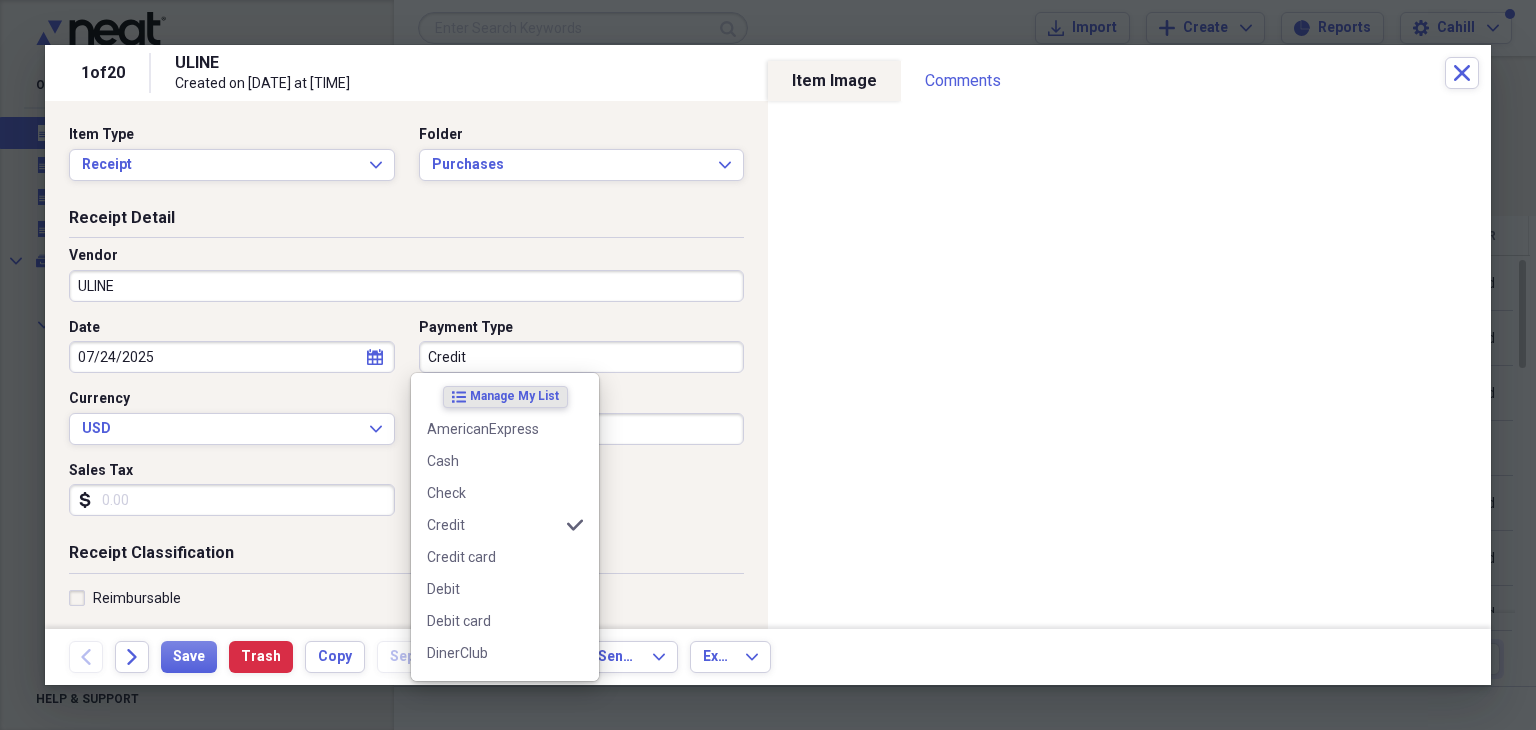 click on "Credit" at bounding box center (582, 357) 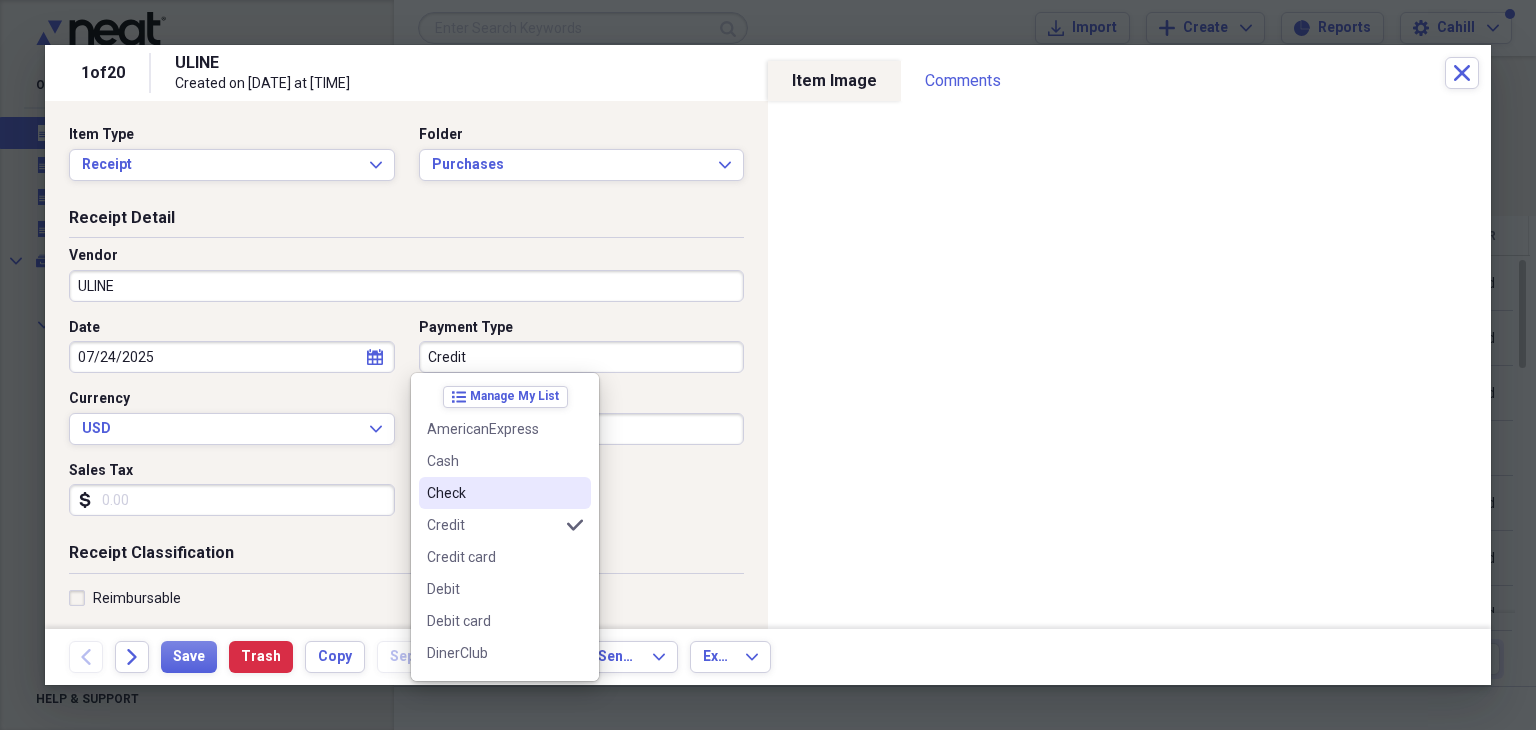 click on "Check" at bounding box center (493, 493) 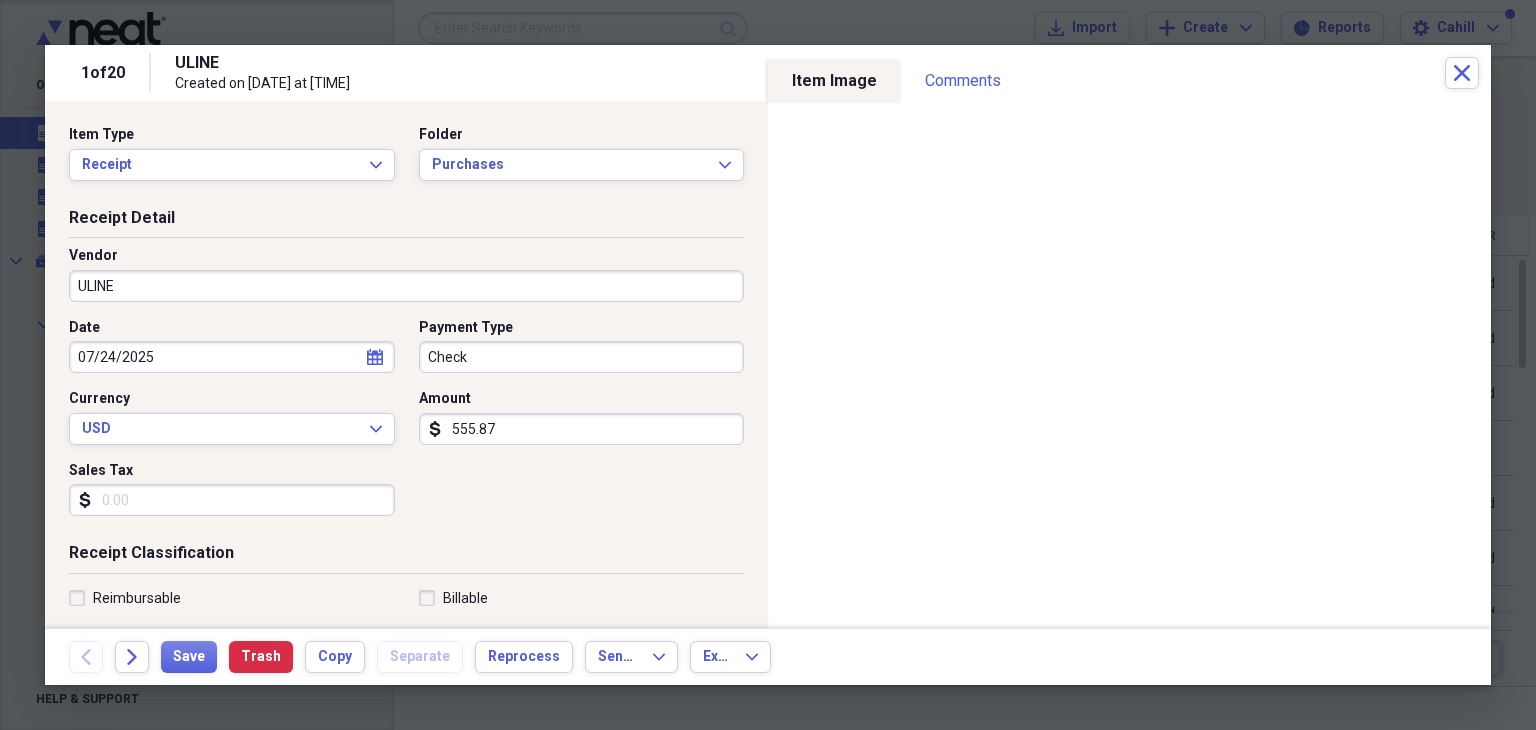 scroll, scrollTop: 100, scrollLeft: 0, axis: vertical 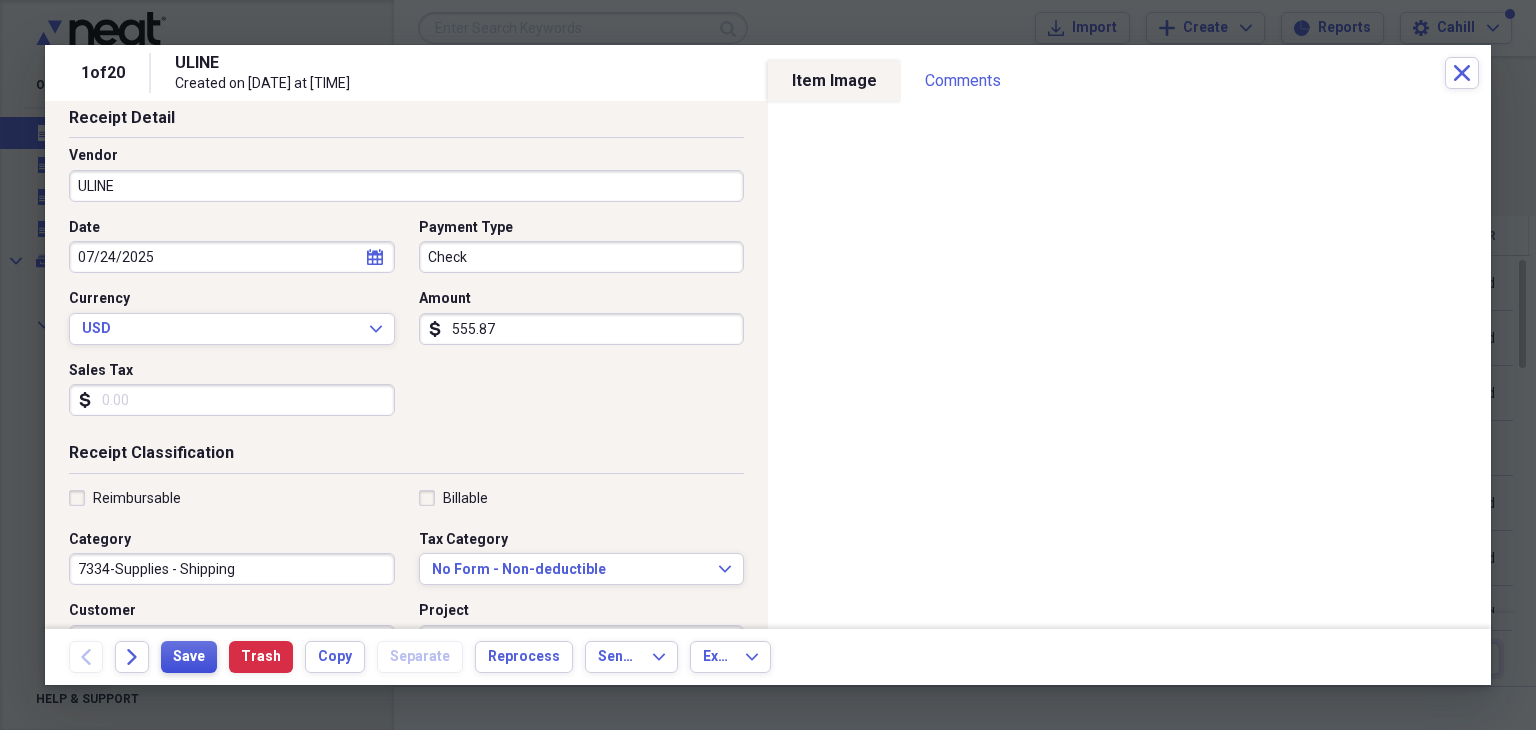 click on "Save" at bounding box center (189, 657) 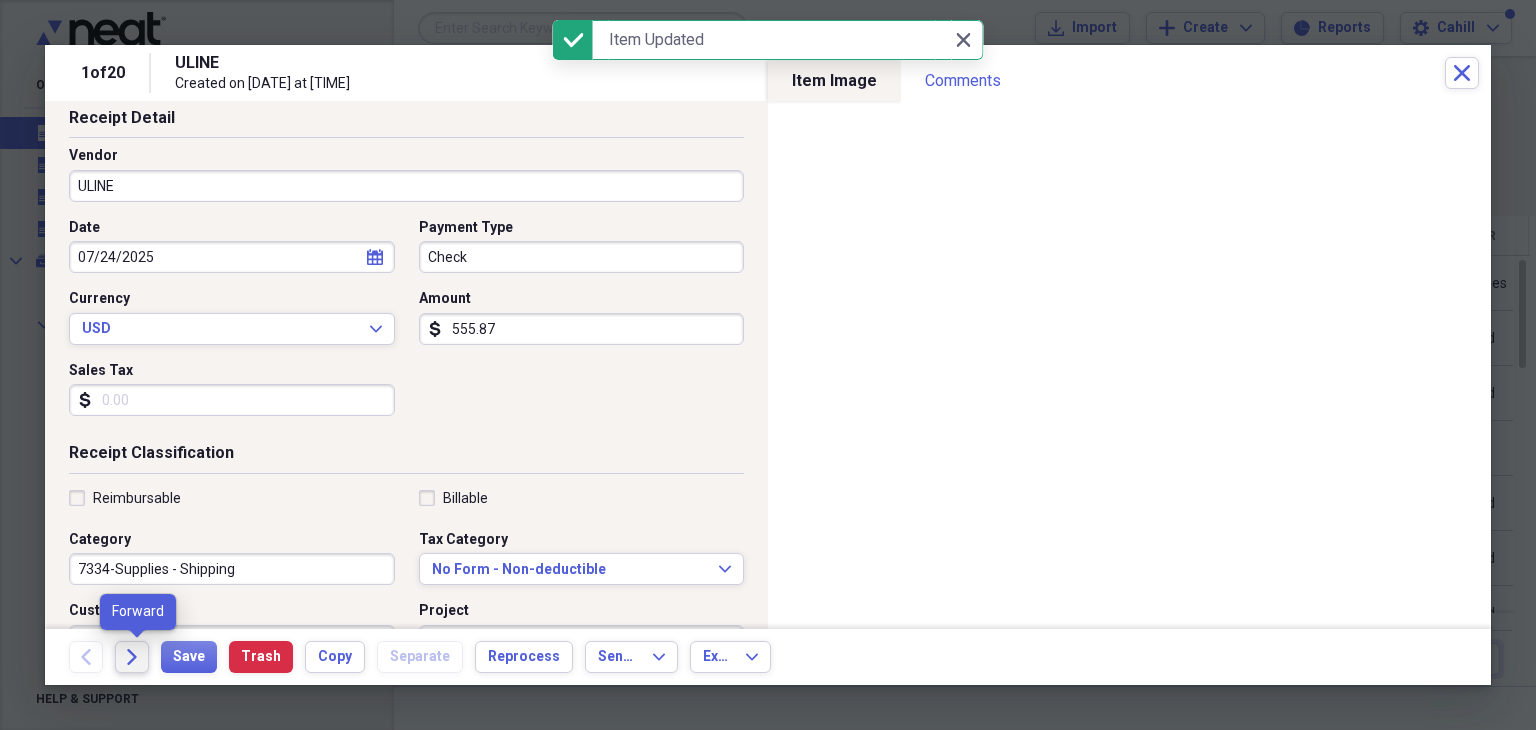 click on "Forward" 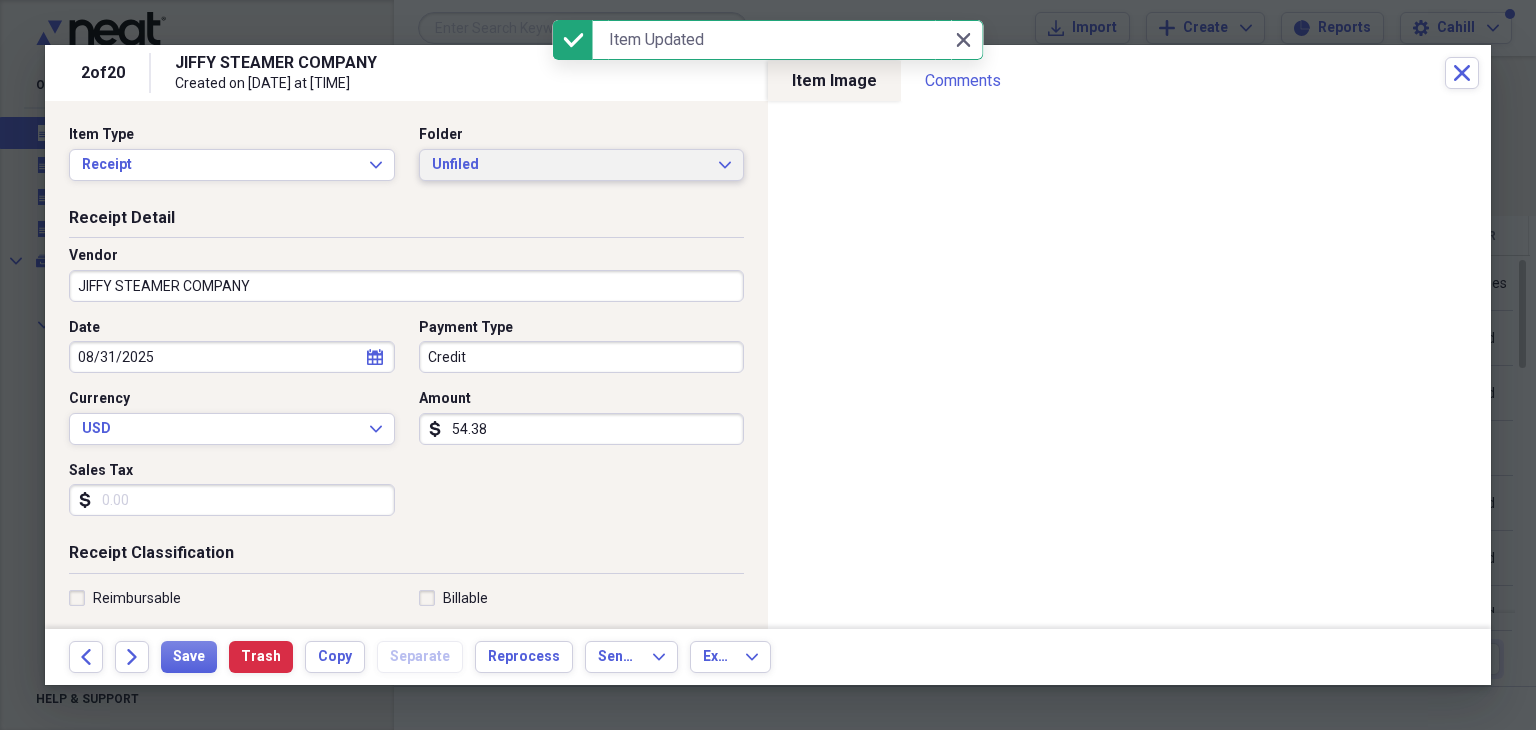 click on "Unfiled" at bounding box center (570, 165) 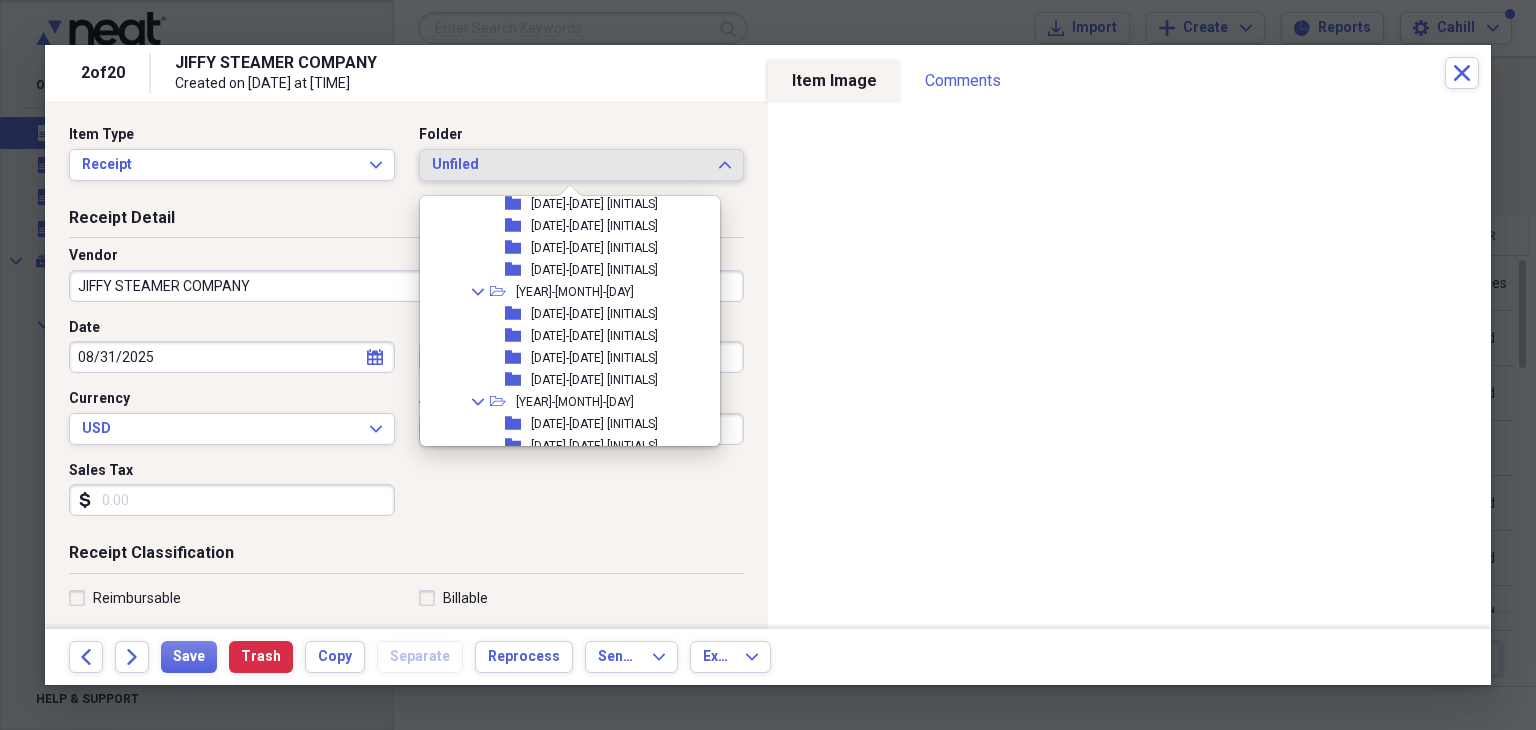 scroll, scrollTop: 1000, scrollLeft: 0, axis: vertical 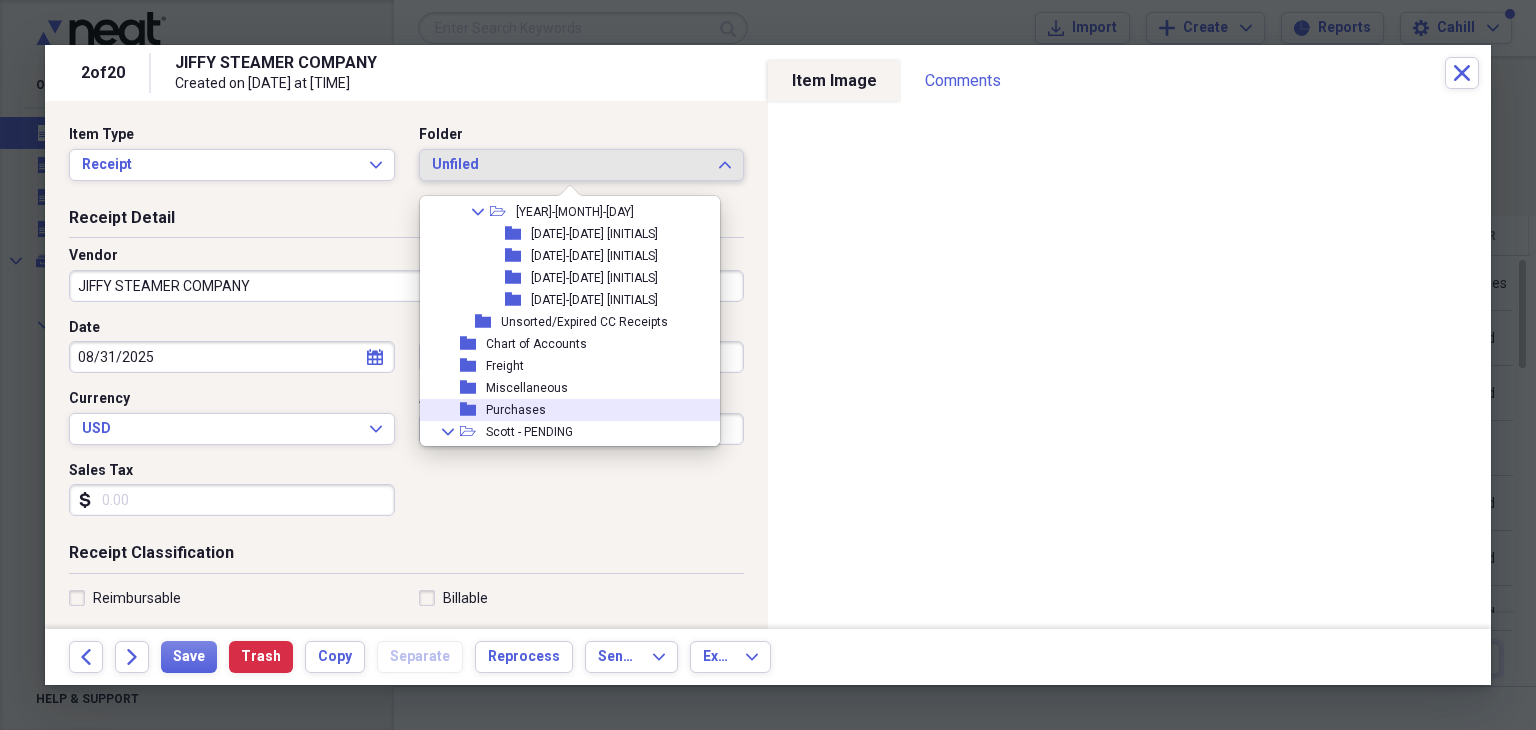 click on "folder Purchases" at bounding box center (562, 410) 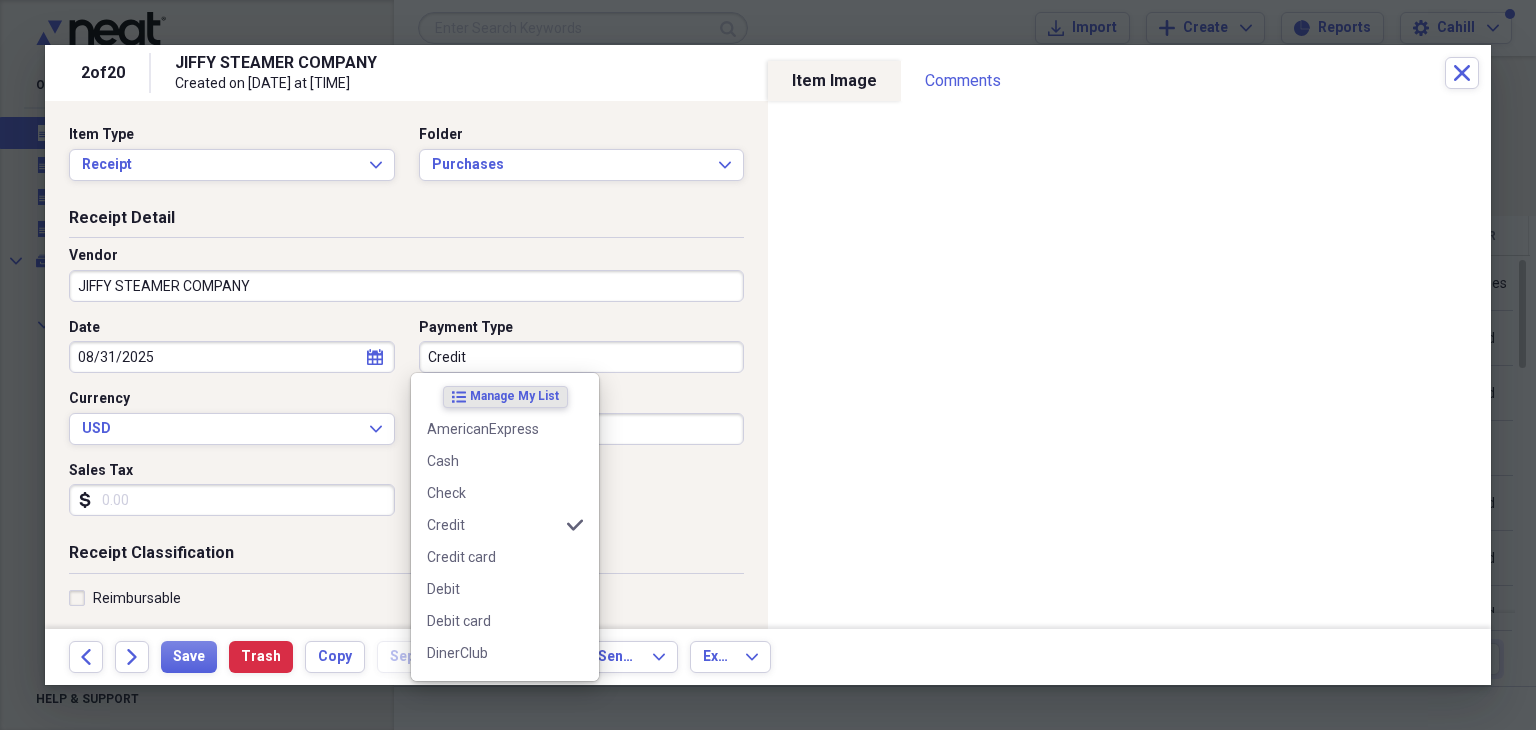 click on "Credit" at bounding box center (582, 357) 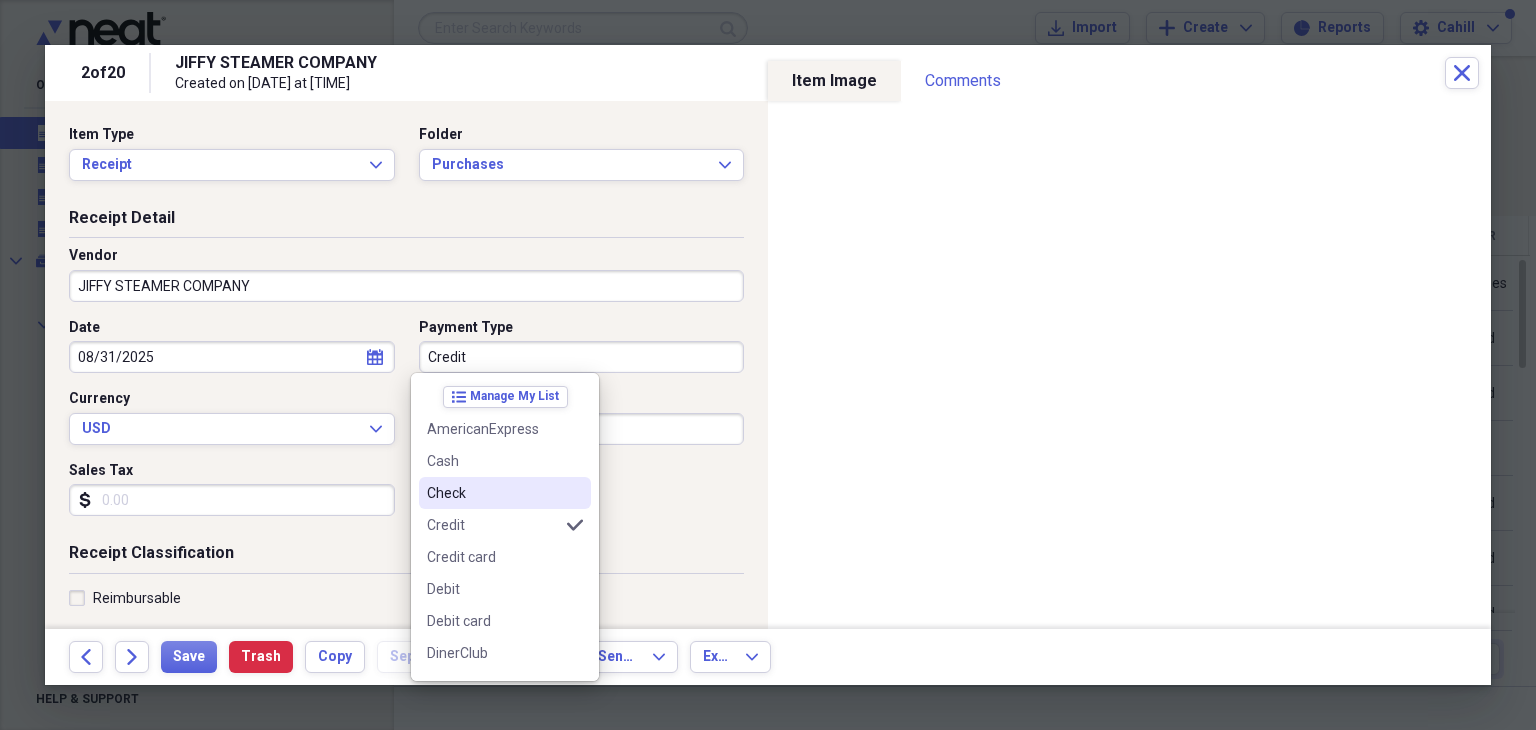 click on "Check" at bounding box center [493, 493] 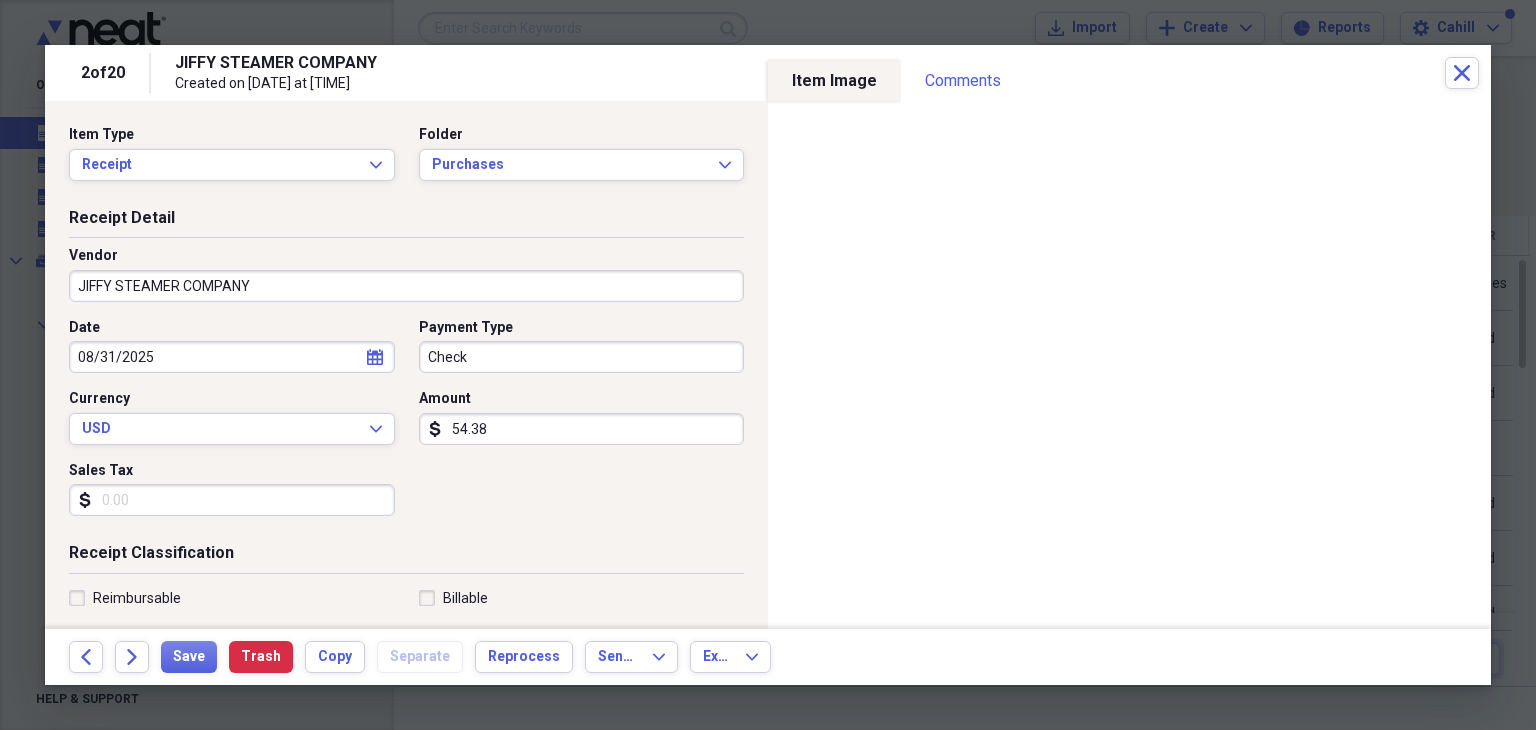 select on "7" 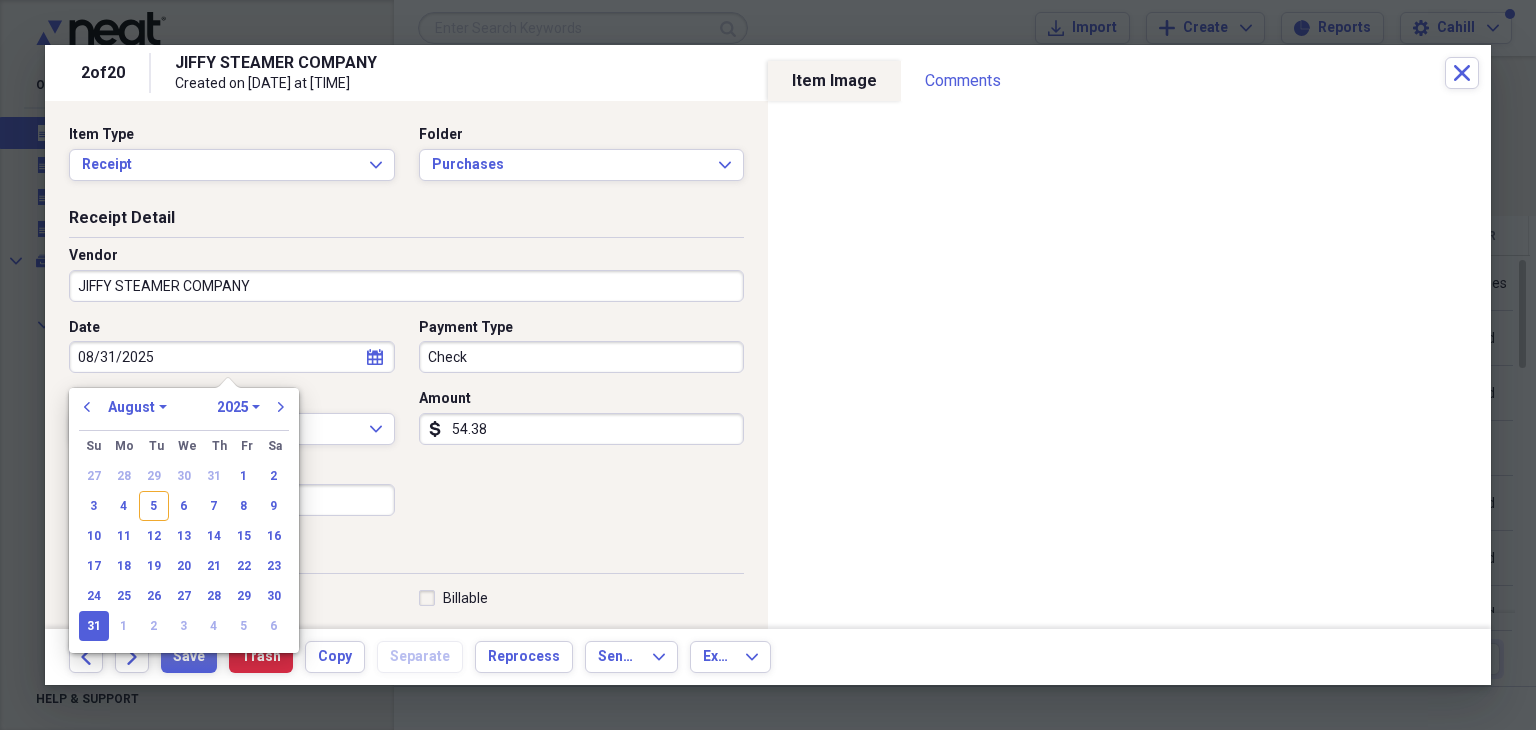 click on "08/31/2025" at bounding box center (232, 357) 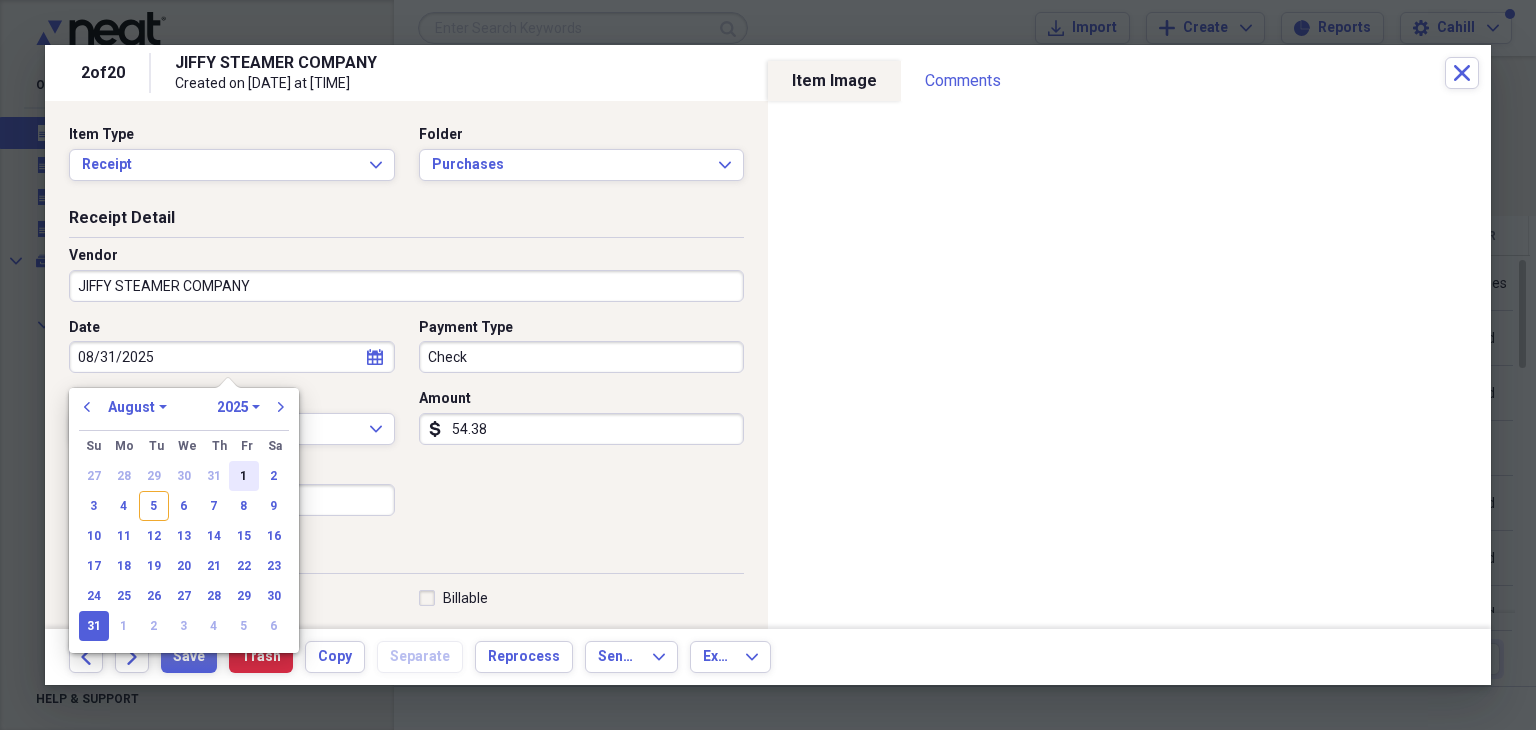 click on "1" at bounding box center (244, 476) 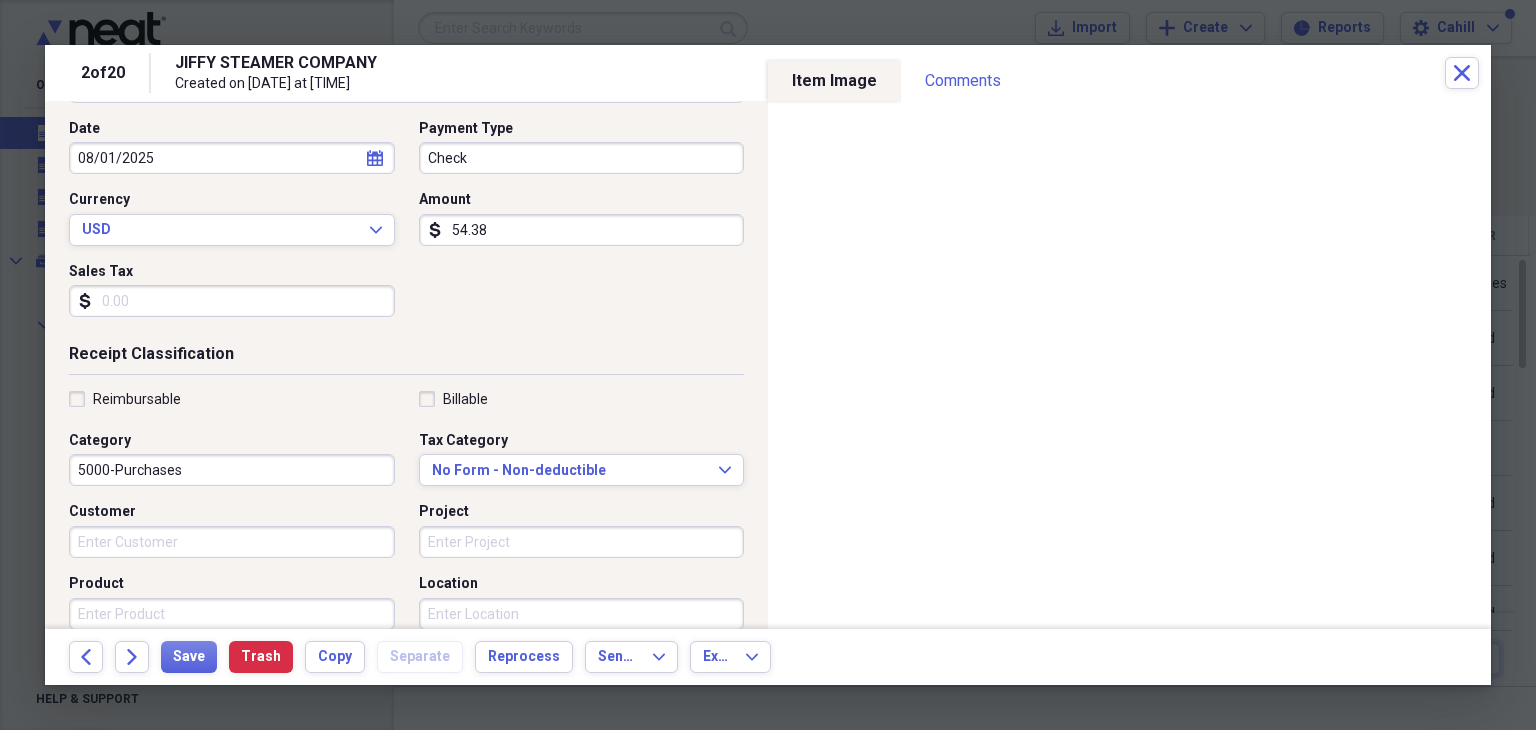 scroll, scrollTop: 200, scrollLeft: 0, axis: vertical 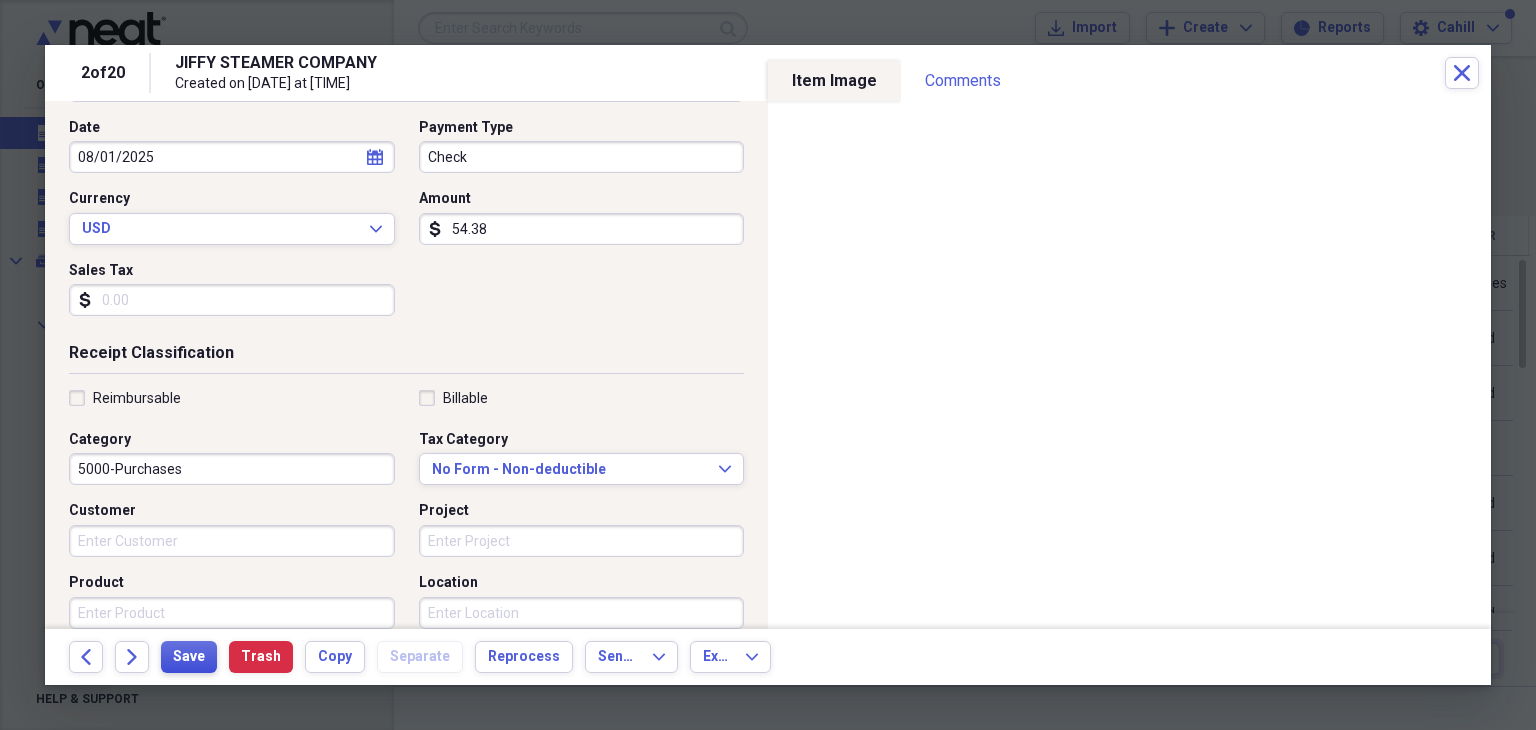 click on "Save" at bounding box center (189, 657) 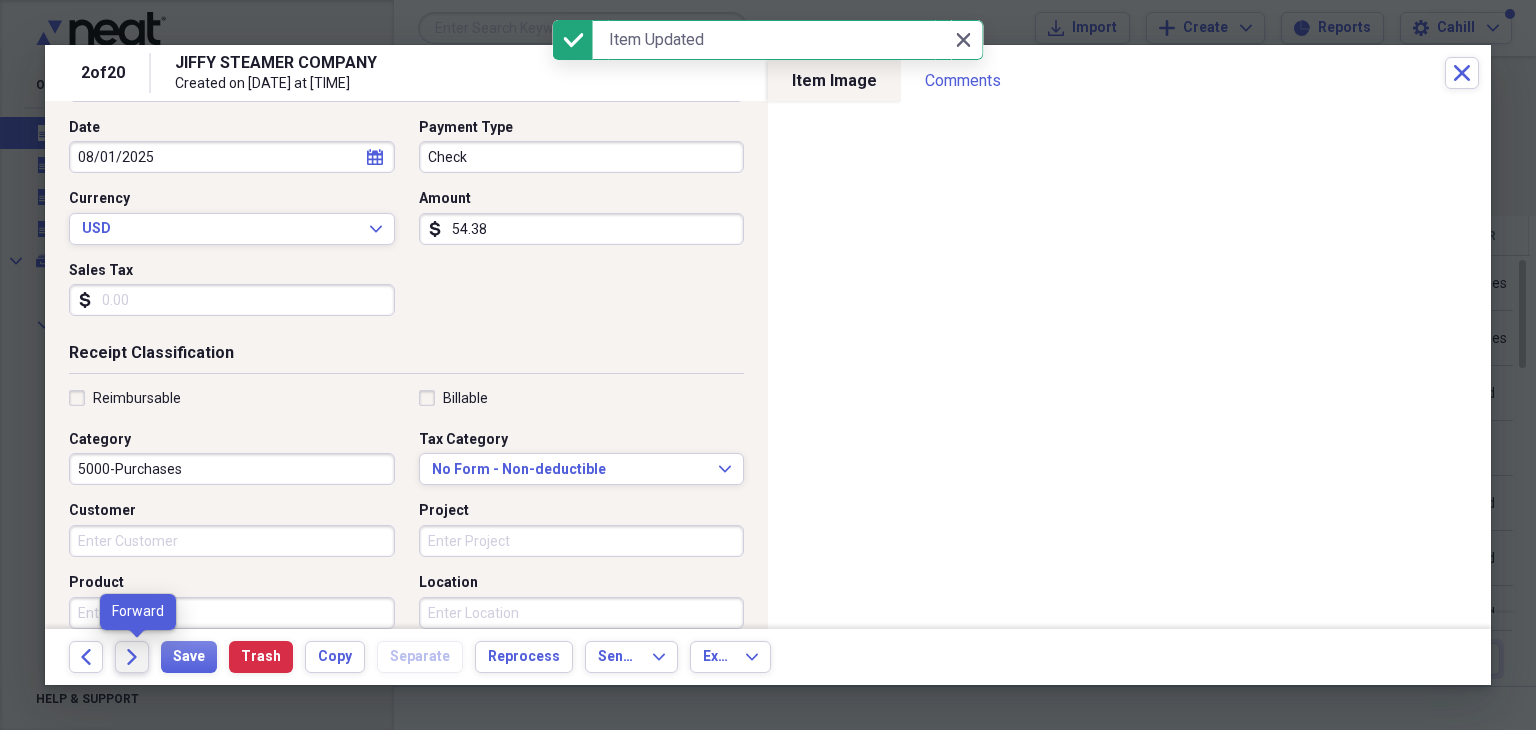 click 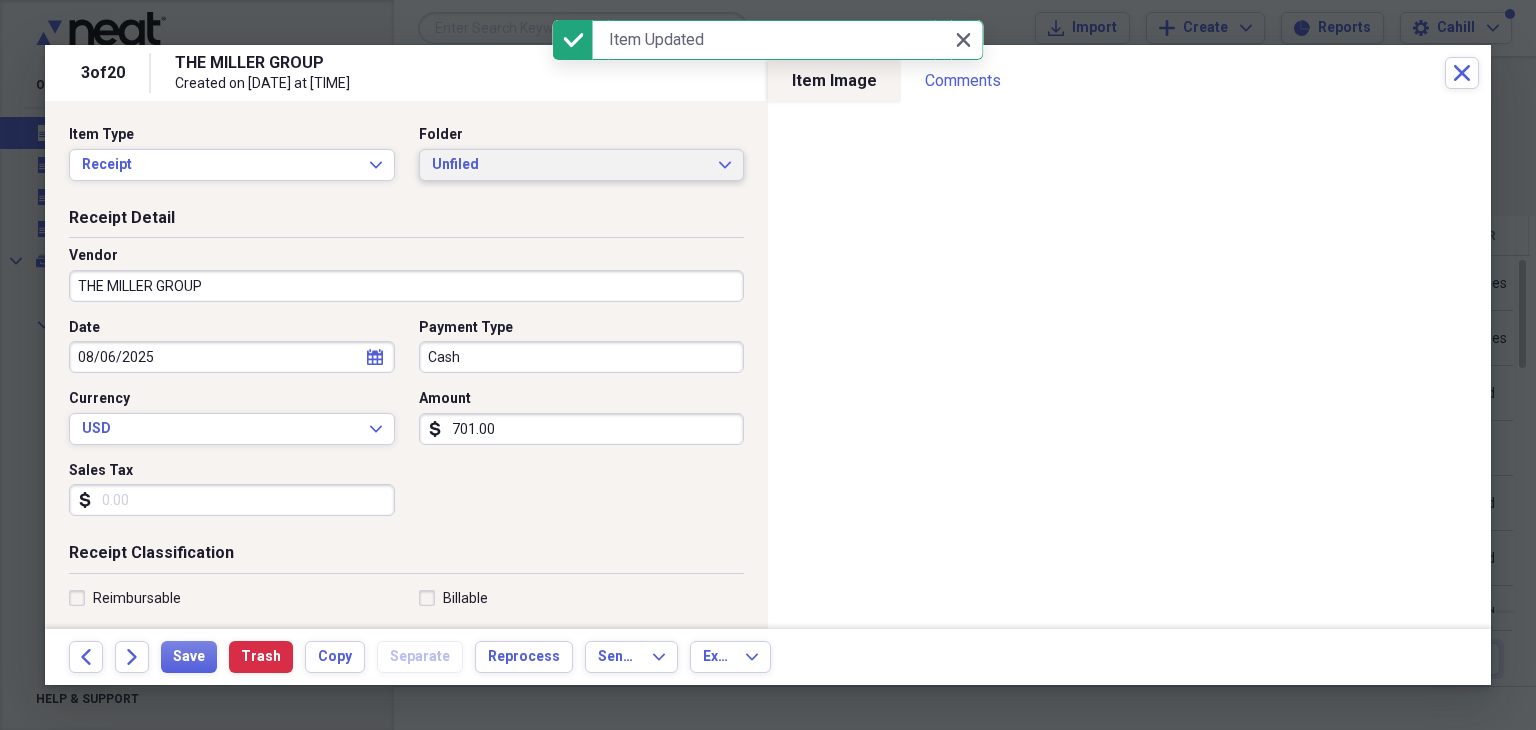click on "Unfiled" at bounding box center [570, 165] 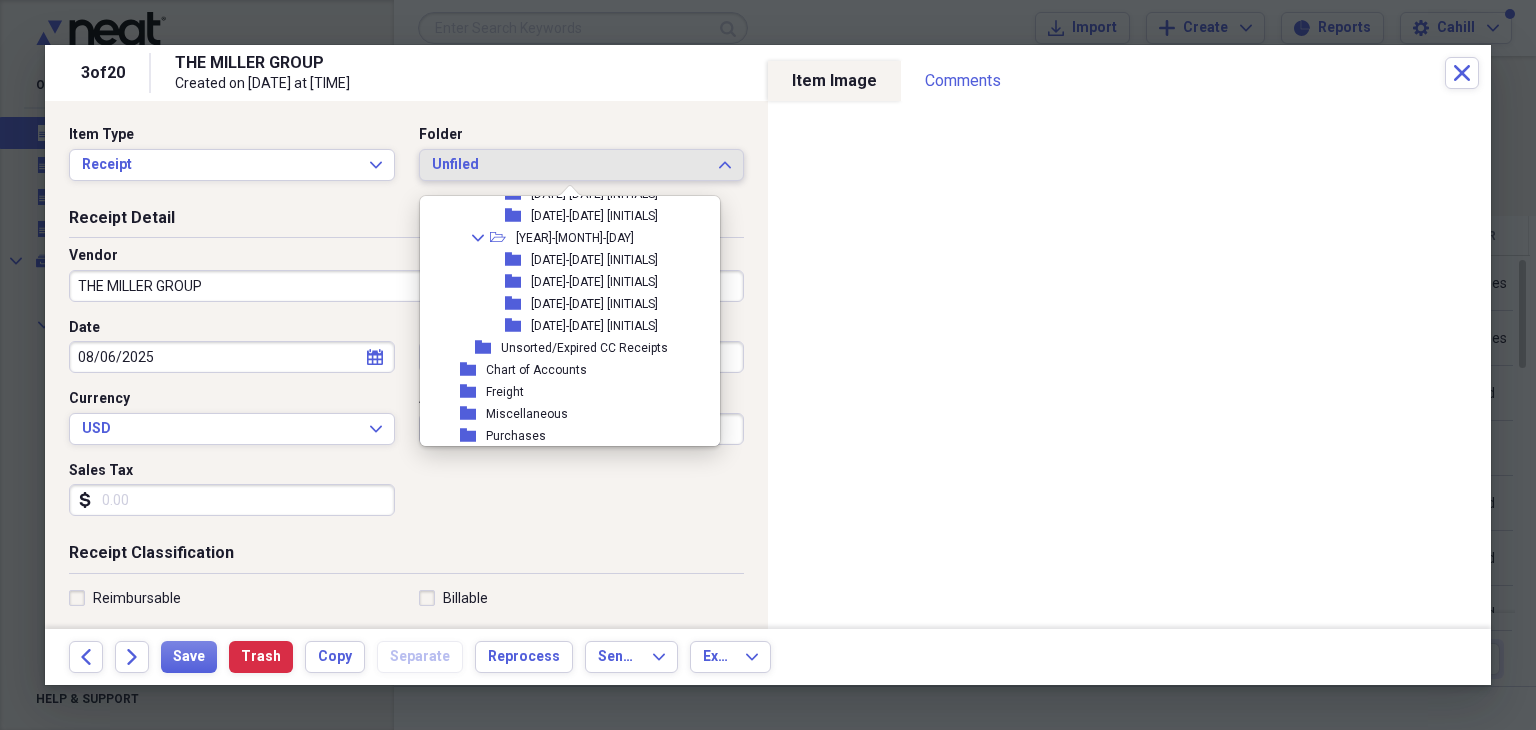 scroll, scrollTop: 1062, scrollLeft: 0, axis: vertical 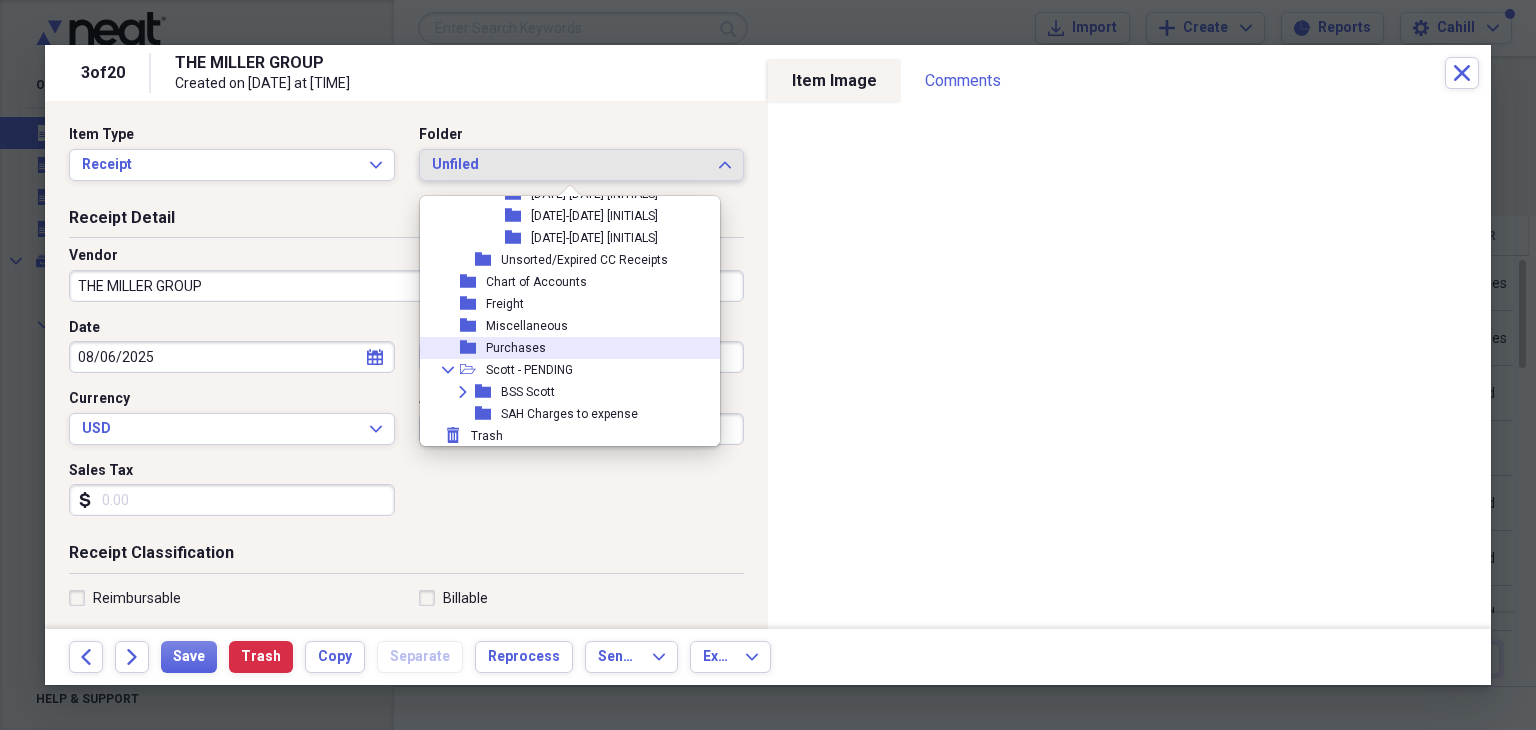 click on "Purchases" at bounding box center [516, 348] 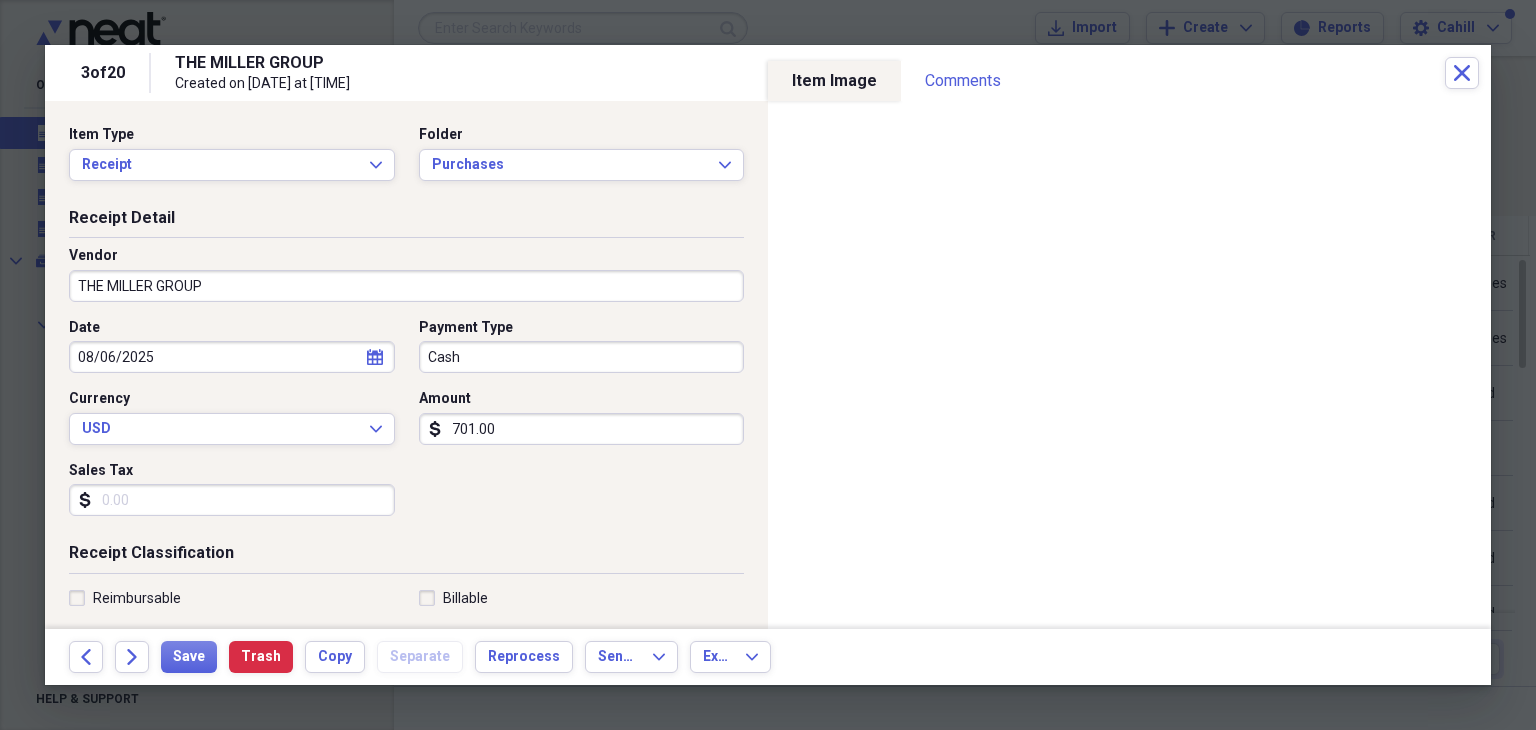 select on "7" 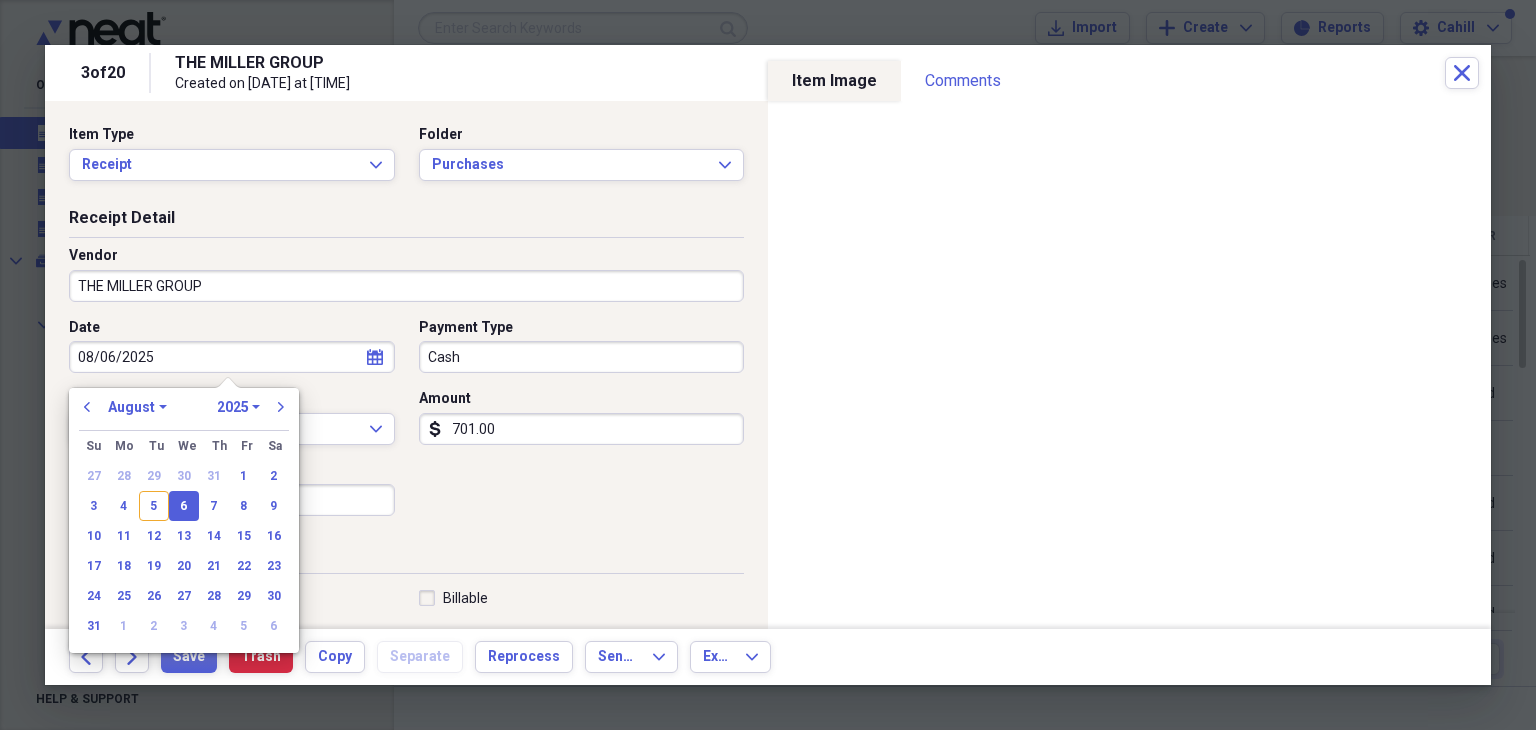 click on "08/06/2025" at bounding box center (232, 357) 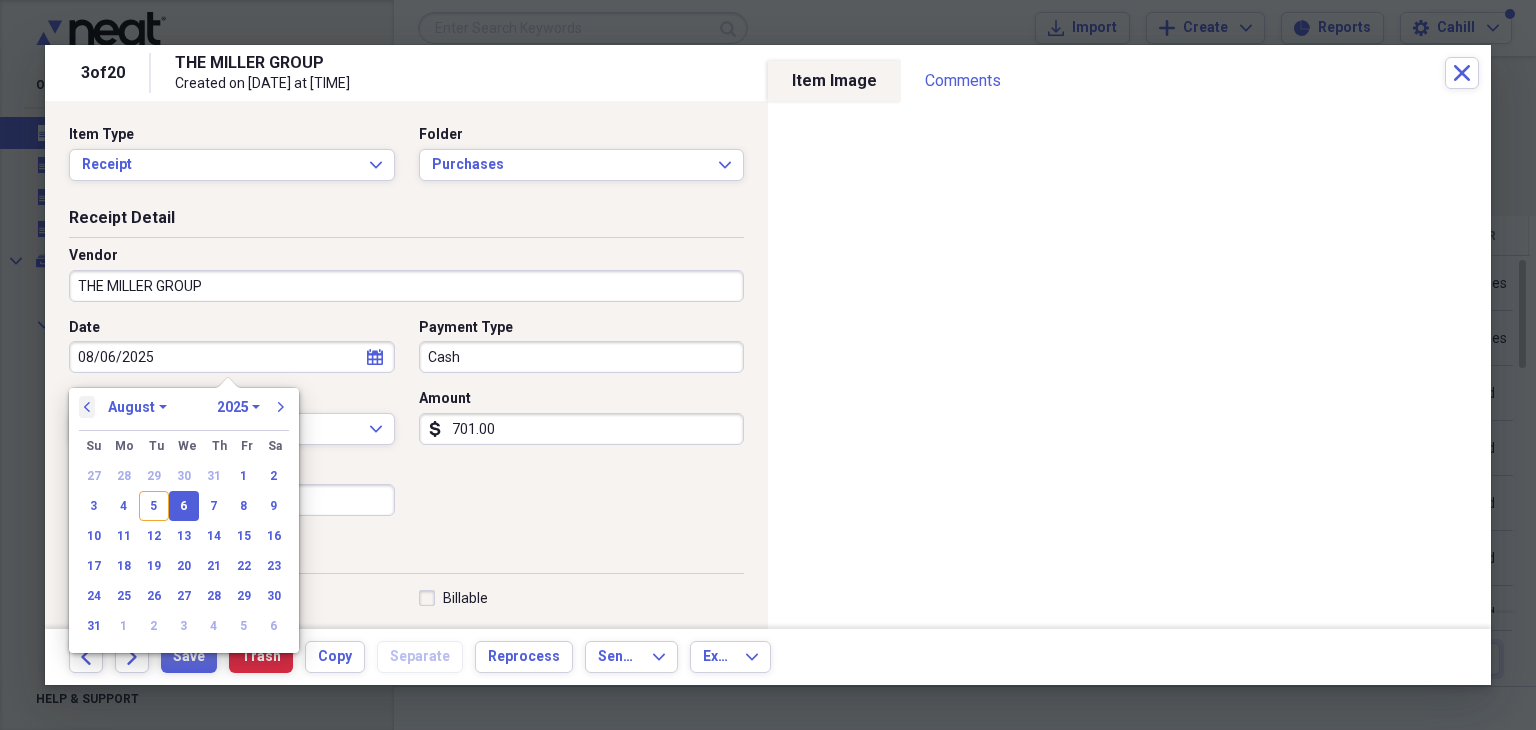 click on "previous" at bounding box center (87, 407) 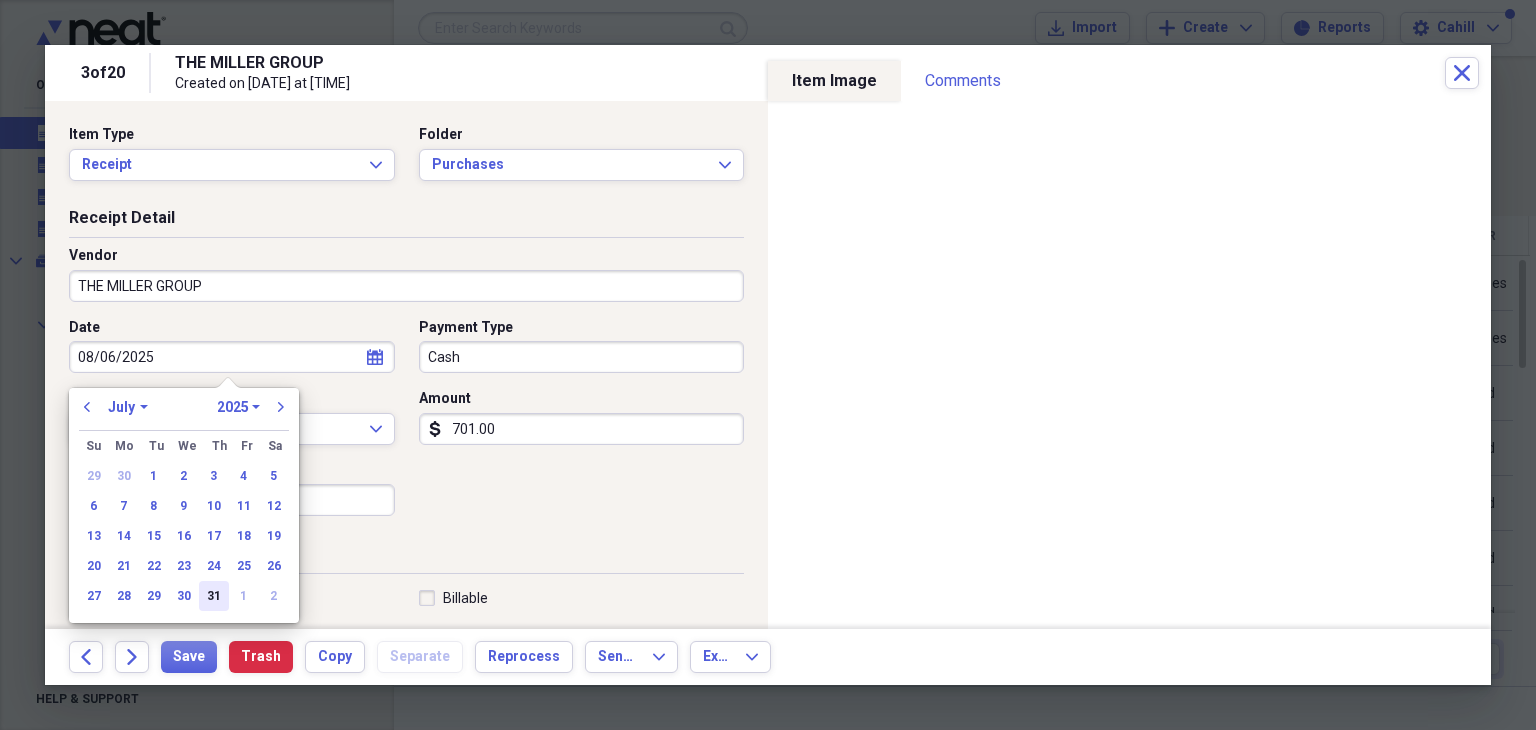 click on "31" at bounding box center (214, 596) 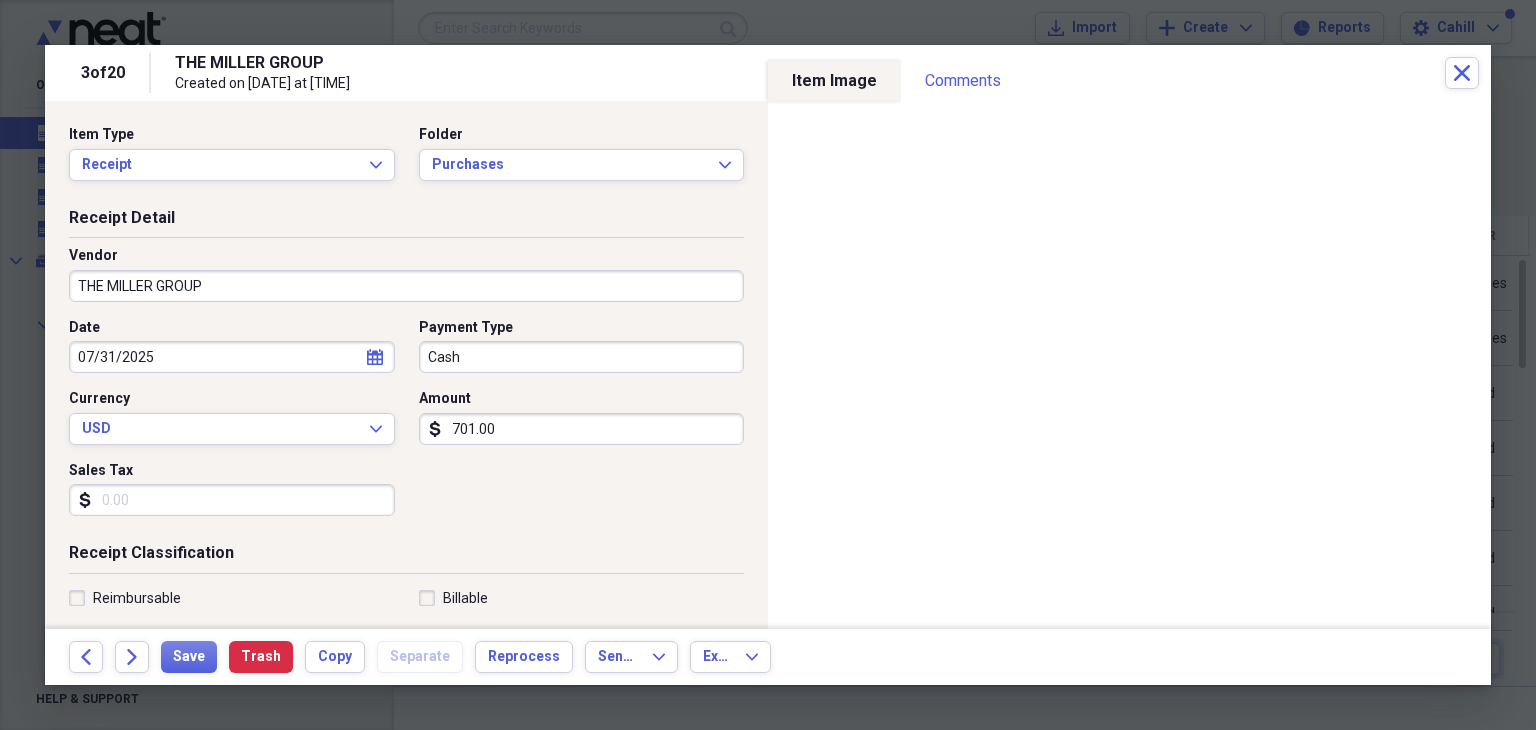 click on "Cash" at bounding box center [582, 357] 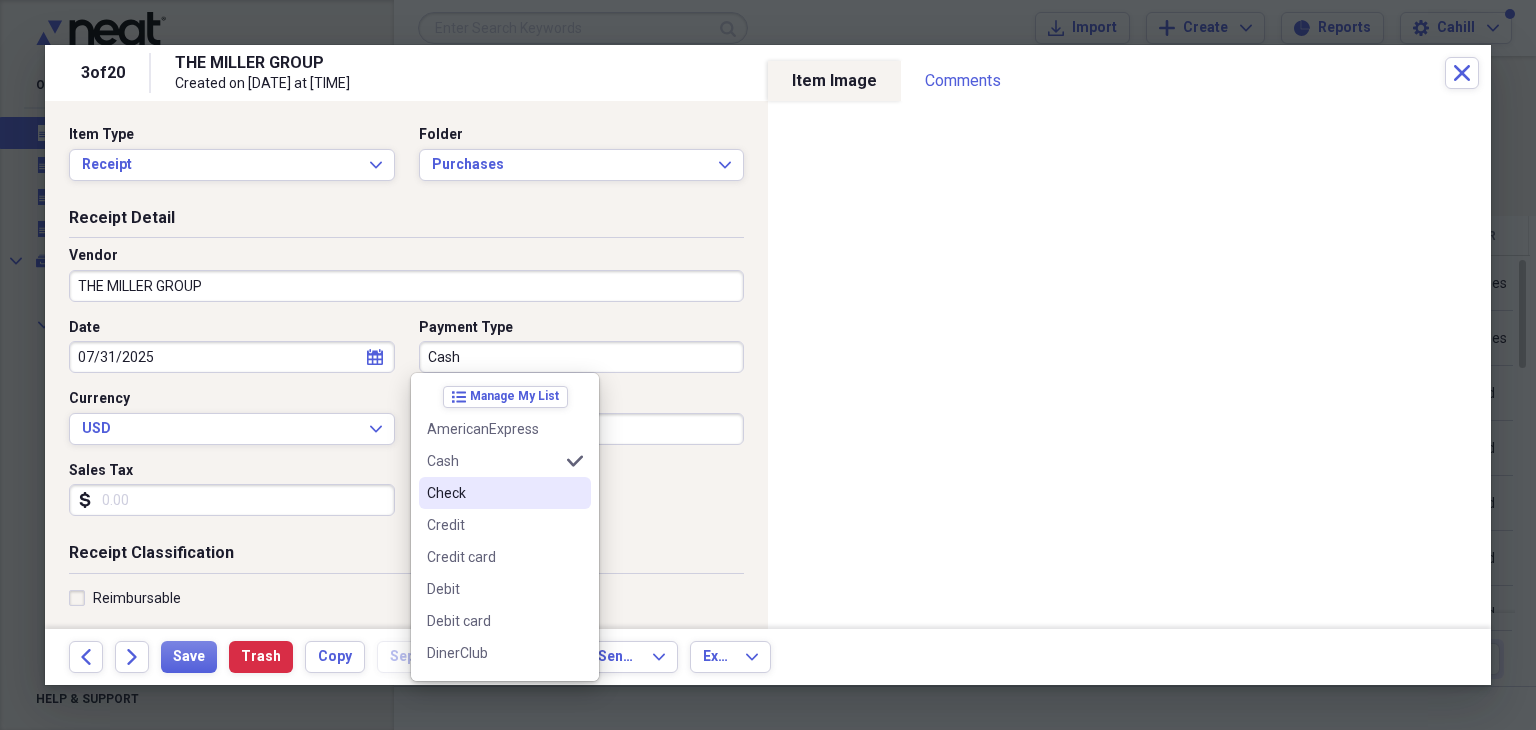 click on "Check" at bounding box center [505, 493] 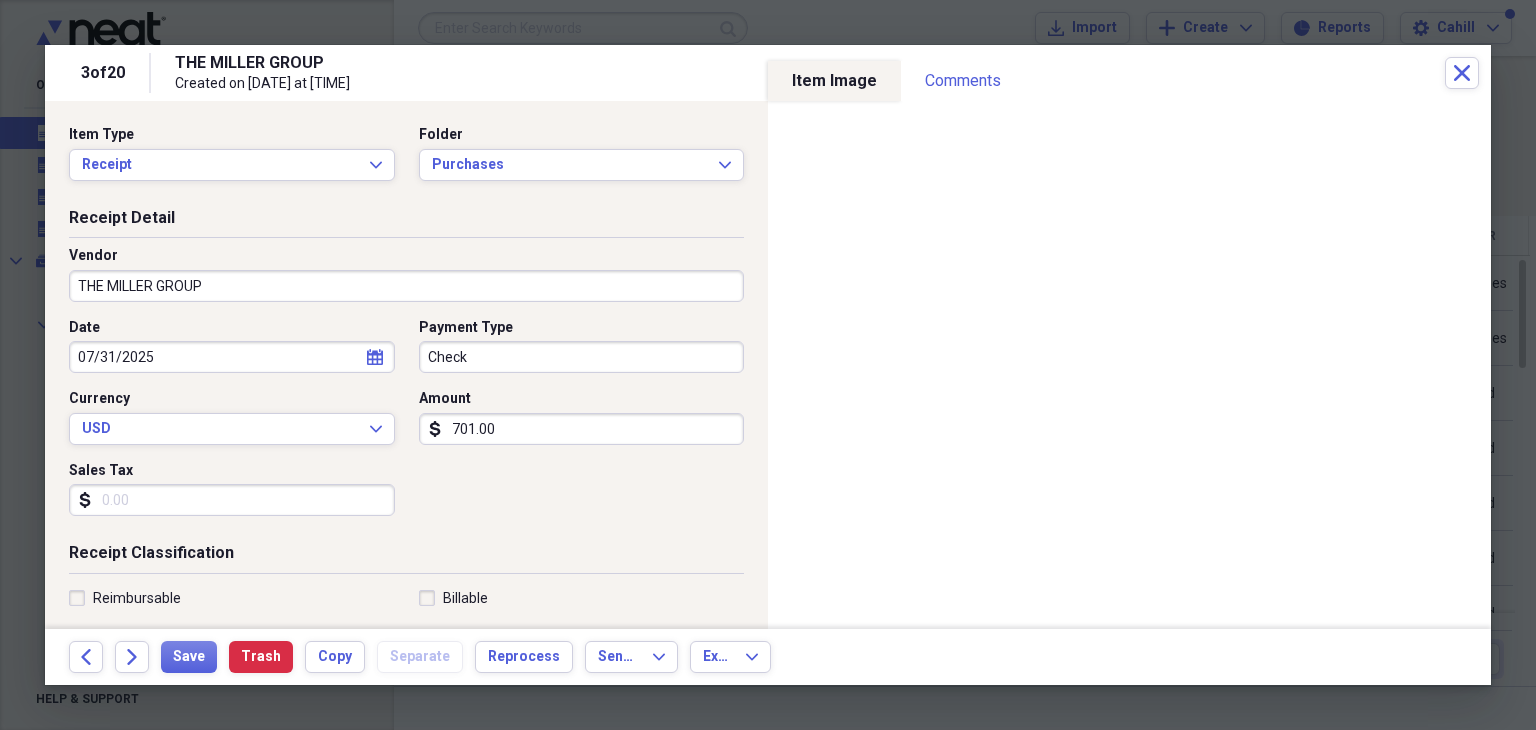 click on "701.00" at bounding box center (582, 429) 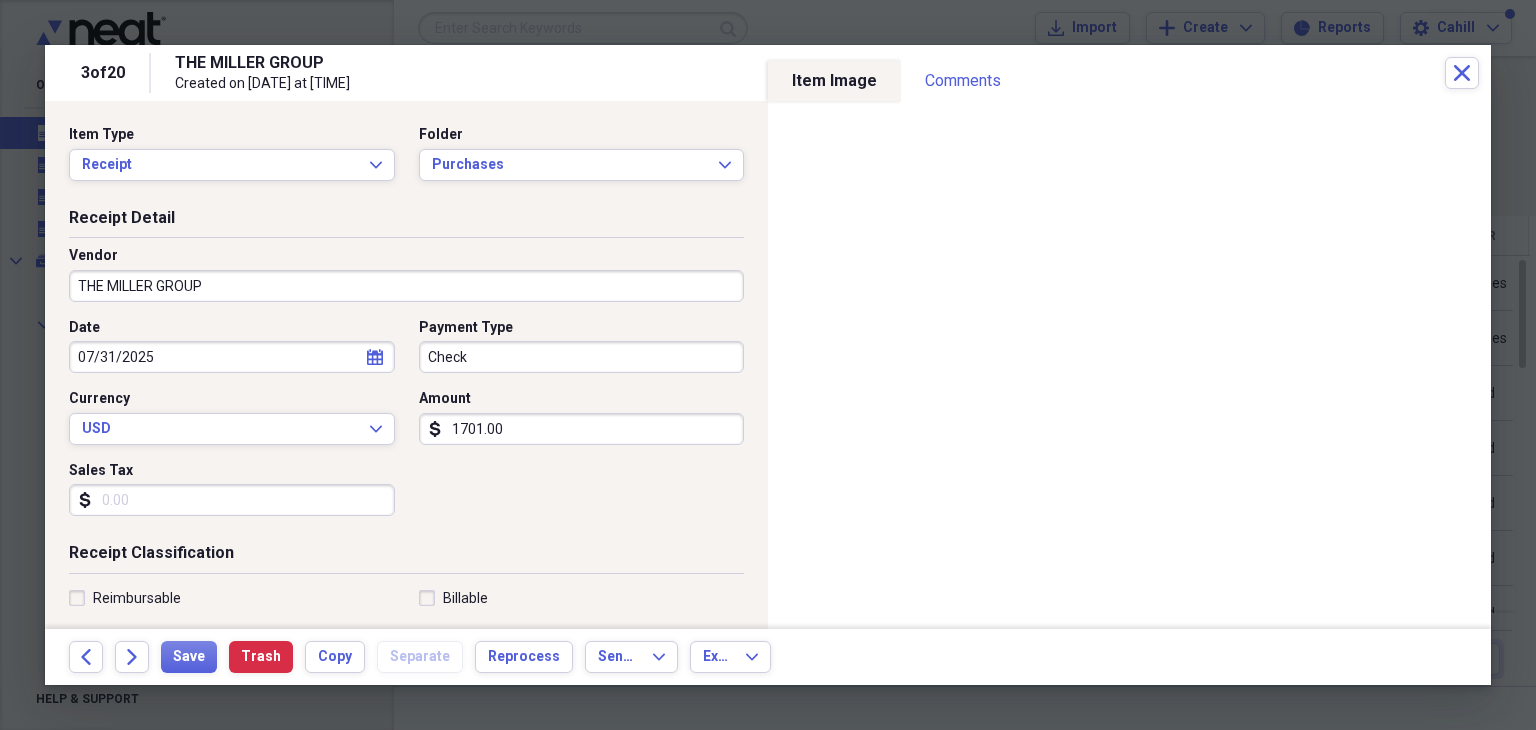 scroll, scrollTop: 100, scrollLeft: 0, axis: vertical 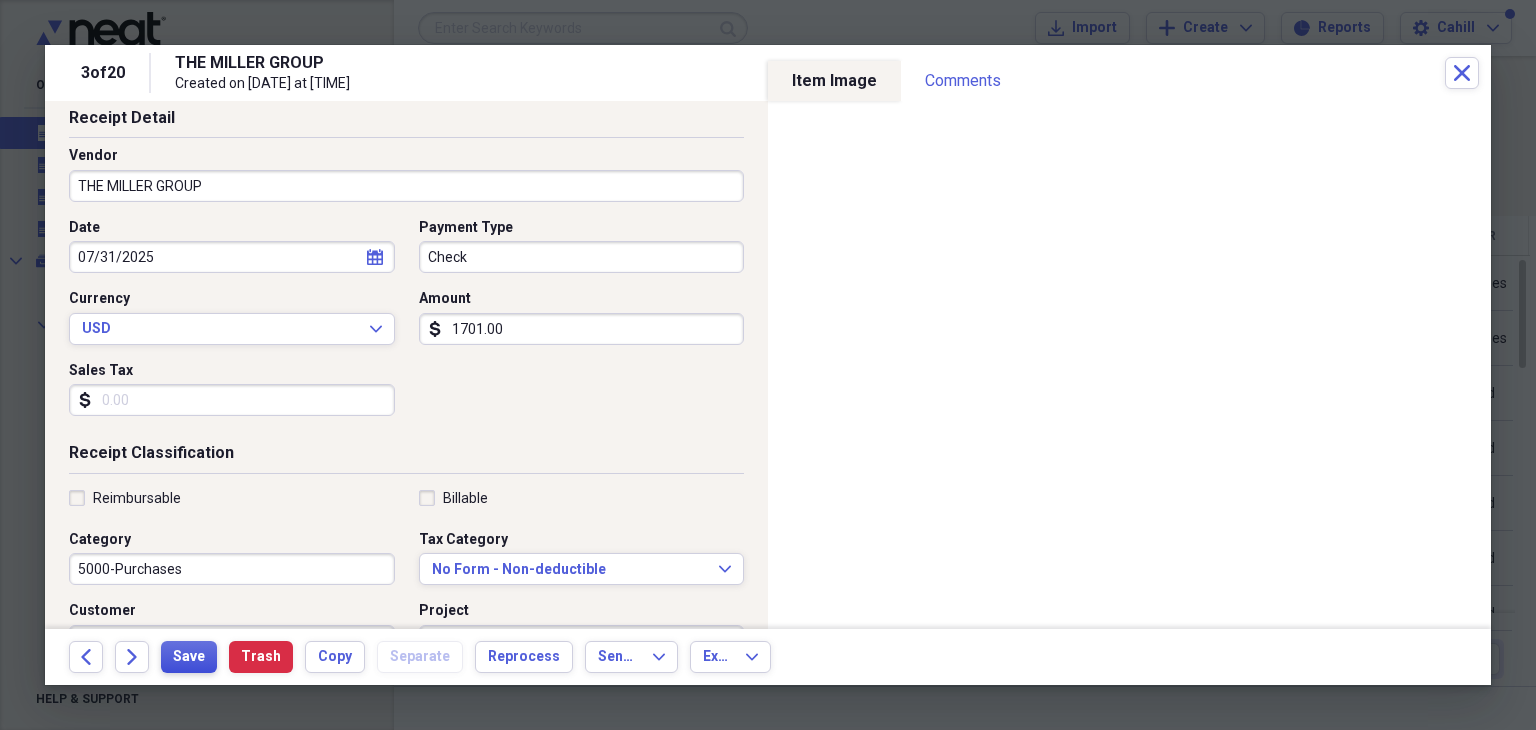 type on "1701.00" 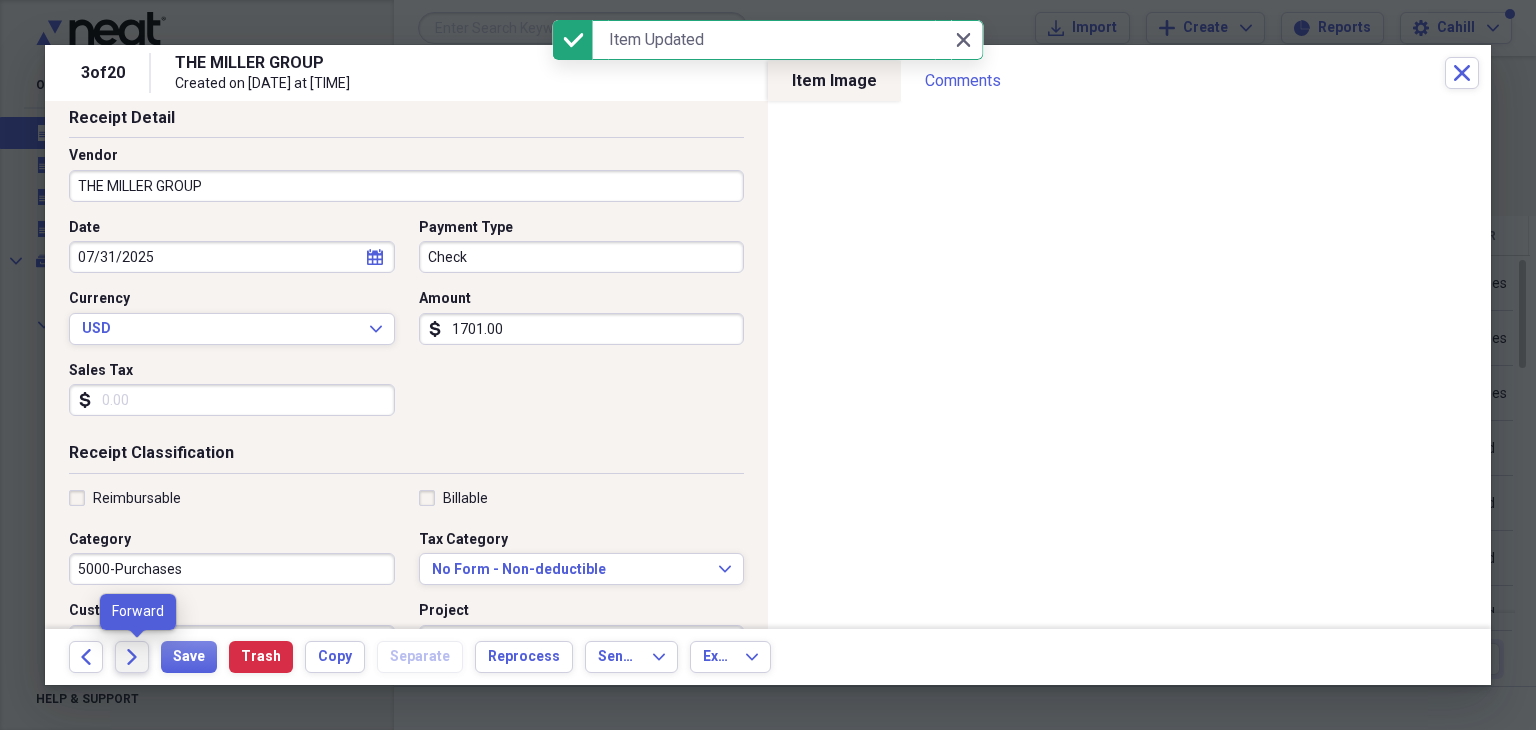 click on "Forward" 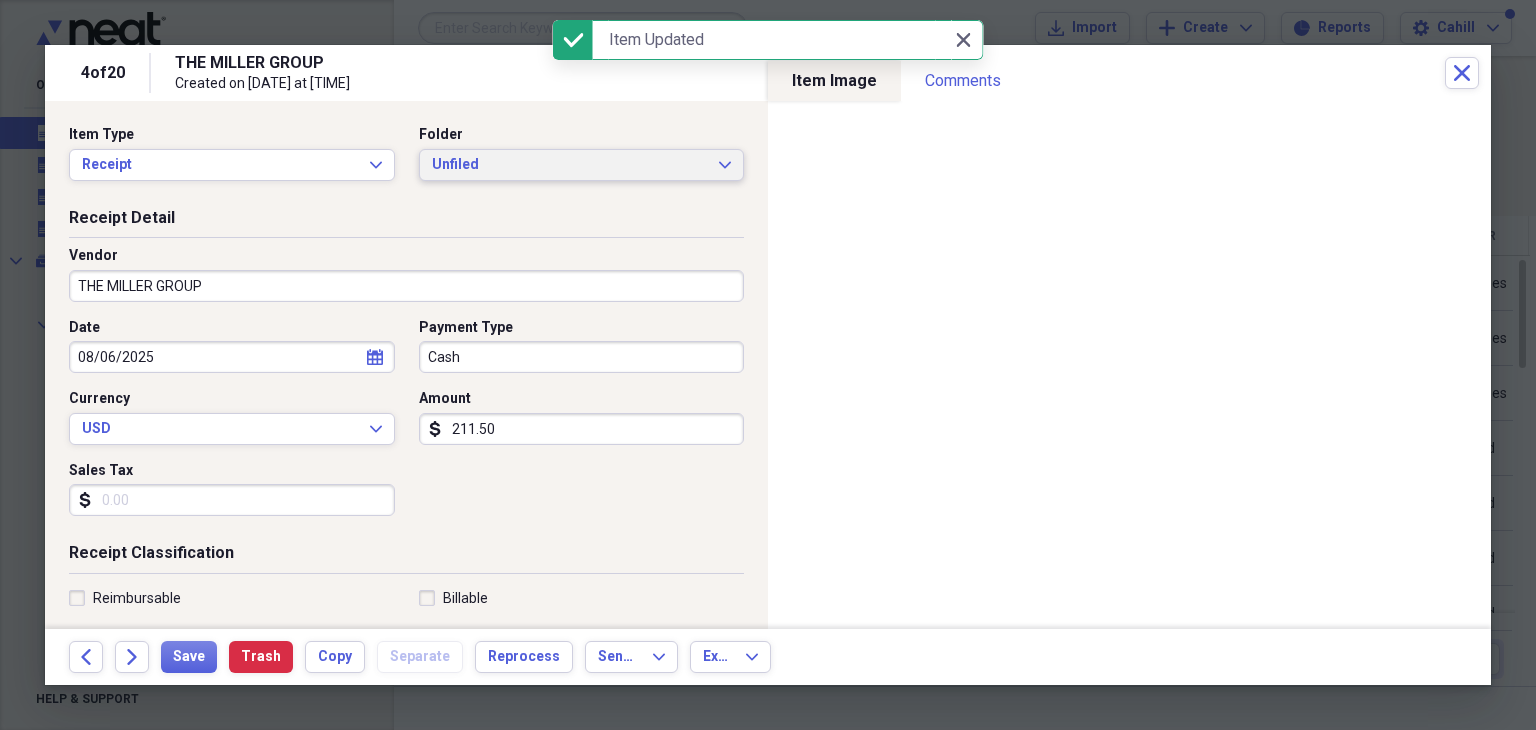 click on "Unfiled" at bounding box center [570, 165] 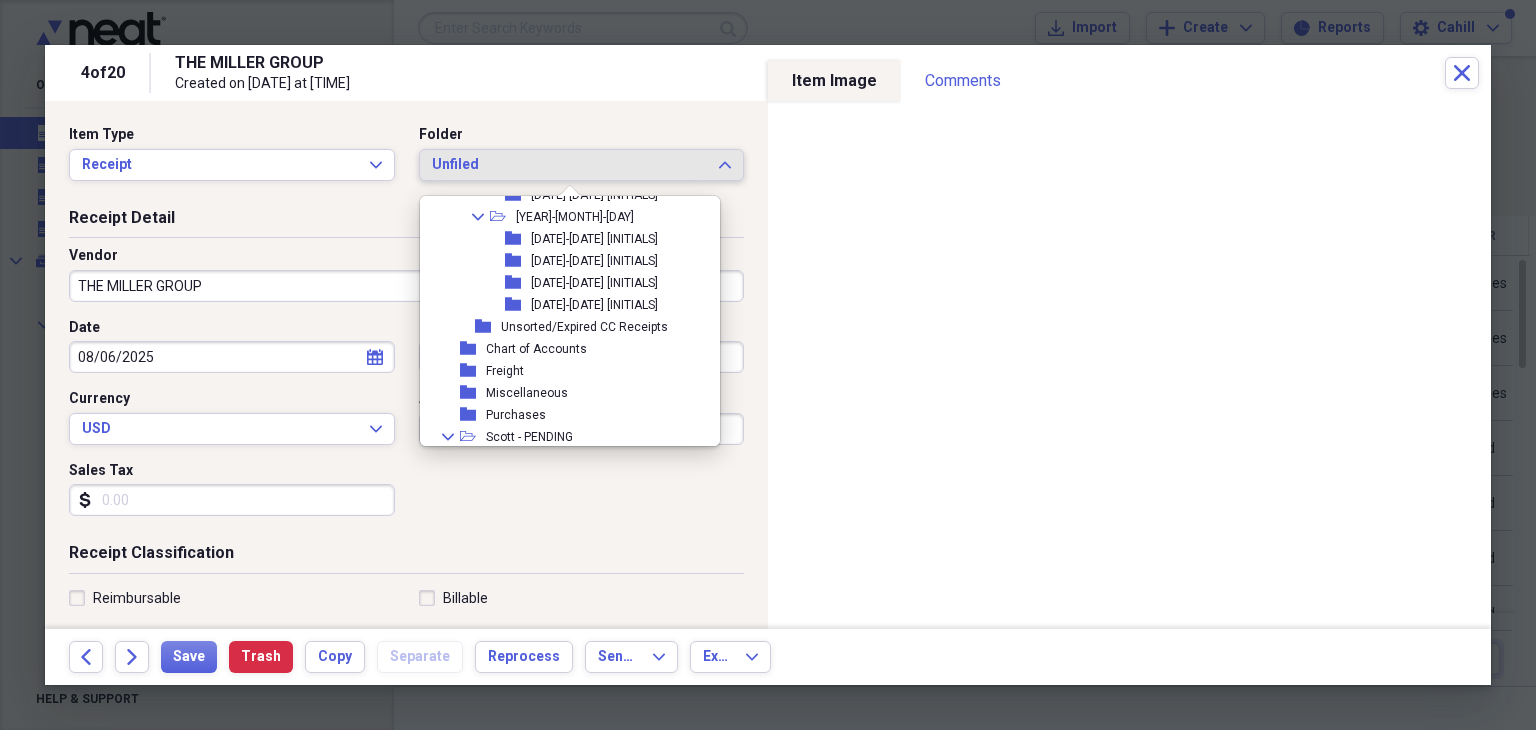 scroll, scrollTop: 1062, scrollLeft: 0, axis: vertical 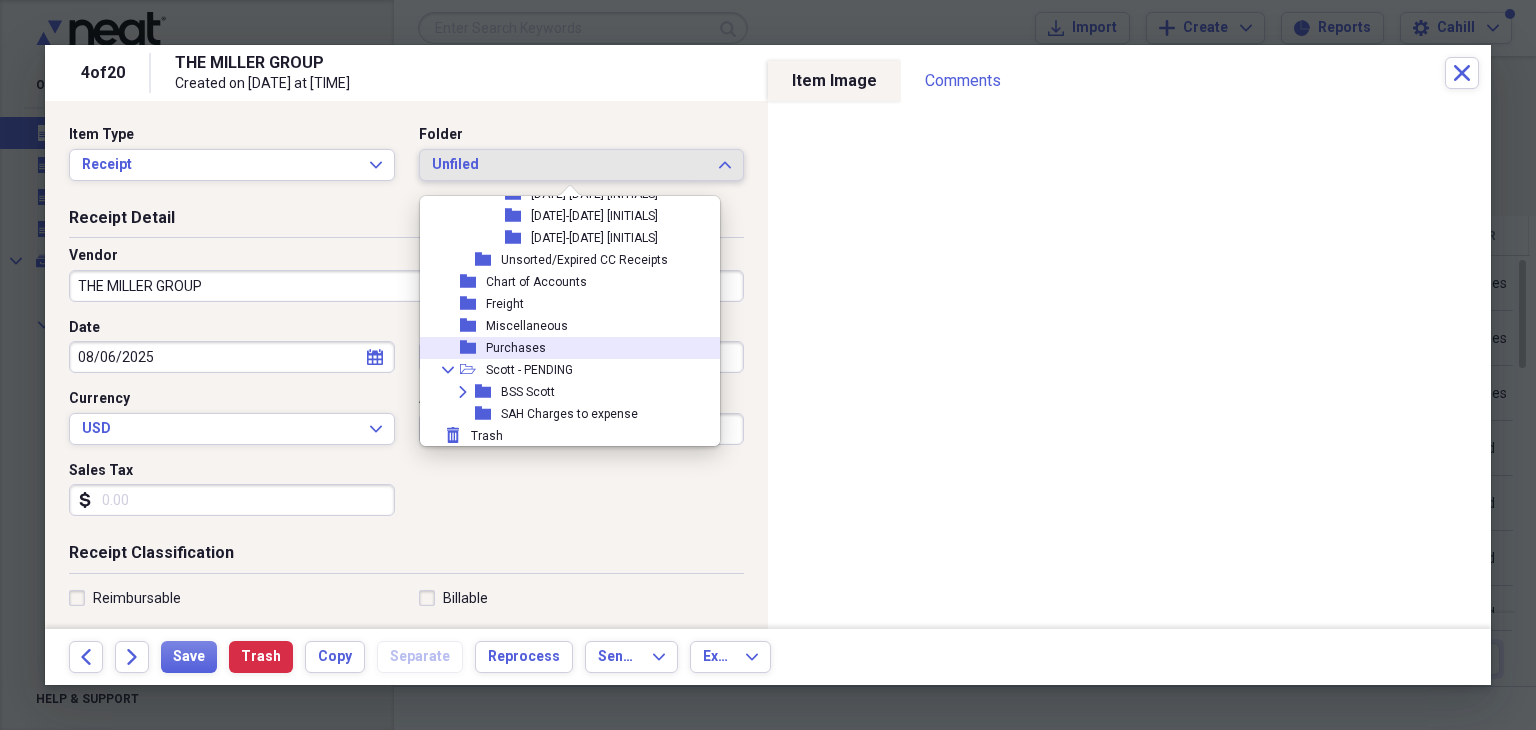 click on "Purchases" at bounding box center (516, 348) 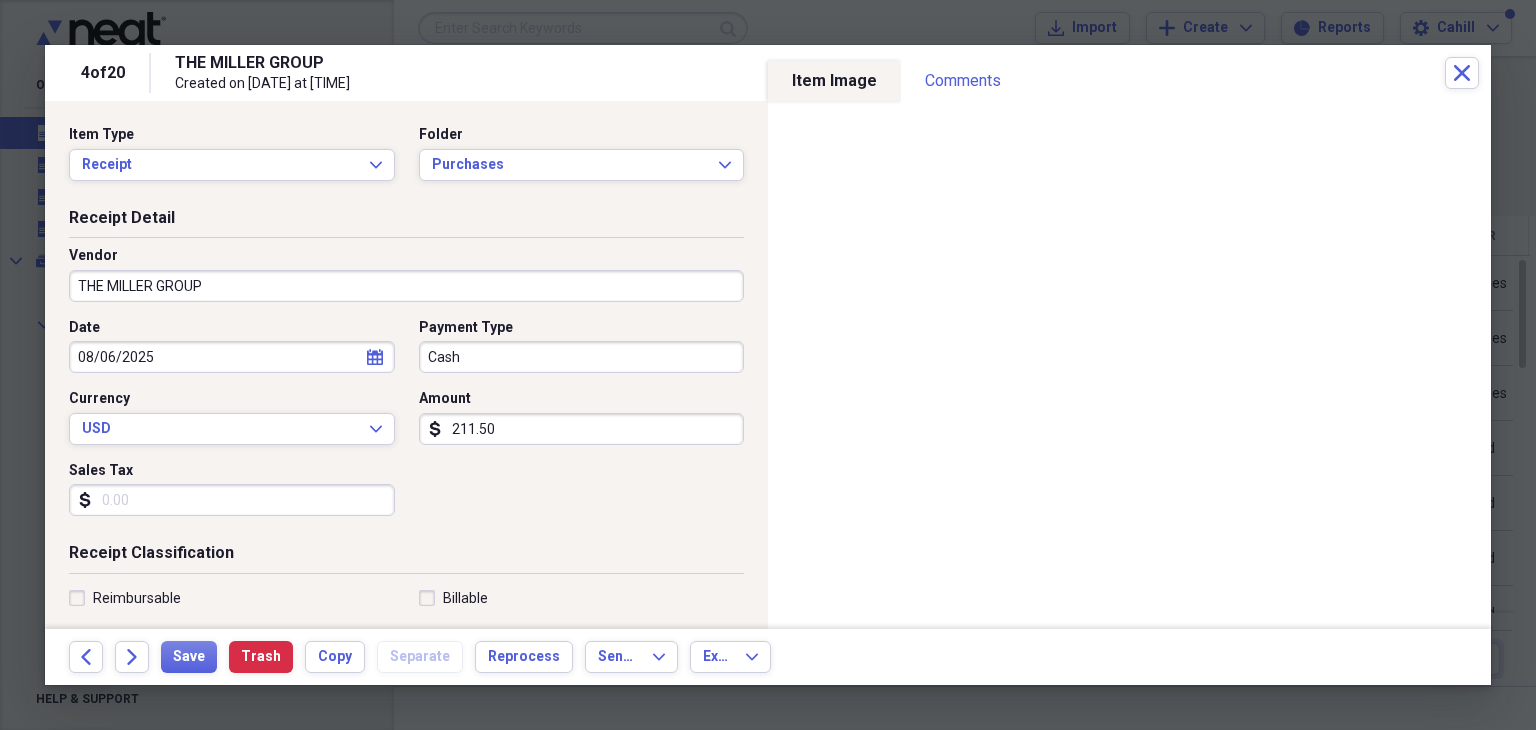 click on "calendar Calendar" at bounding box center (375, 357) 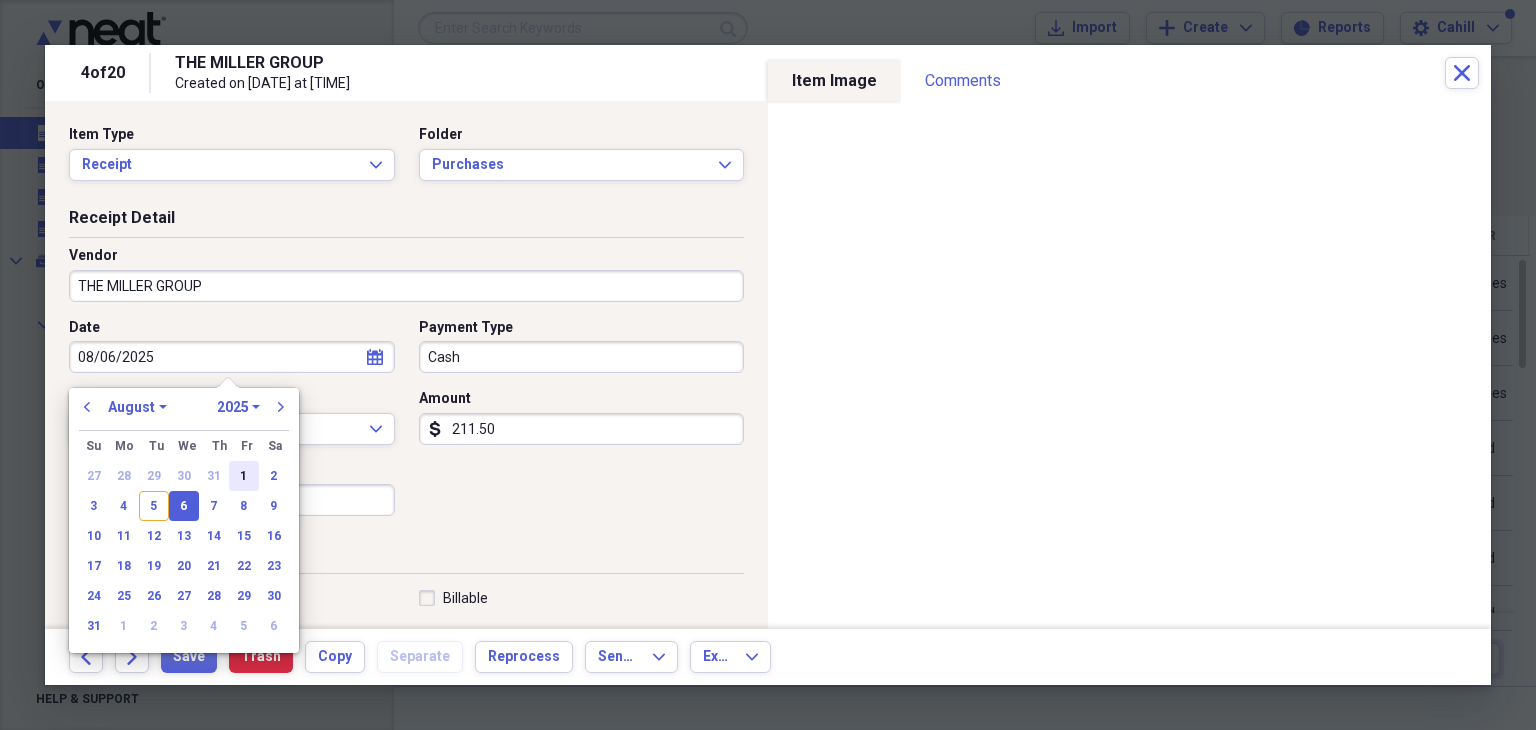 click on "1" at bounding box center (244, 476) 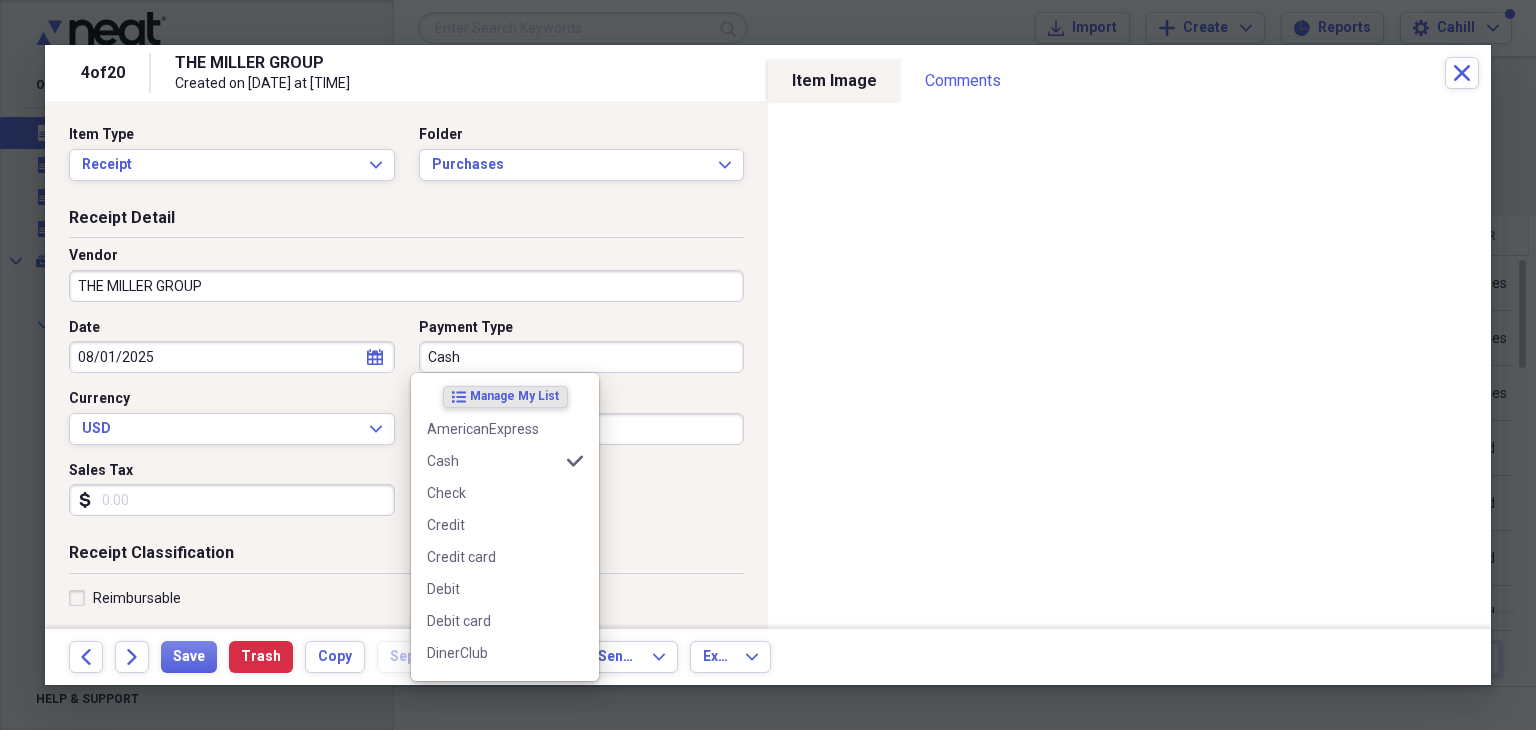 click on "Cash" at bounding box center [582, 357] 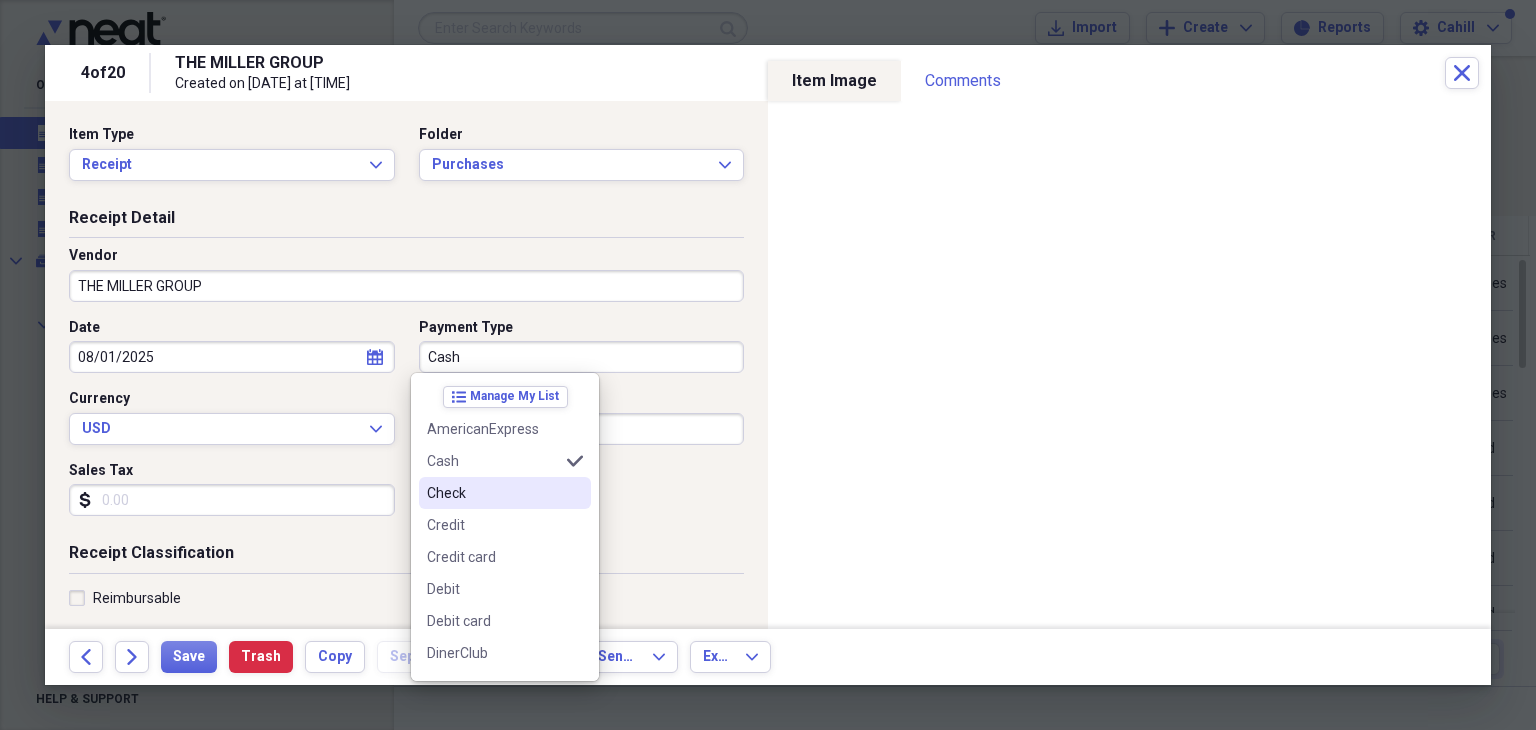 click on "Check" at bounding box center (493, 493) 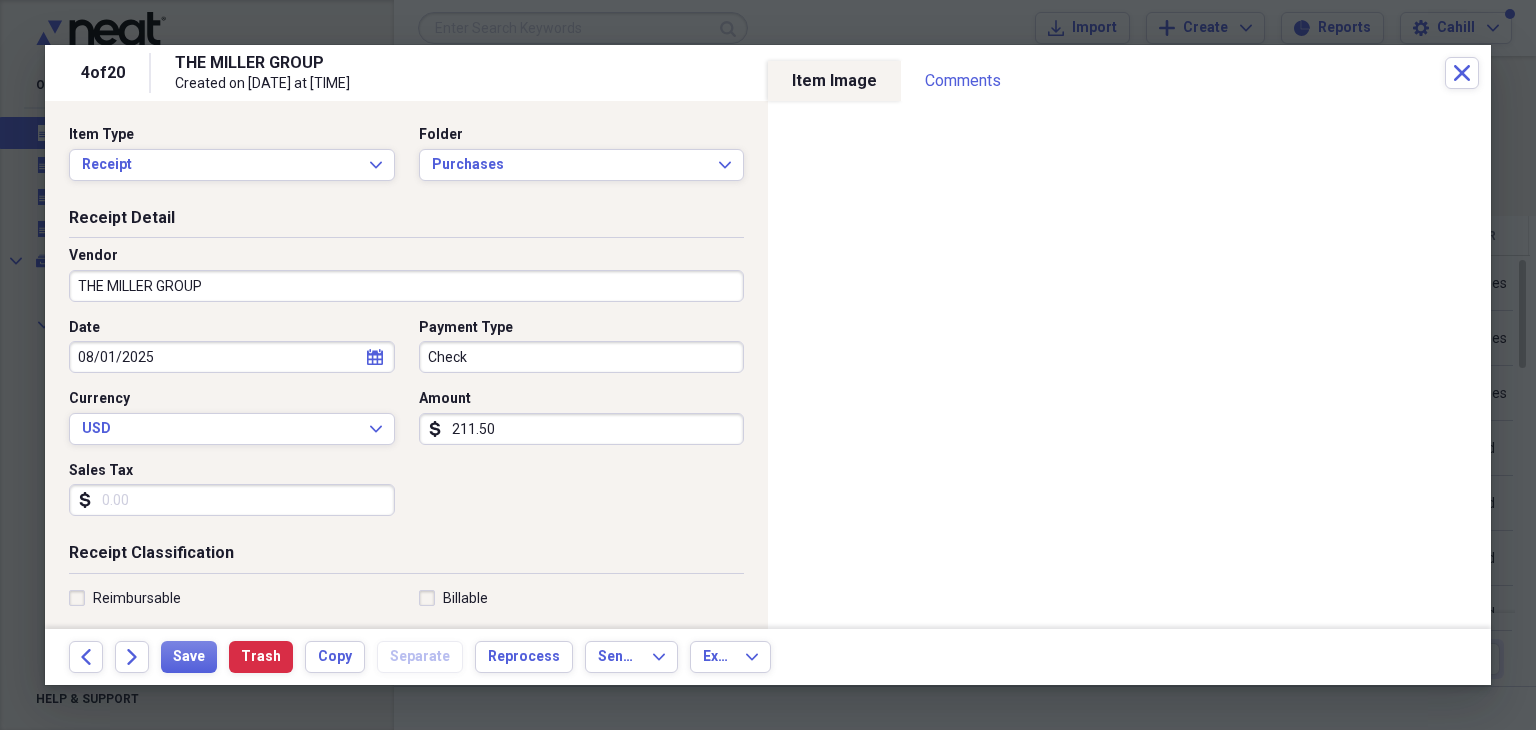 click on "211.50" at bounding box center (582, 429) 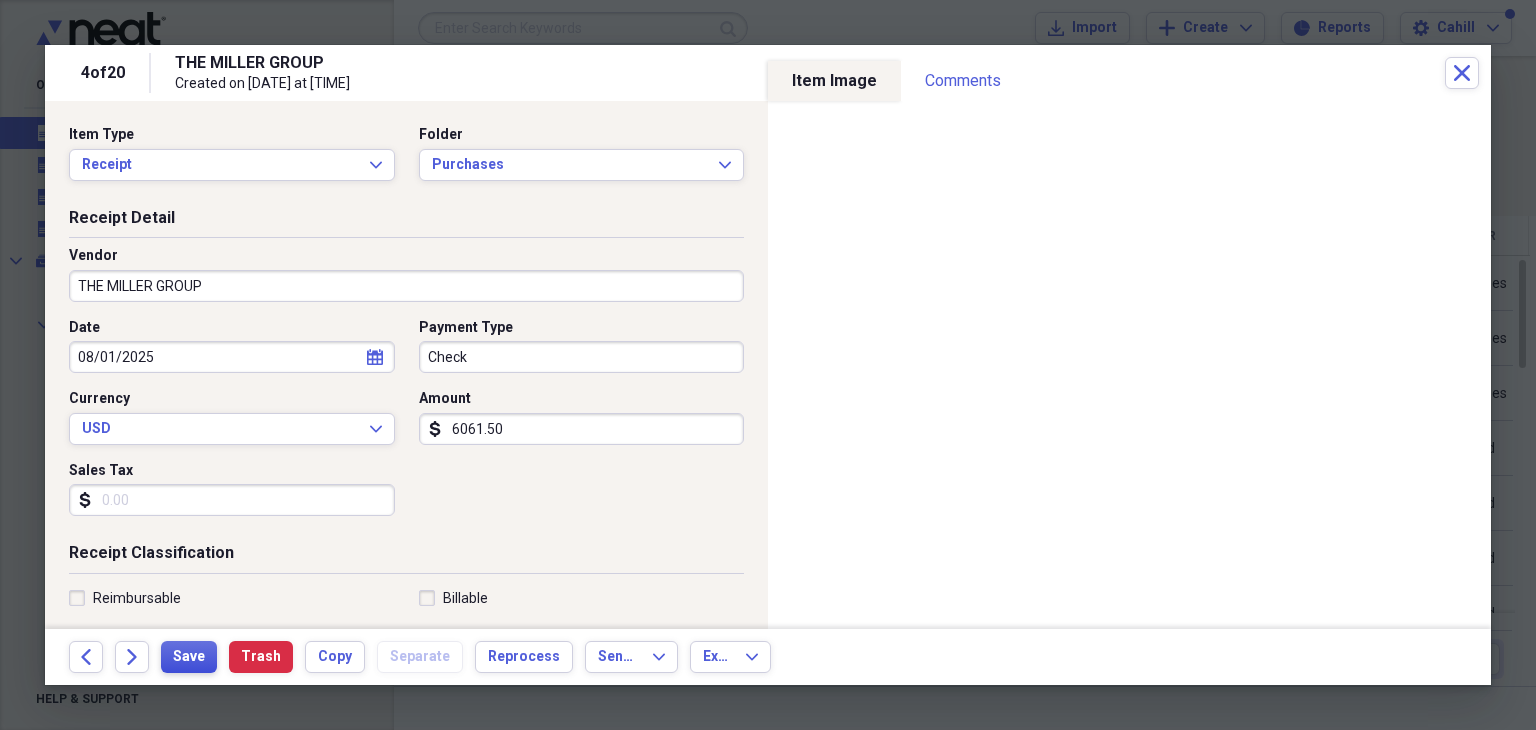type on "6061.50" 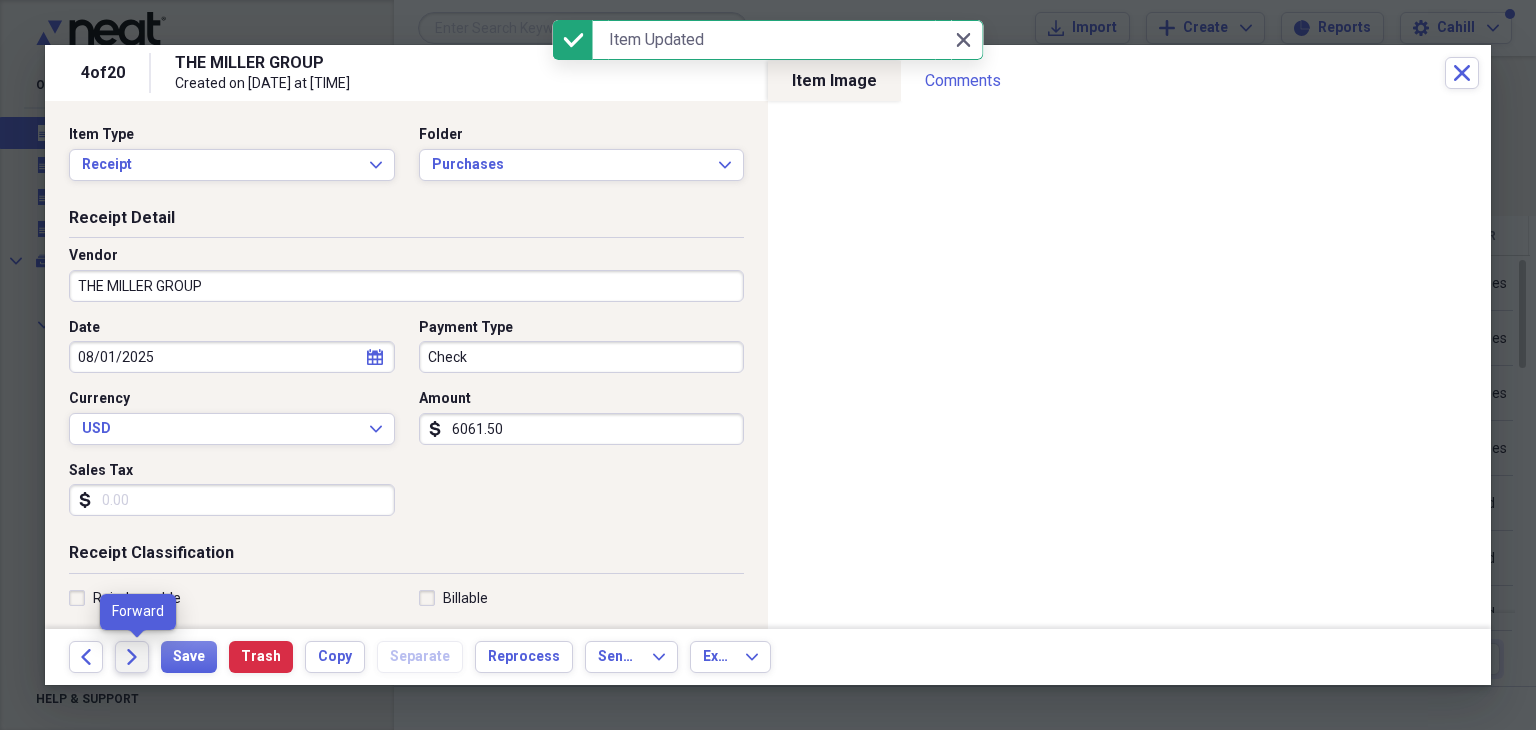 click on "Forward" 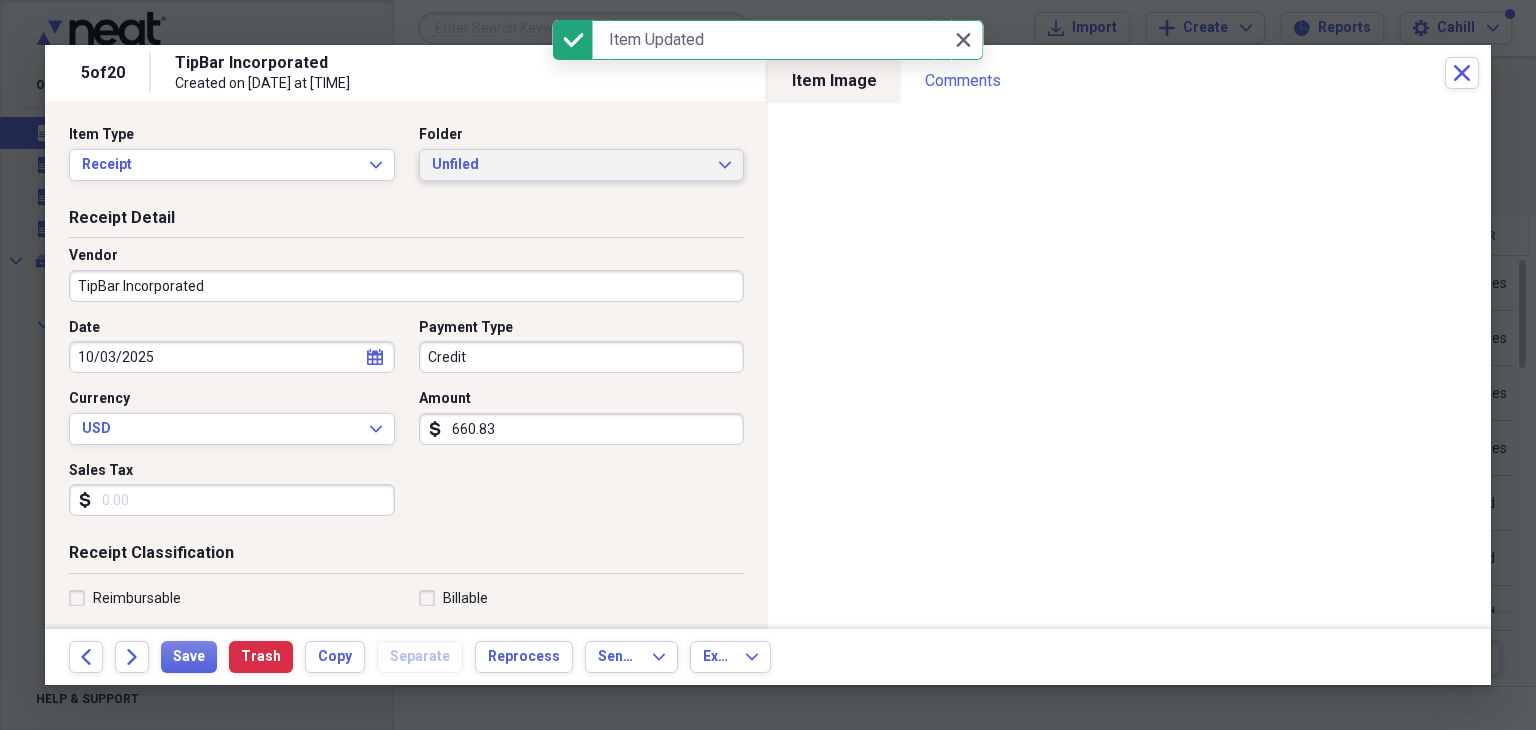 click on "Unfiled" at bounding box center [570, 165] 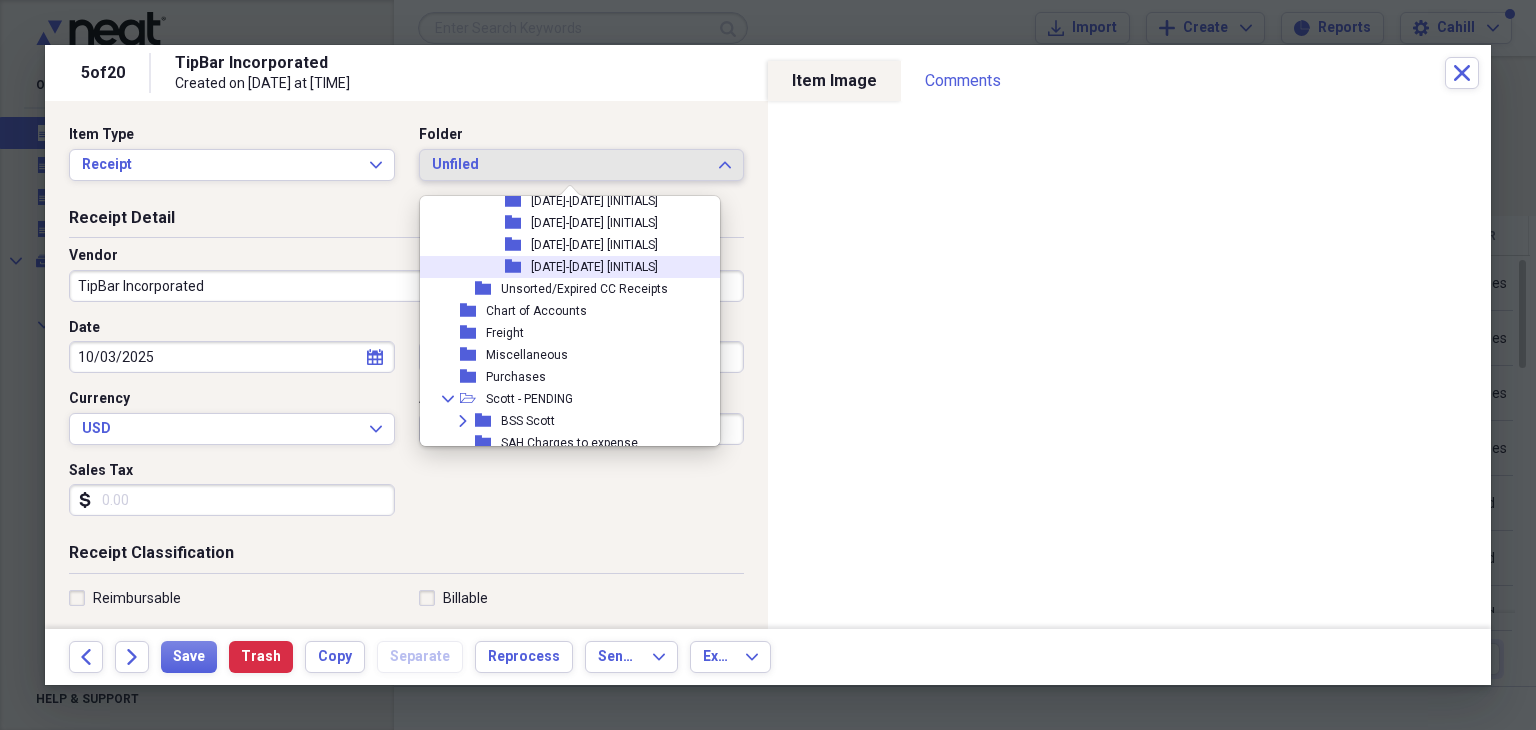 scroll, scrollTop: 1062, scrollLeft: 0, axis: vertical 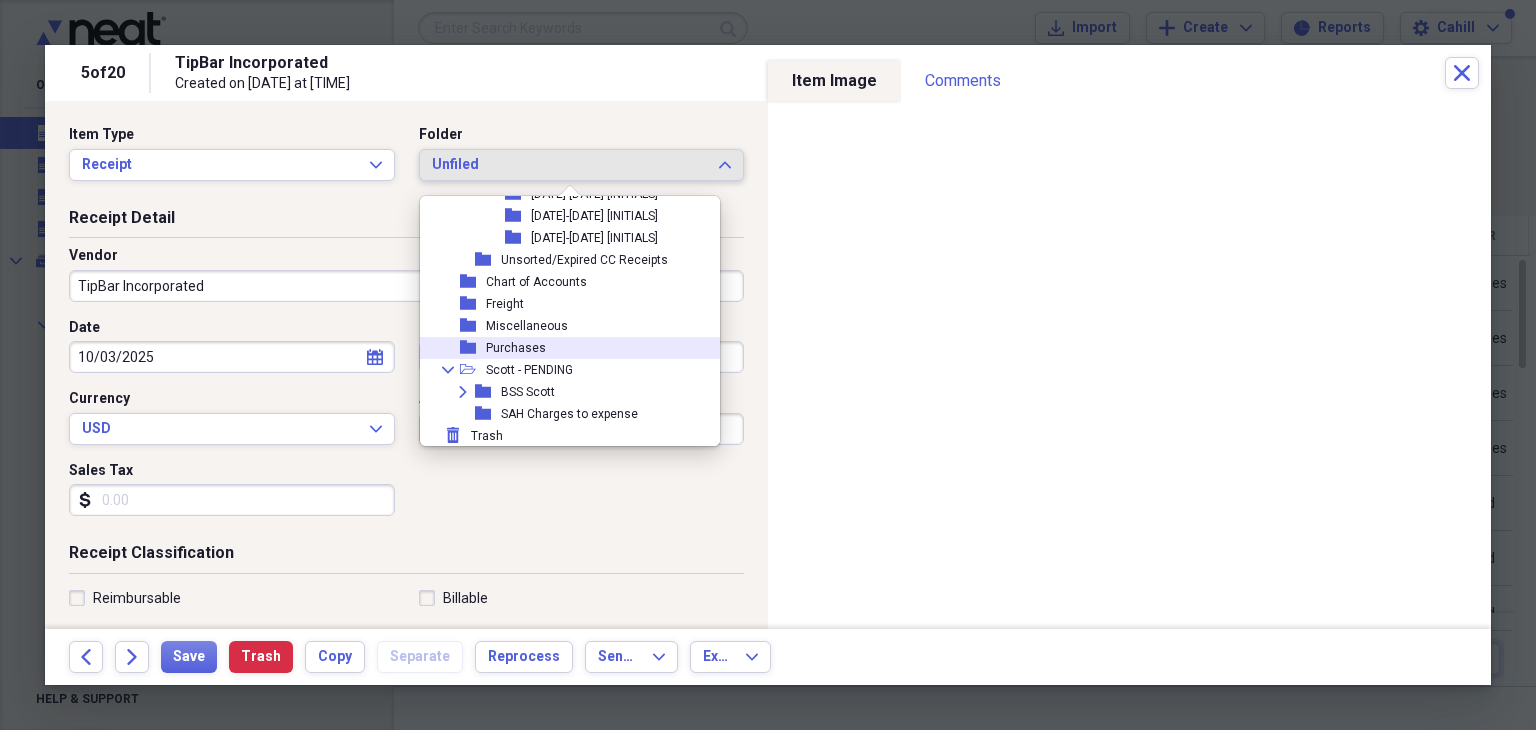 click on "Purchases" at bounding box center (516, 348) 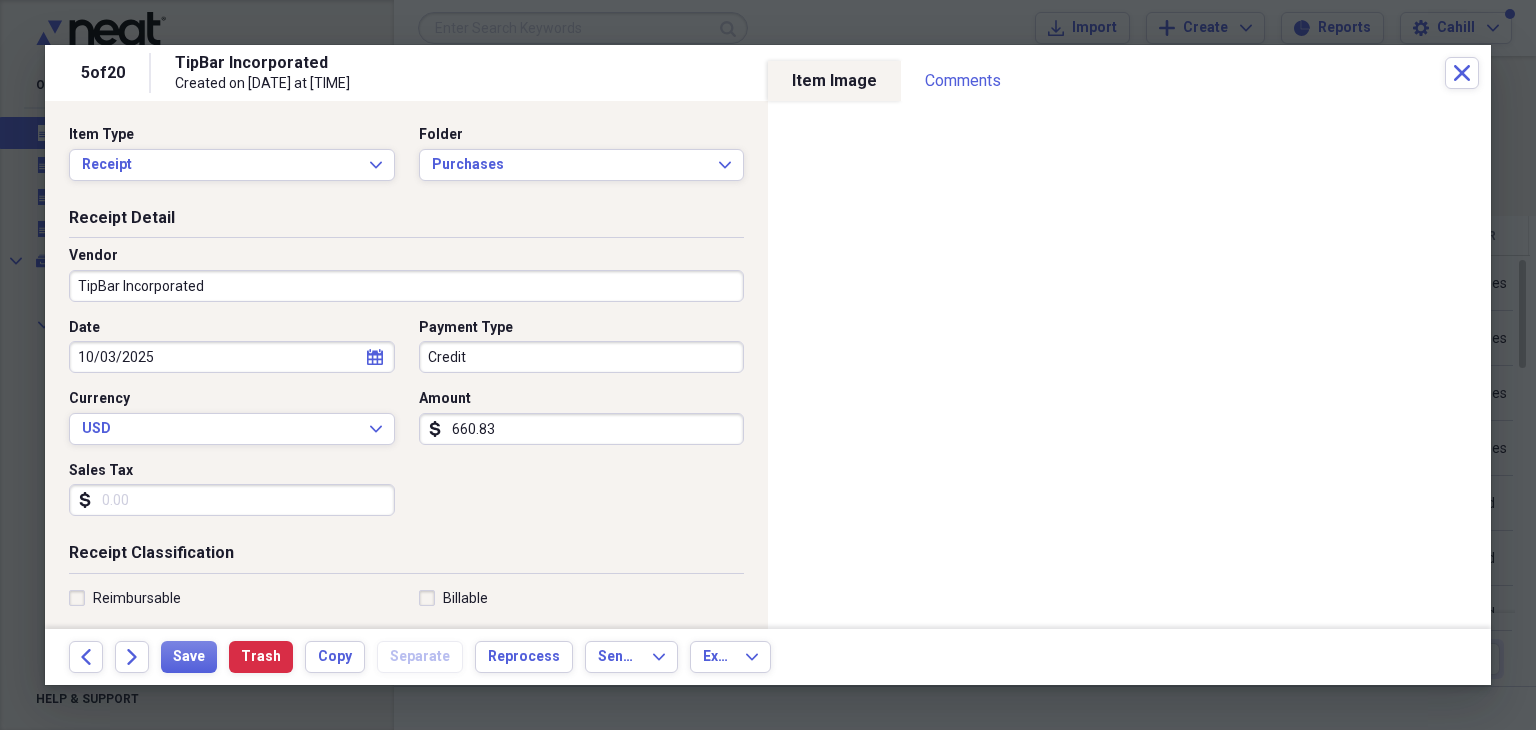 select on "9" 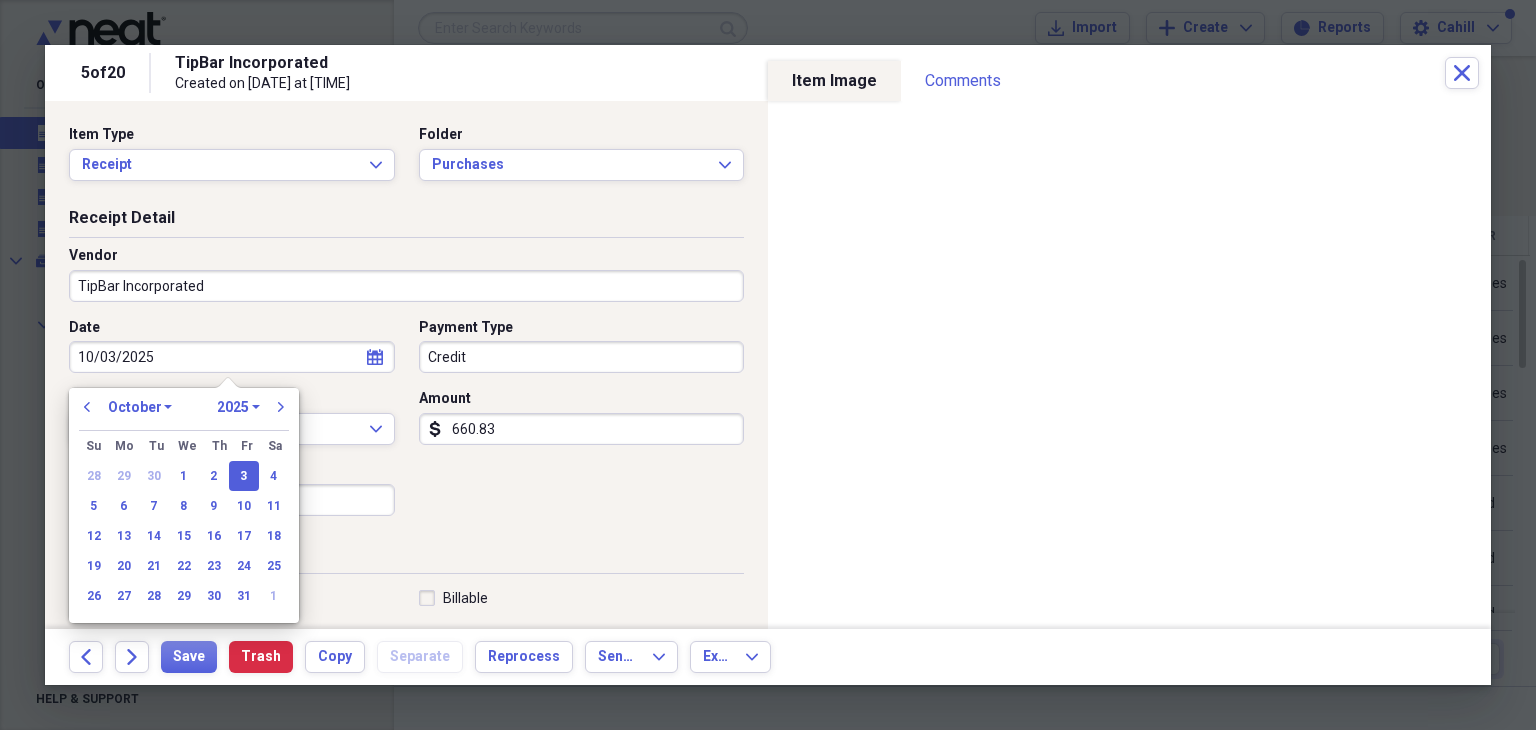 click on "10/03/2025" at bounding box center [232, 357] 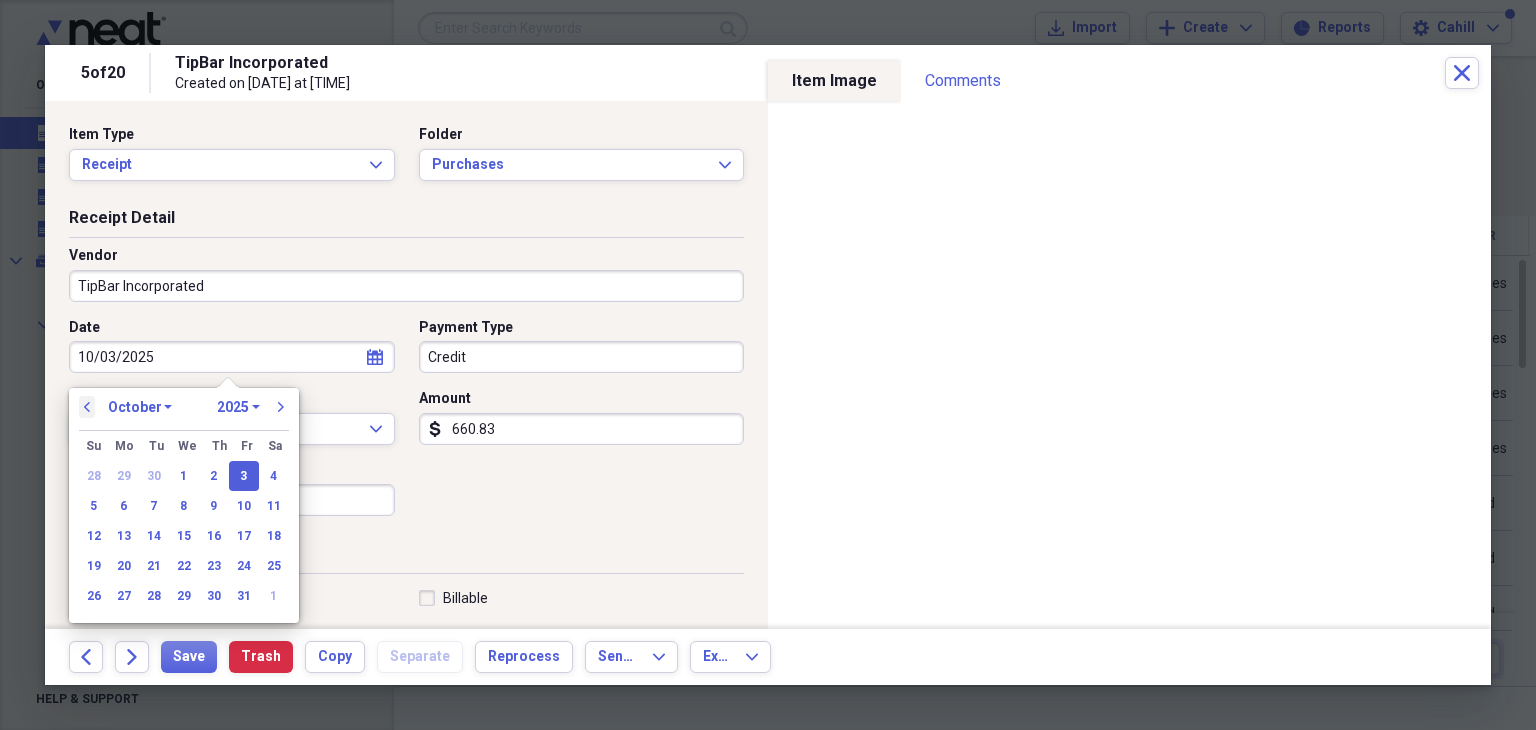 click on "previous" at bounding box center (87, 407) 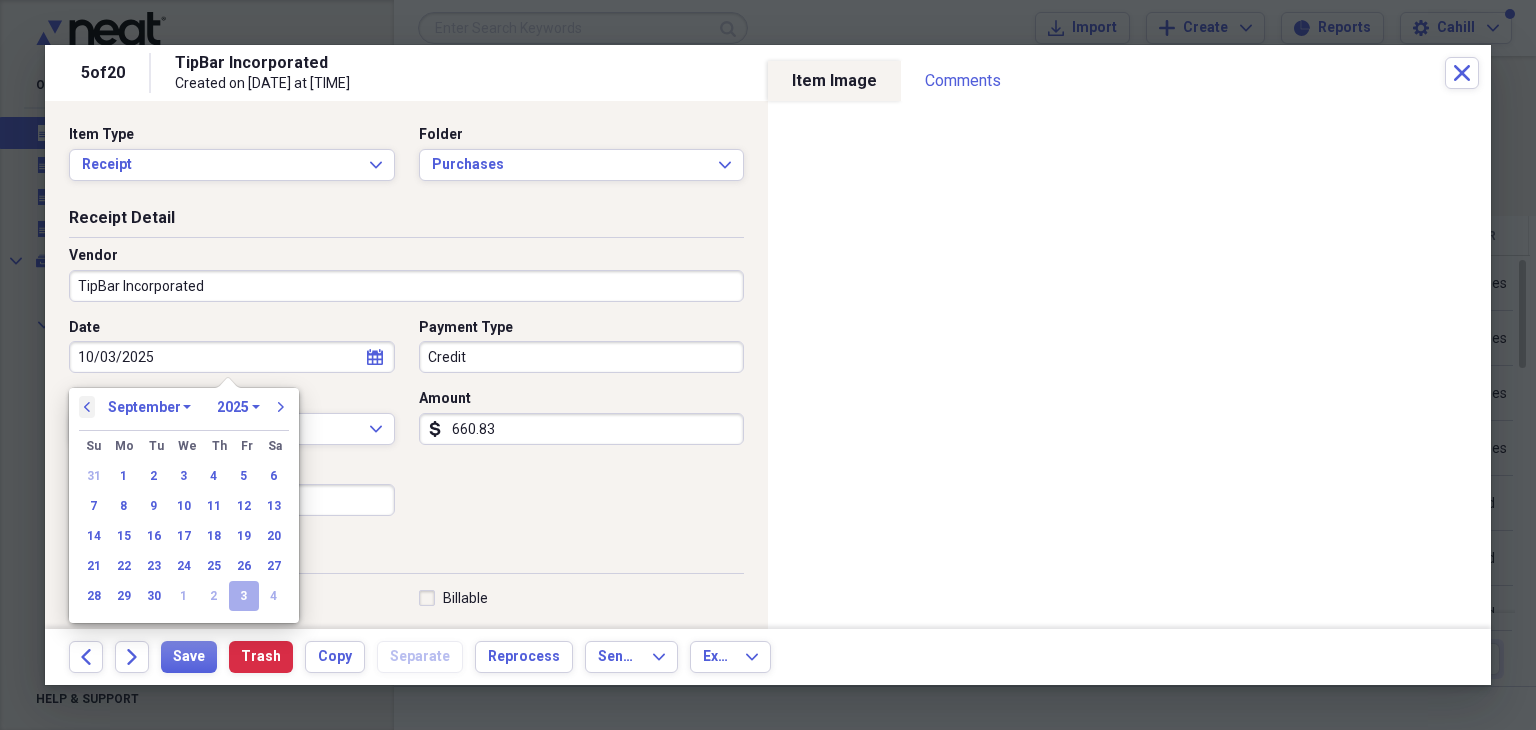 click on "previous" at bounding box center [87, 407] 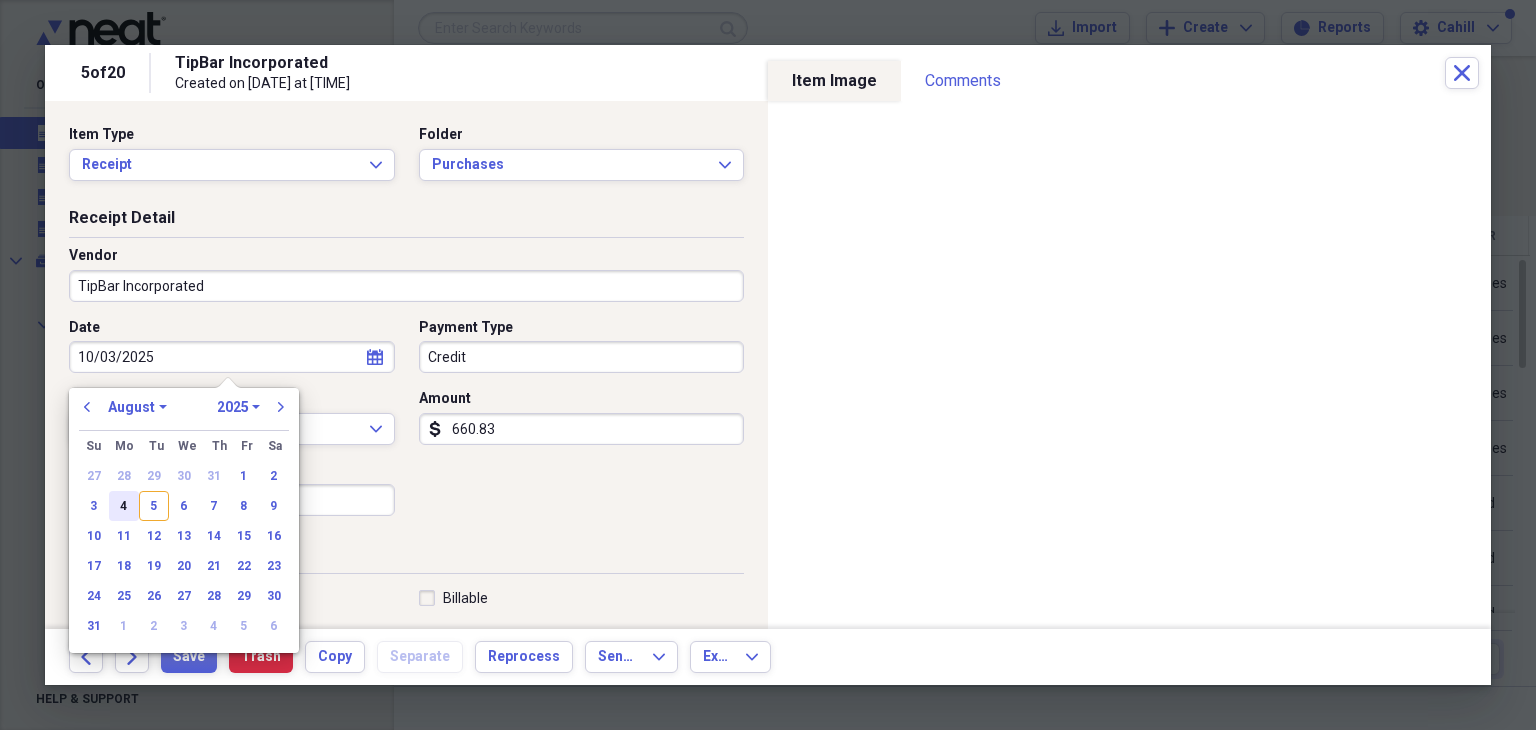 click on "4" at bounding box center [124, 506] 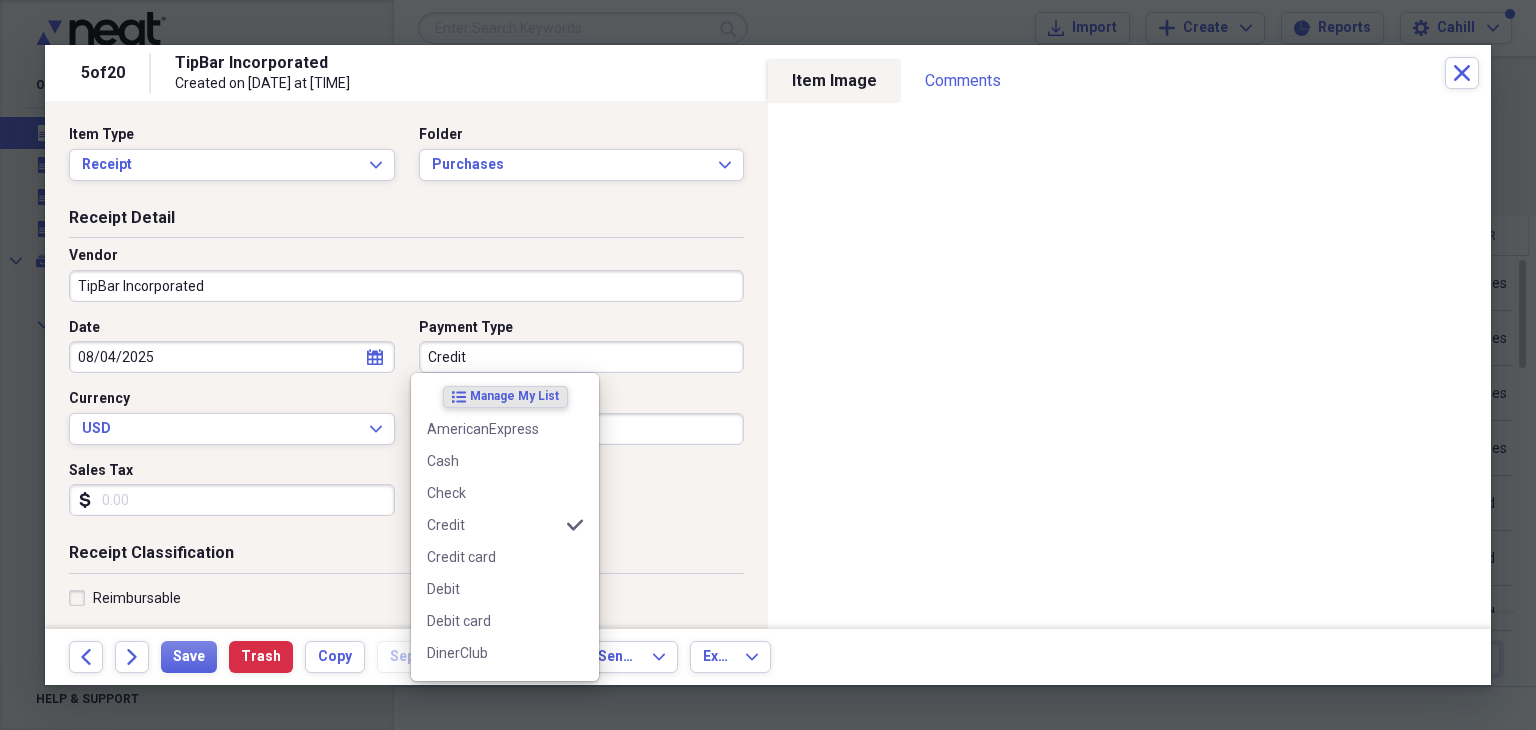 click on "Credit" at bounding box center [582, 357] 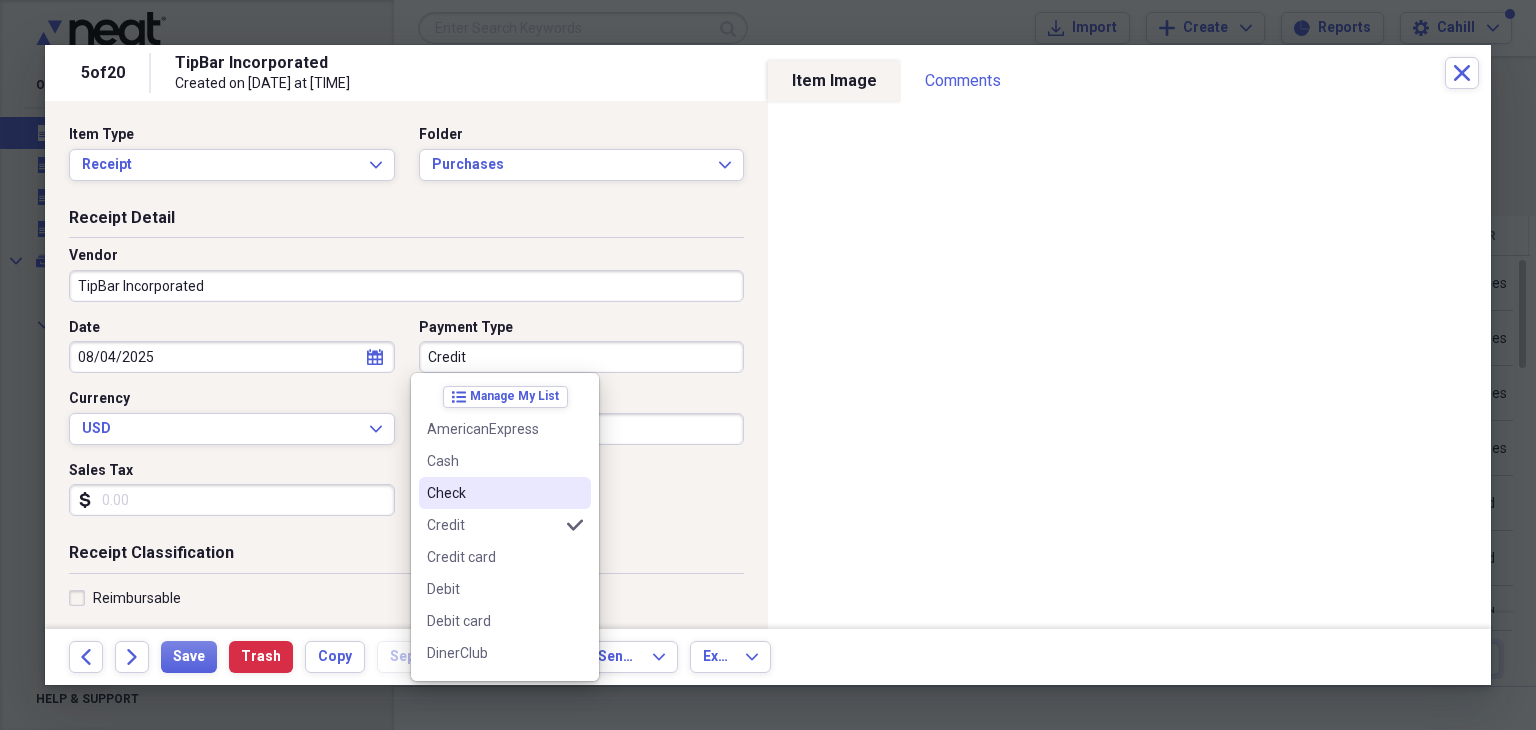 click on "Check" at bounding box center (493, 493) 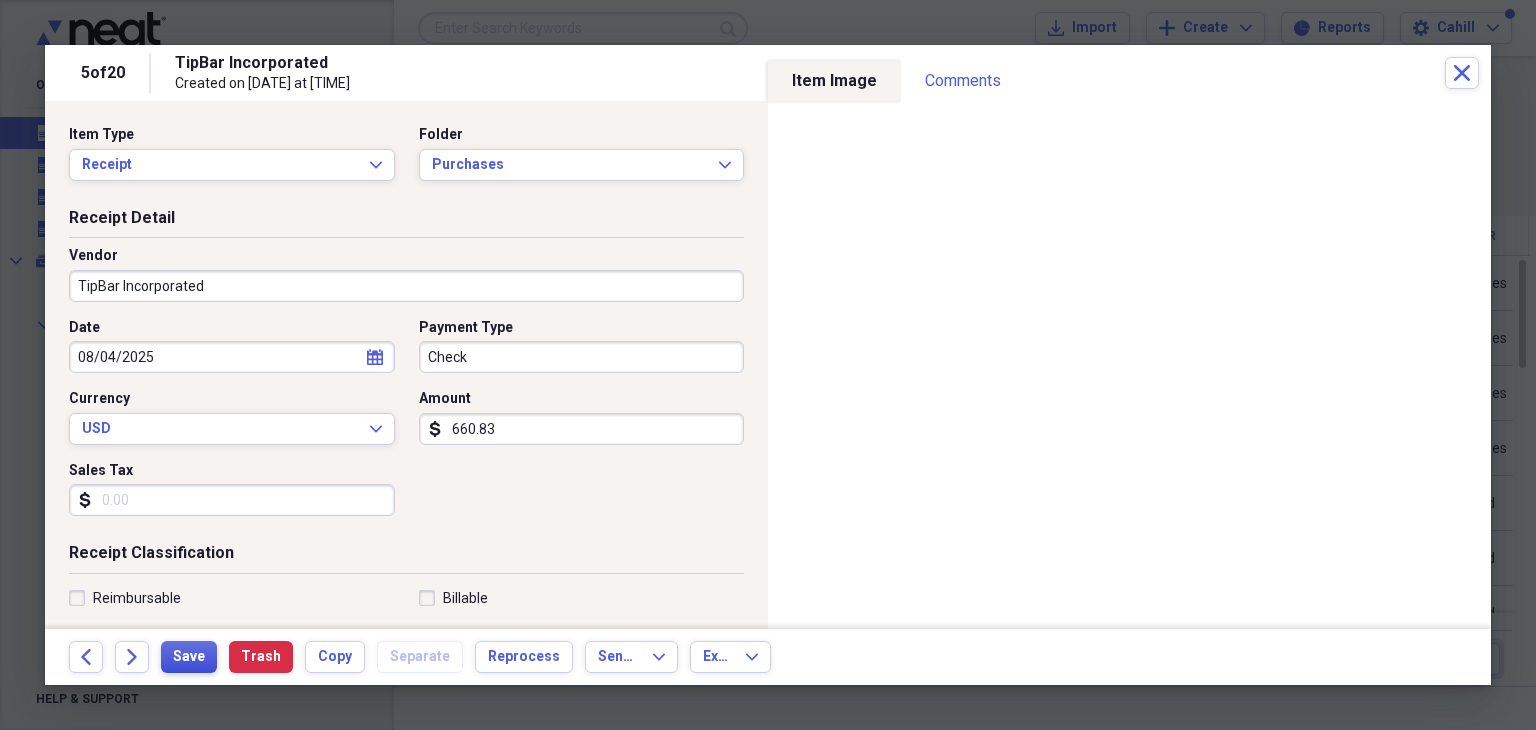 click on "Save" at bounding box center [189, 657] 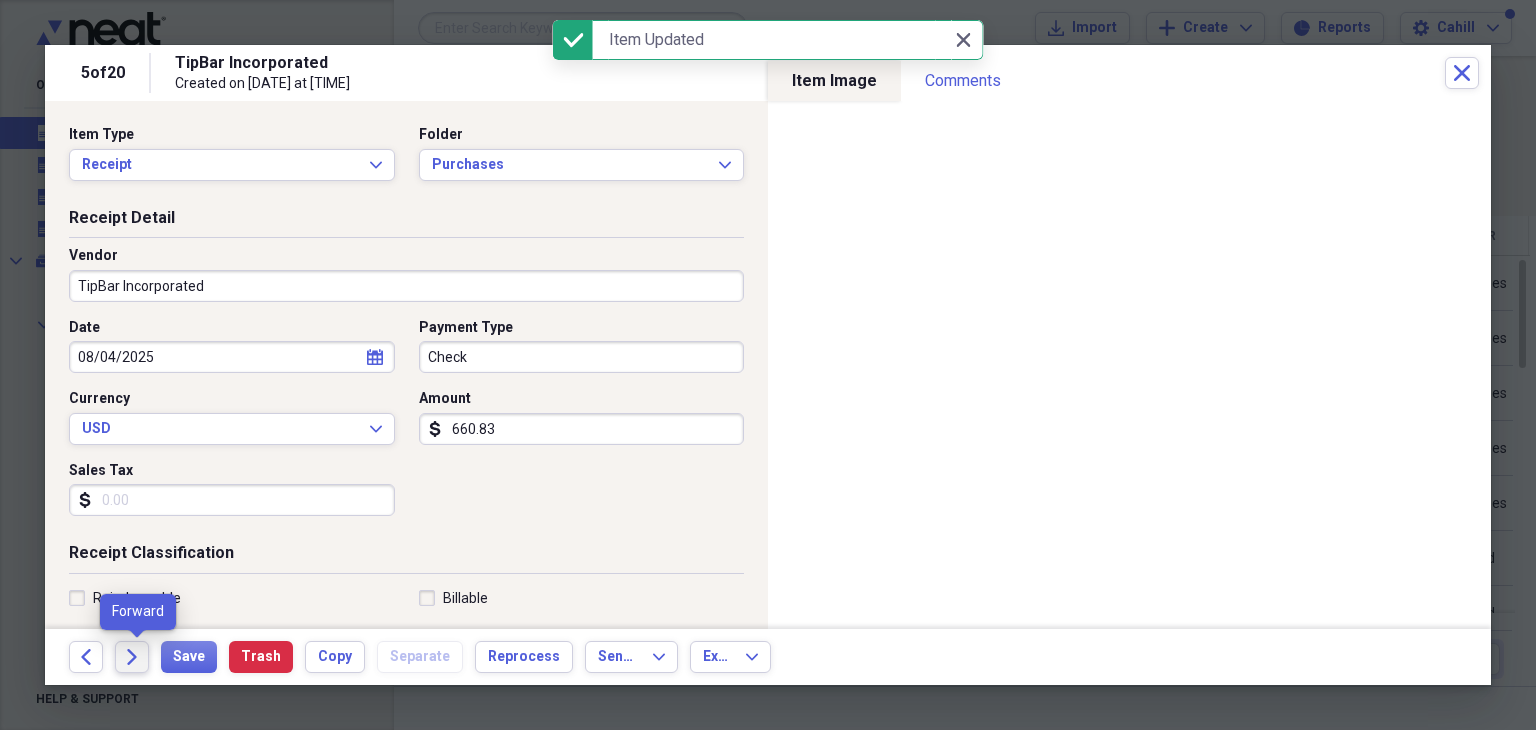 click on "Forward" 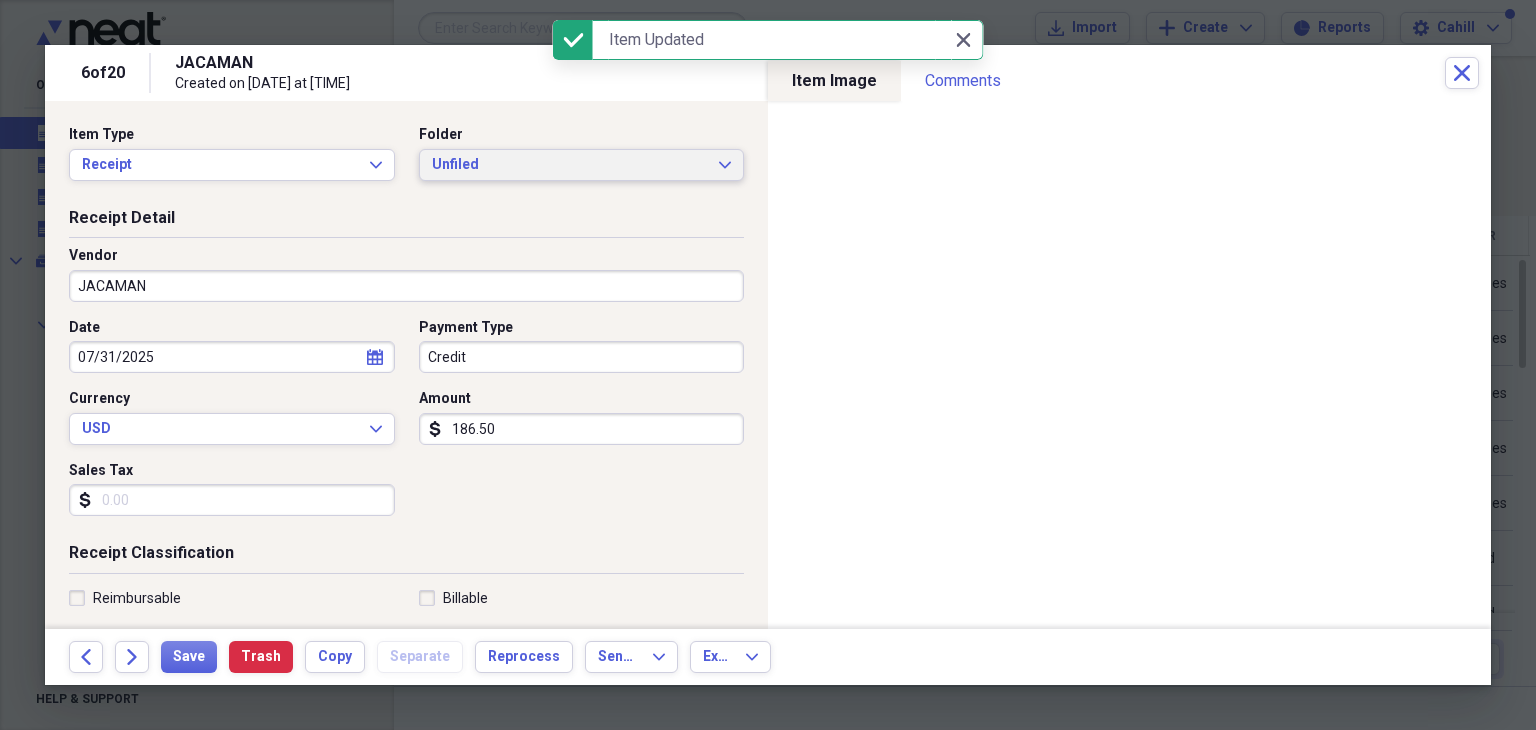 click on "Unfiled" at bounding box center [570, 165] 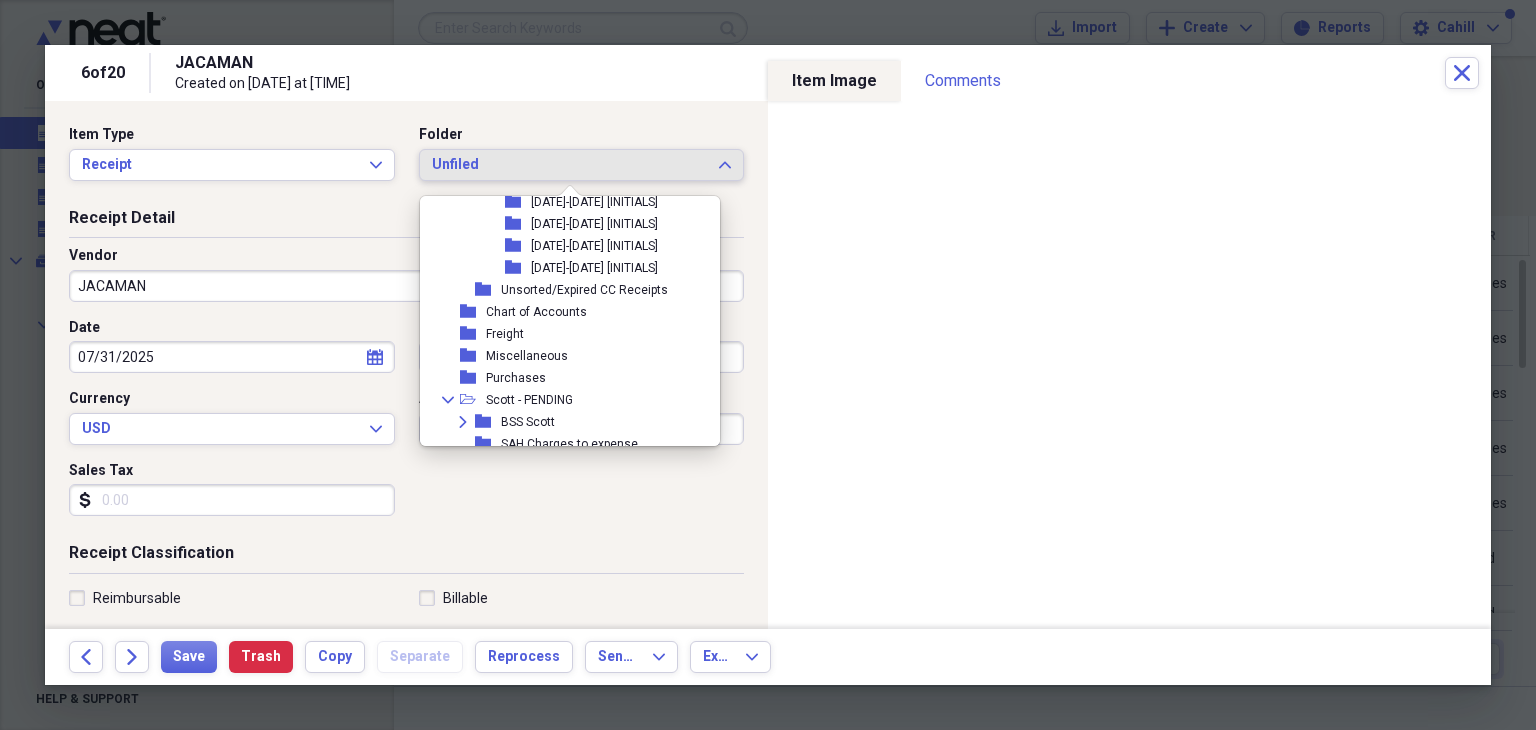 scroll, scrollTop: 1062, scrollLeft: 0, axis: vertical 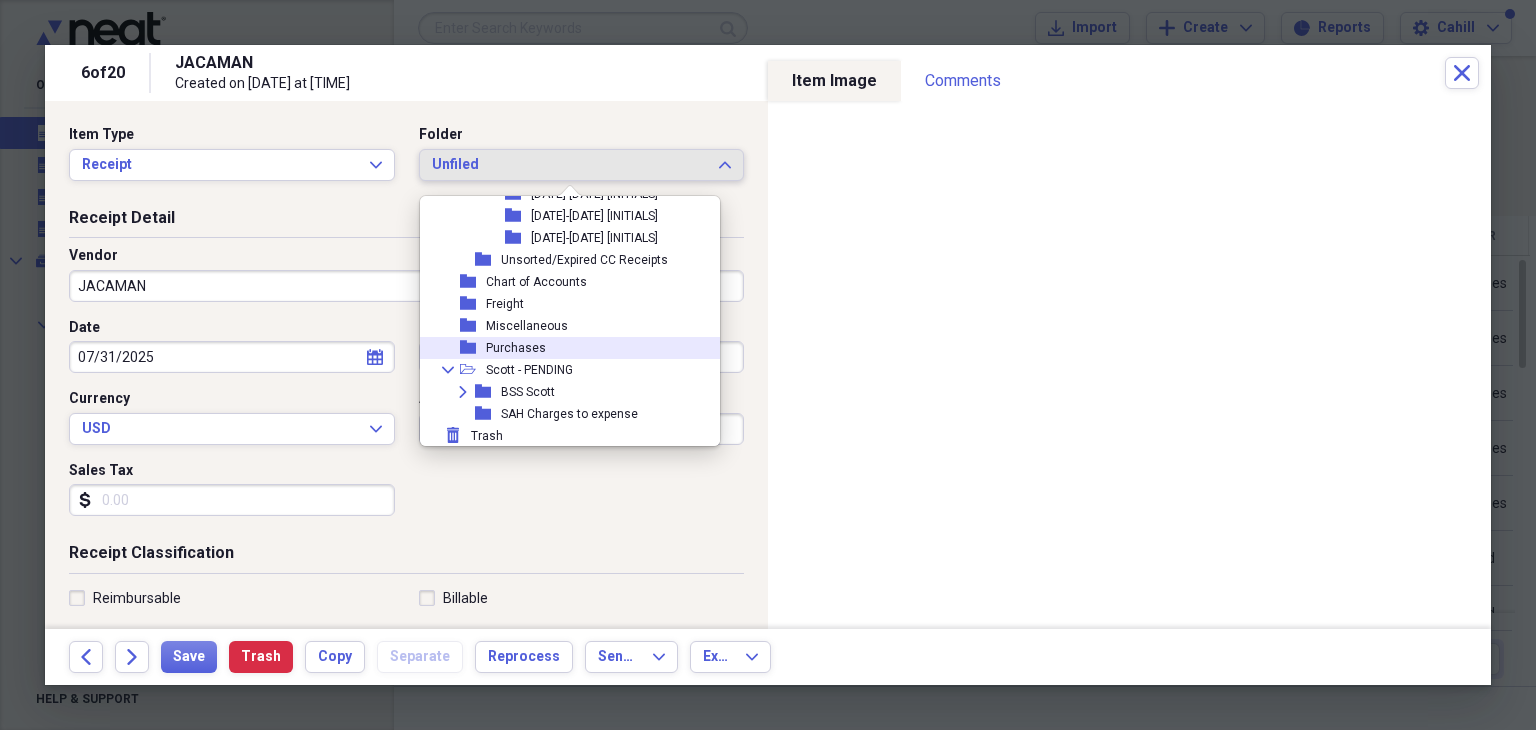 click on "folder Purchases" at bounding box center (562, 348) 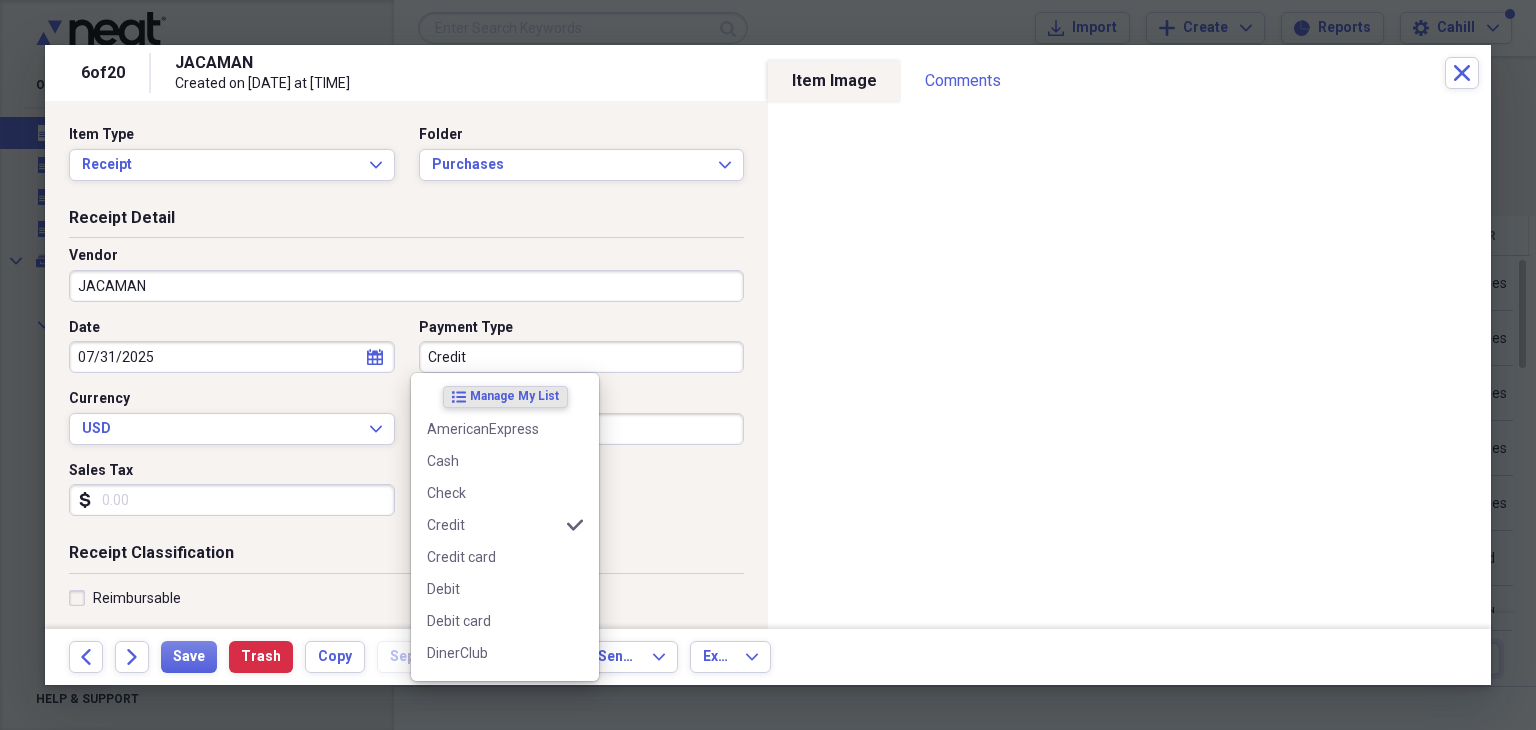 click on "Credit" at bounding box center (582, 357) 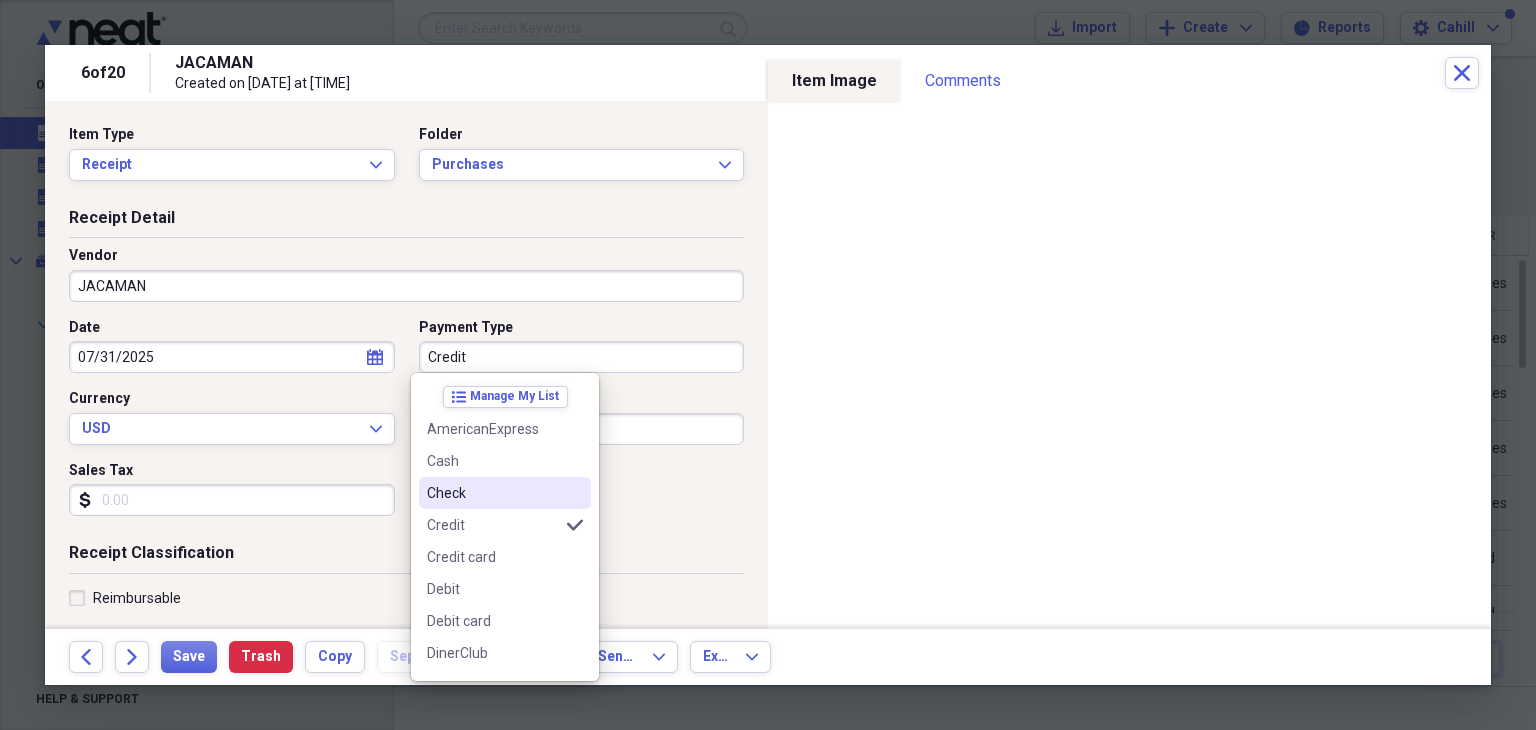 click on "Check" at bounding box center (493, 493) 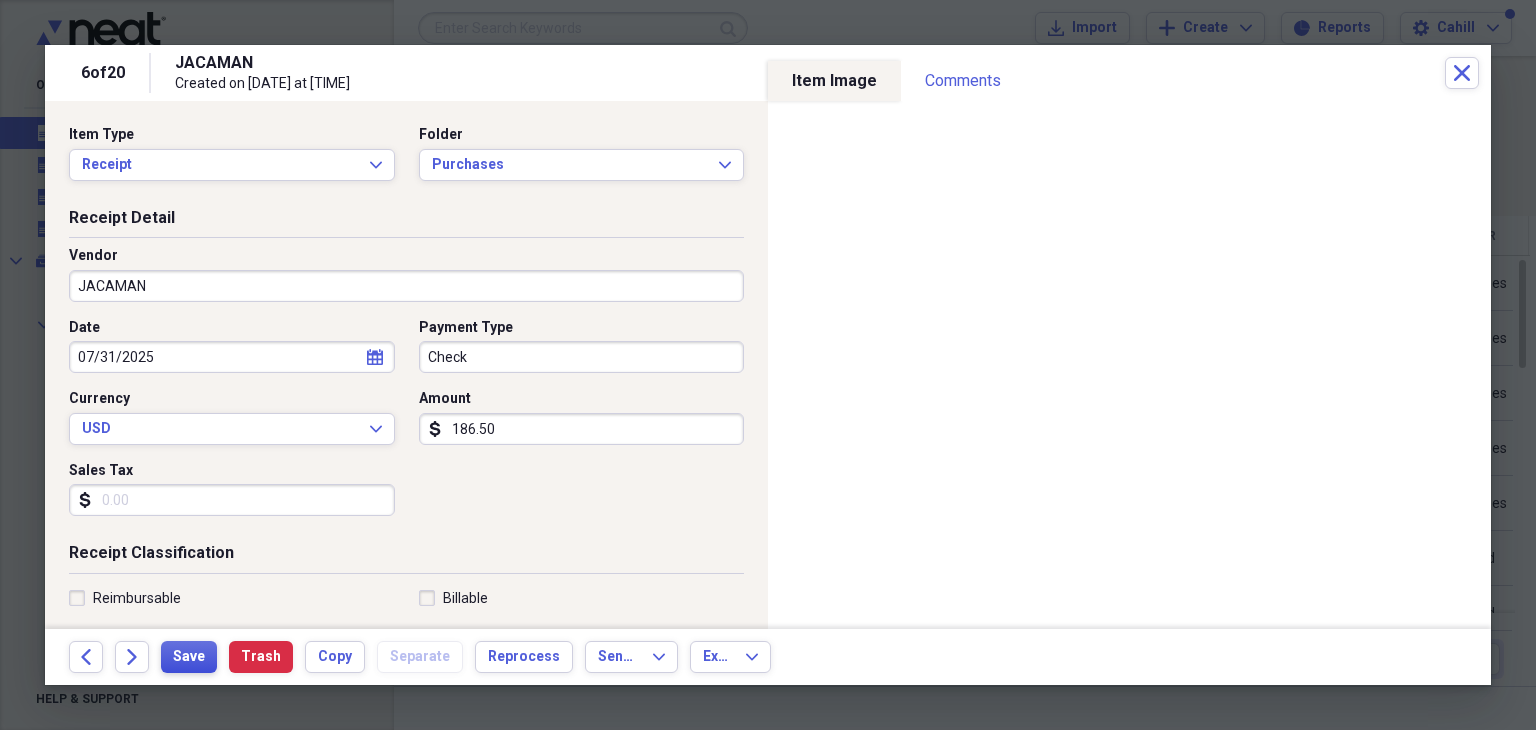 click on "Save" at bounding box center (189, 657) 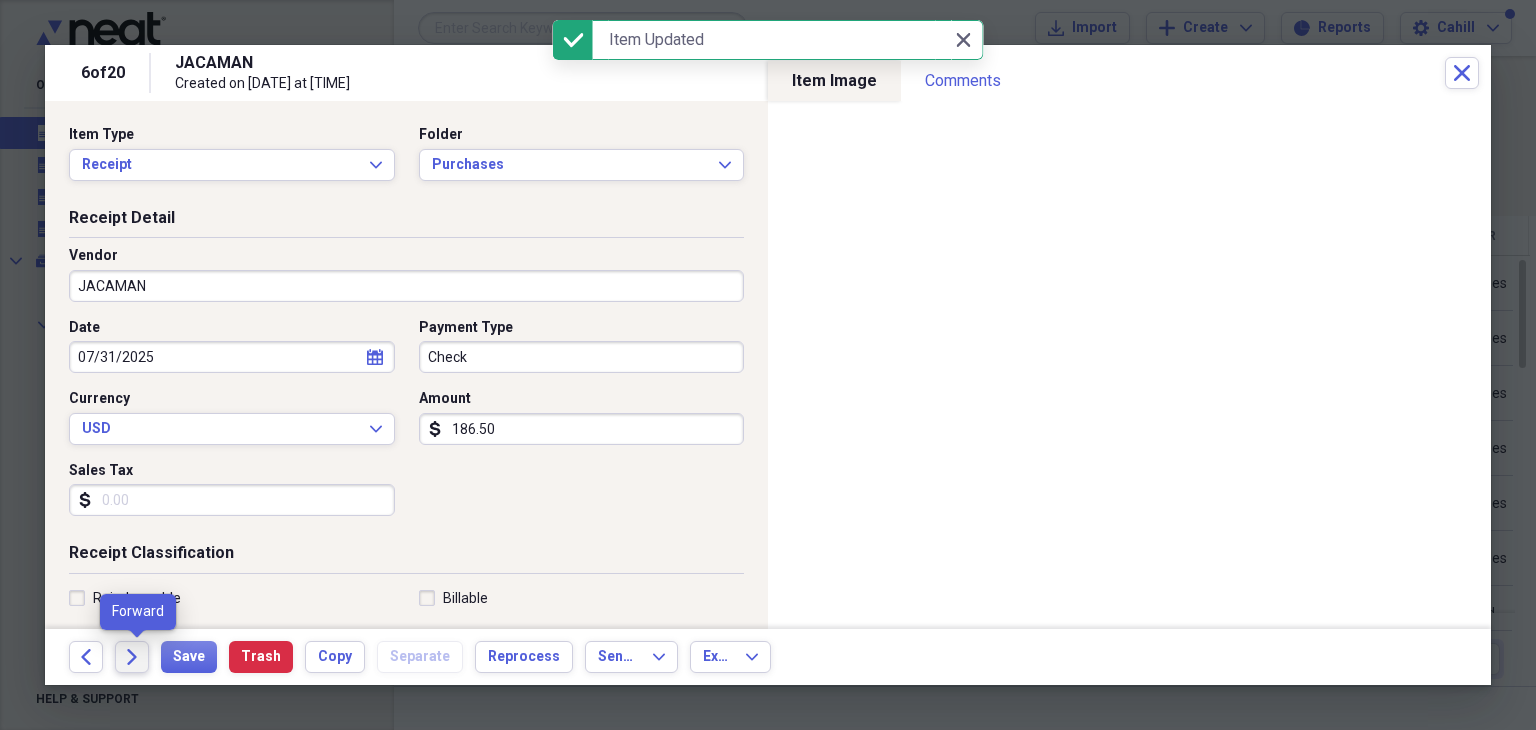 click on "Forward" 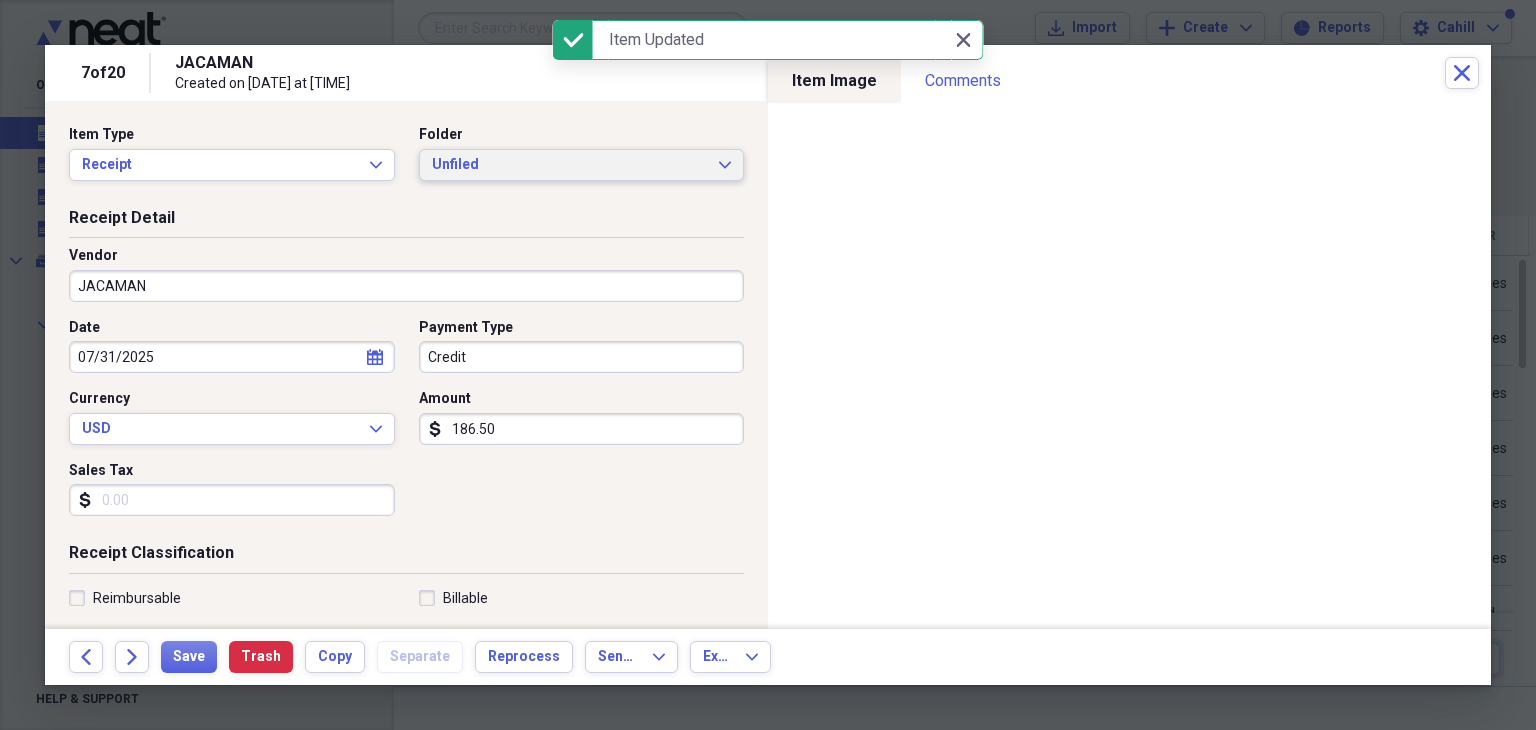 click on "Unfiled" at bounding box center (570, 165) 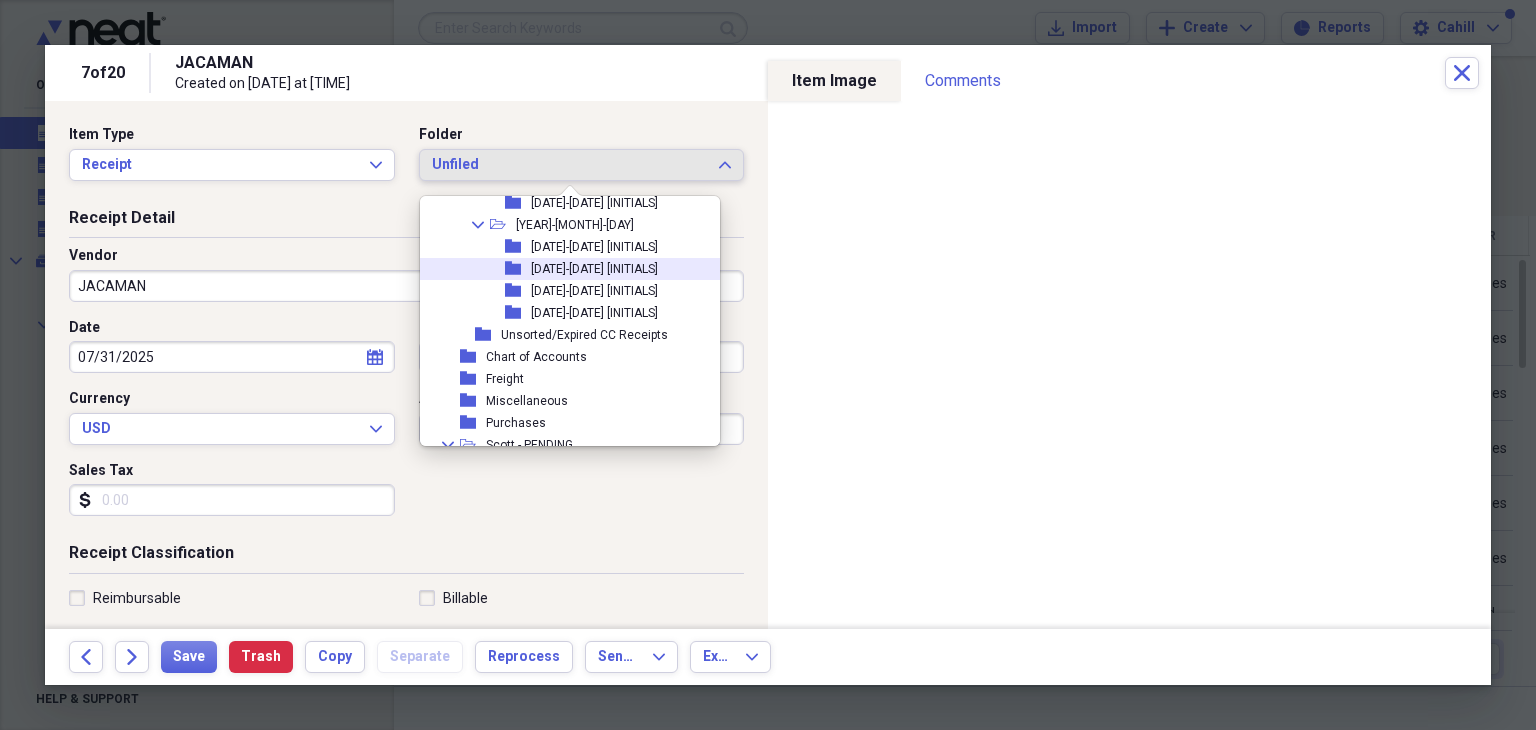 scroll, scrollTop: 1062, scrollLeft: 0, axis: vertical 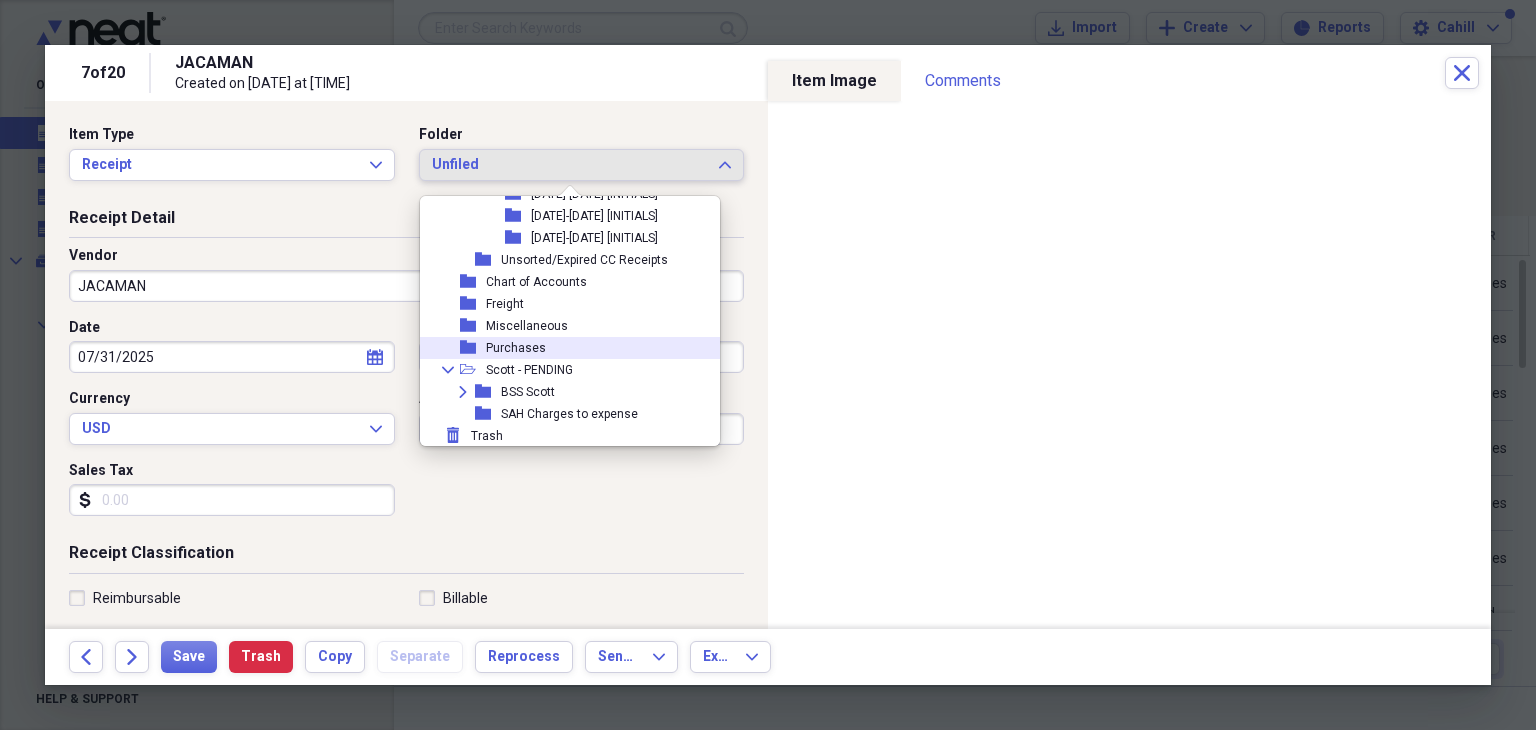 click on "Purchases" at bounding box center [516, 348] 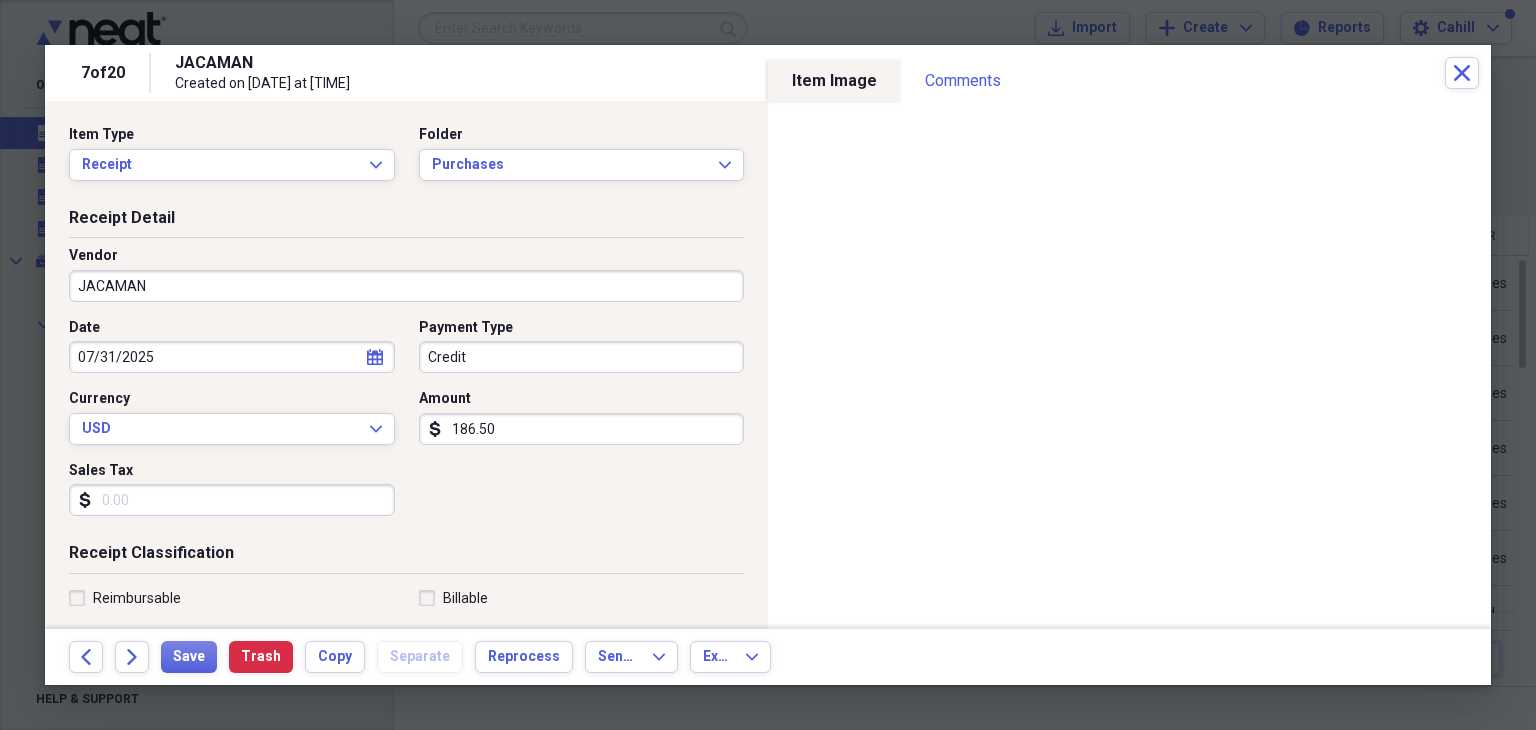 click on "Credit" at bounding box center (582, 357) 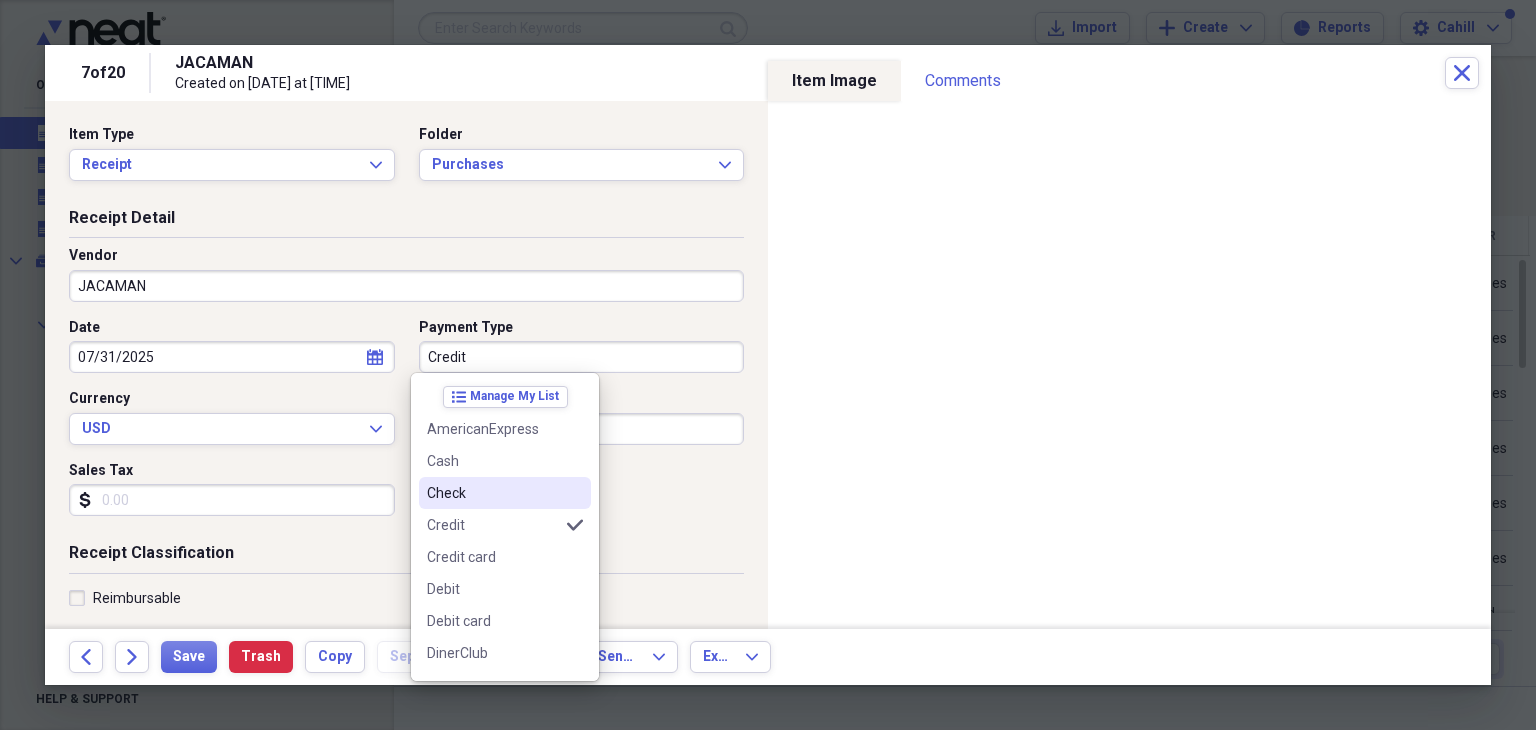 click on "Check" at bounding box center (493, 493) 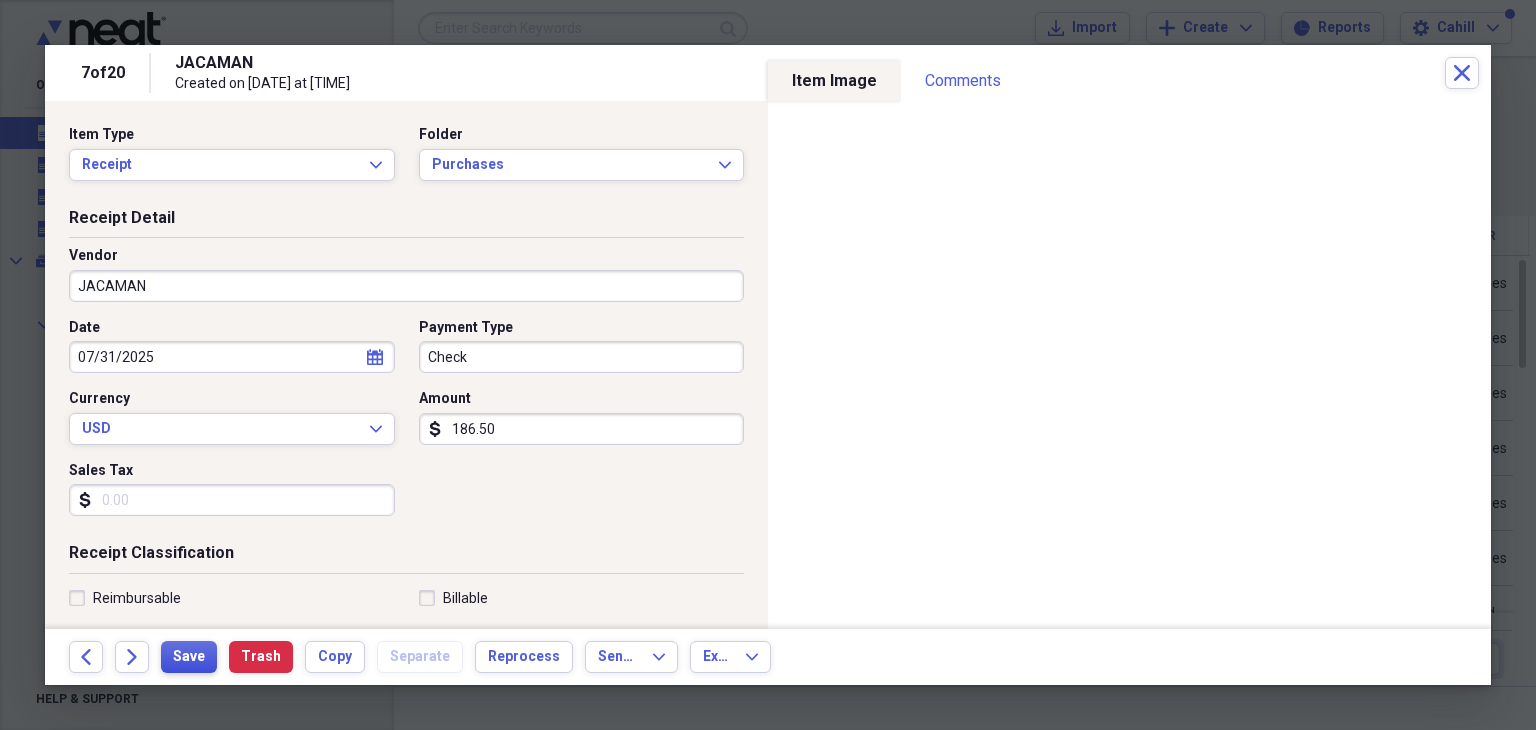 click on "Save" at bounding box center (189, 657) 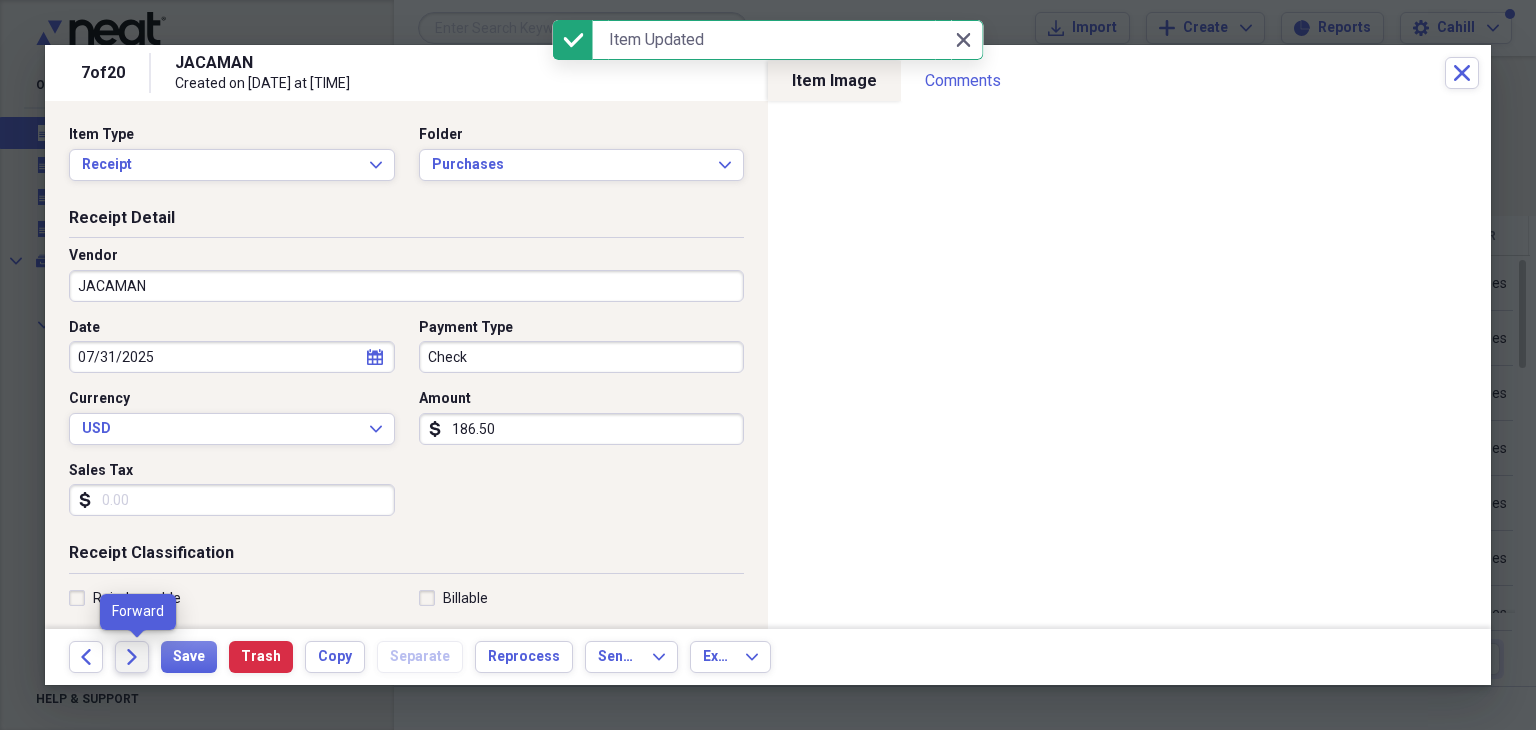 click on "Forward" 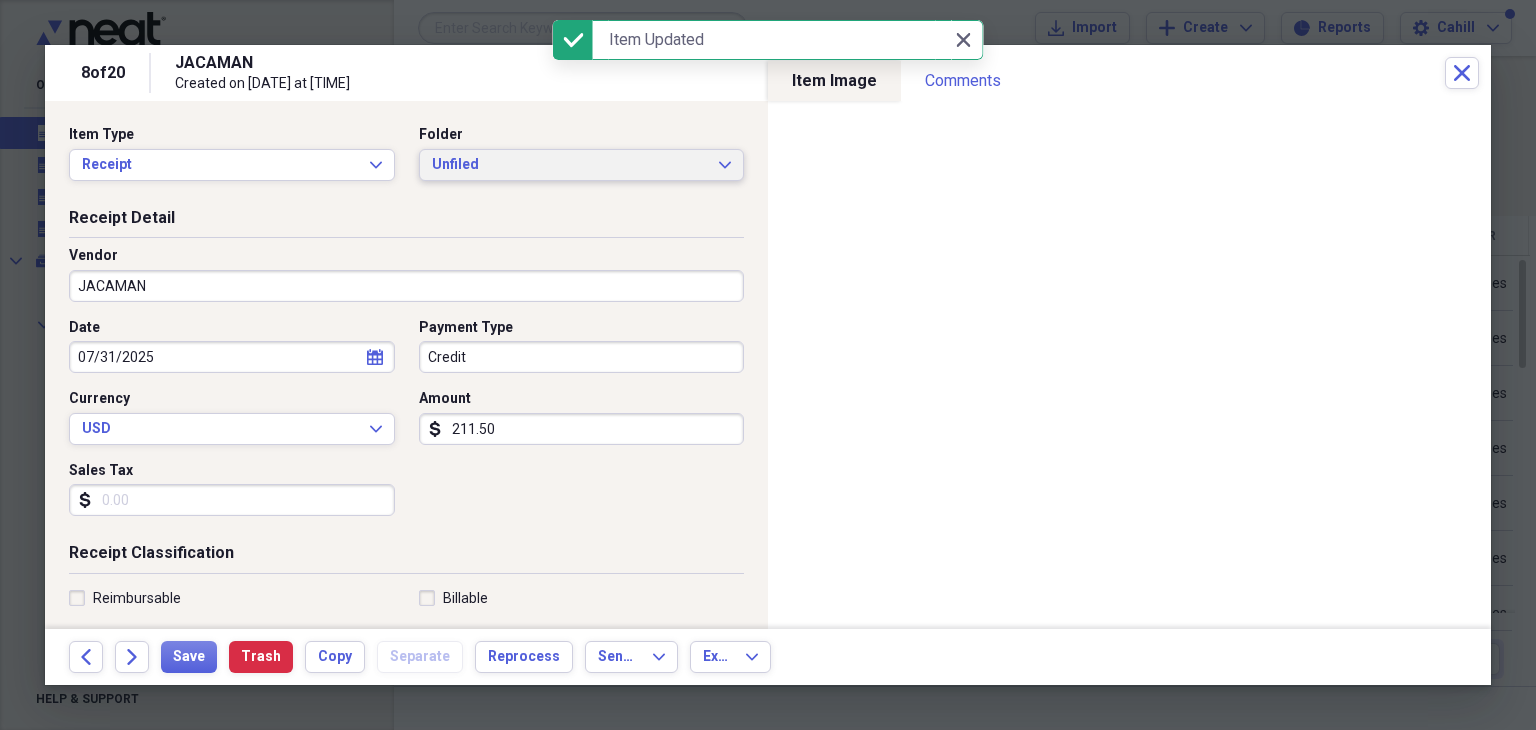 click on "Unfiled" at bounding box center [570, 165] 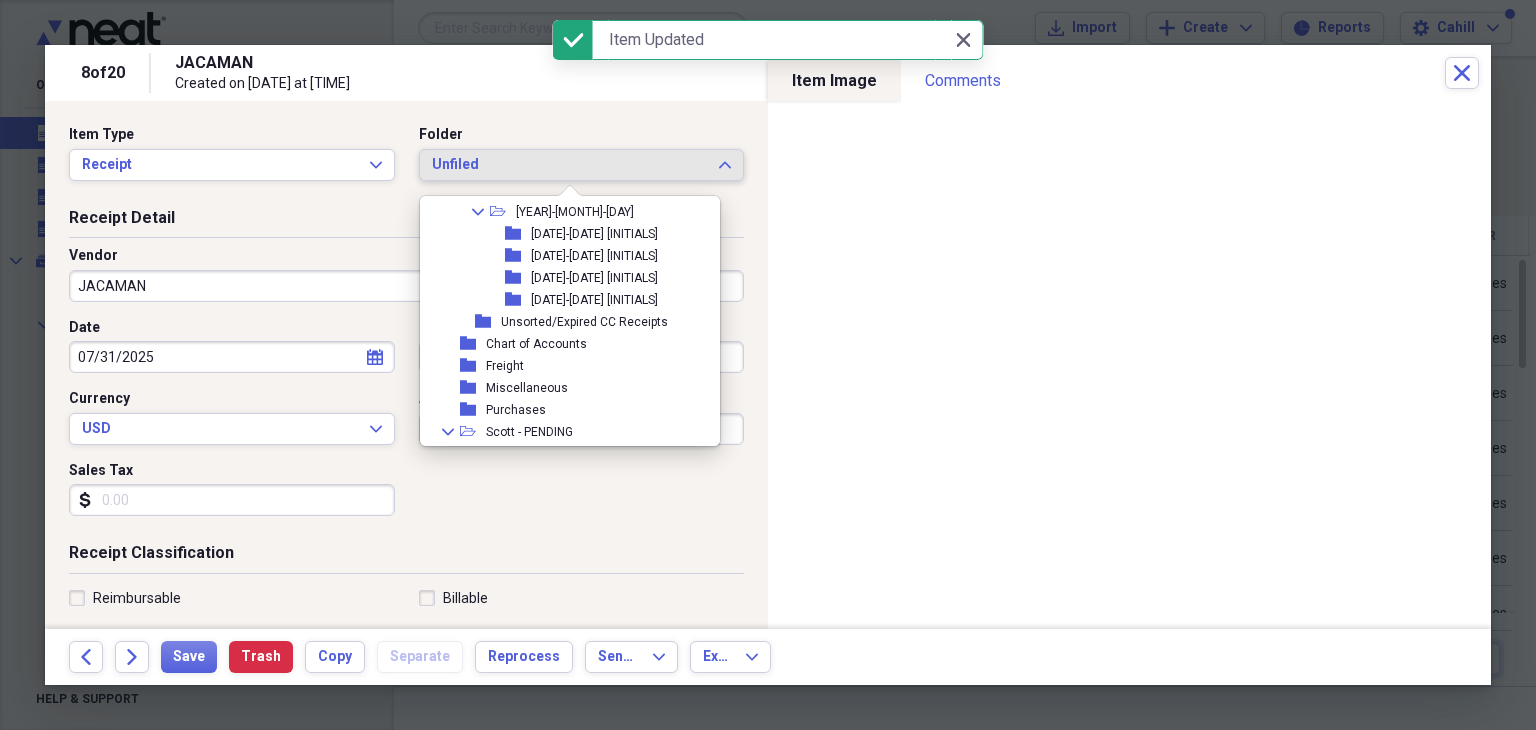 scroll, scrollTop: 1062, scrollLeft: 0, axis: vertical 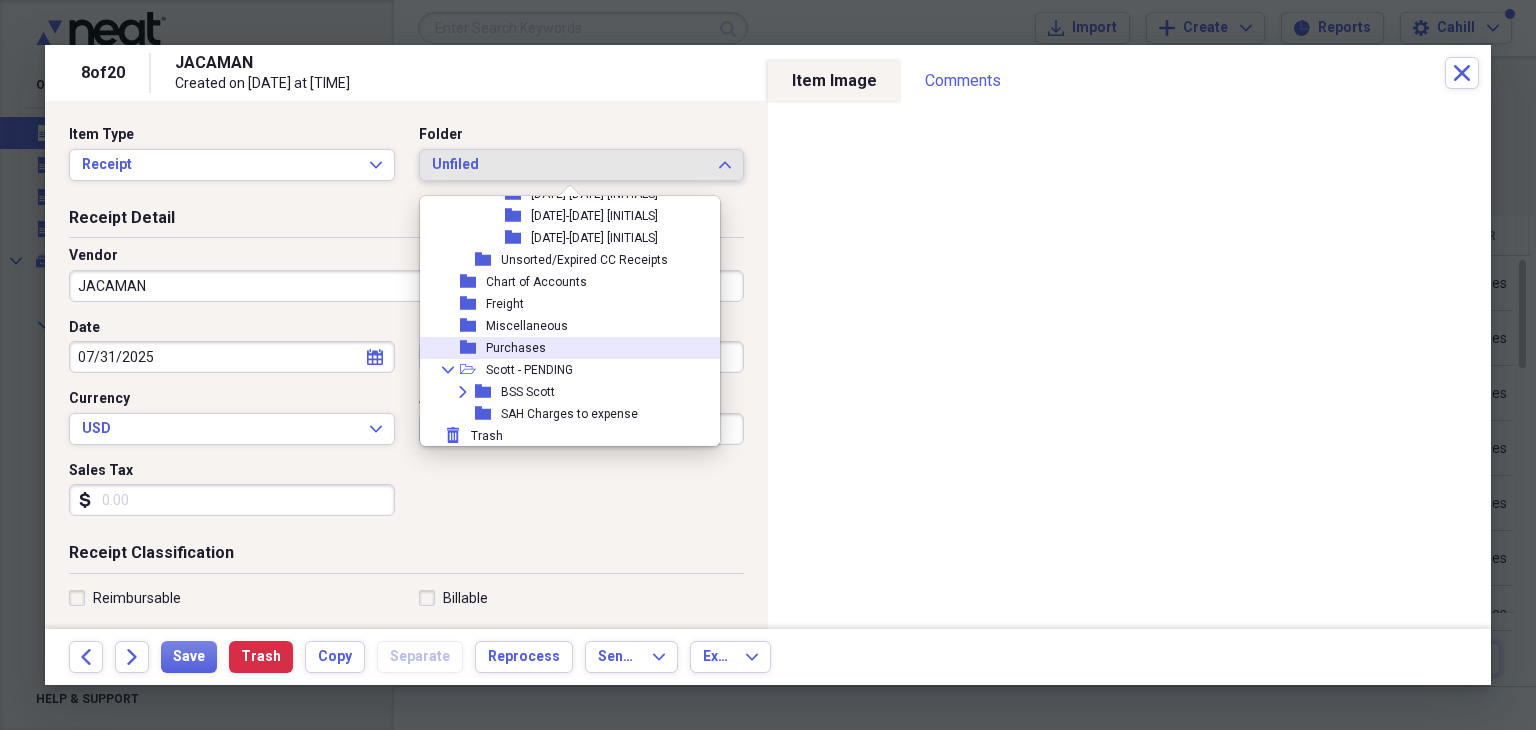 click on "Purchases" at bounding box center (516, 348) 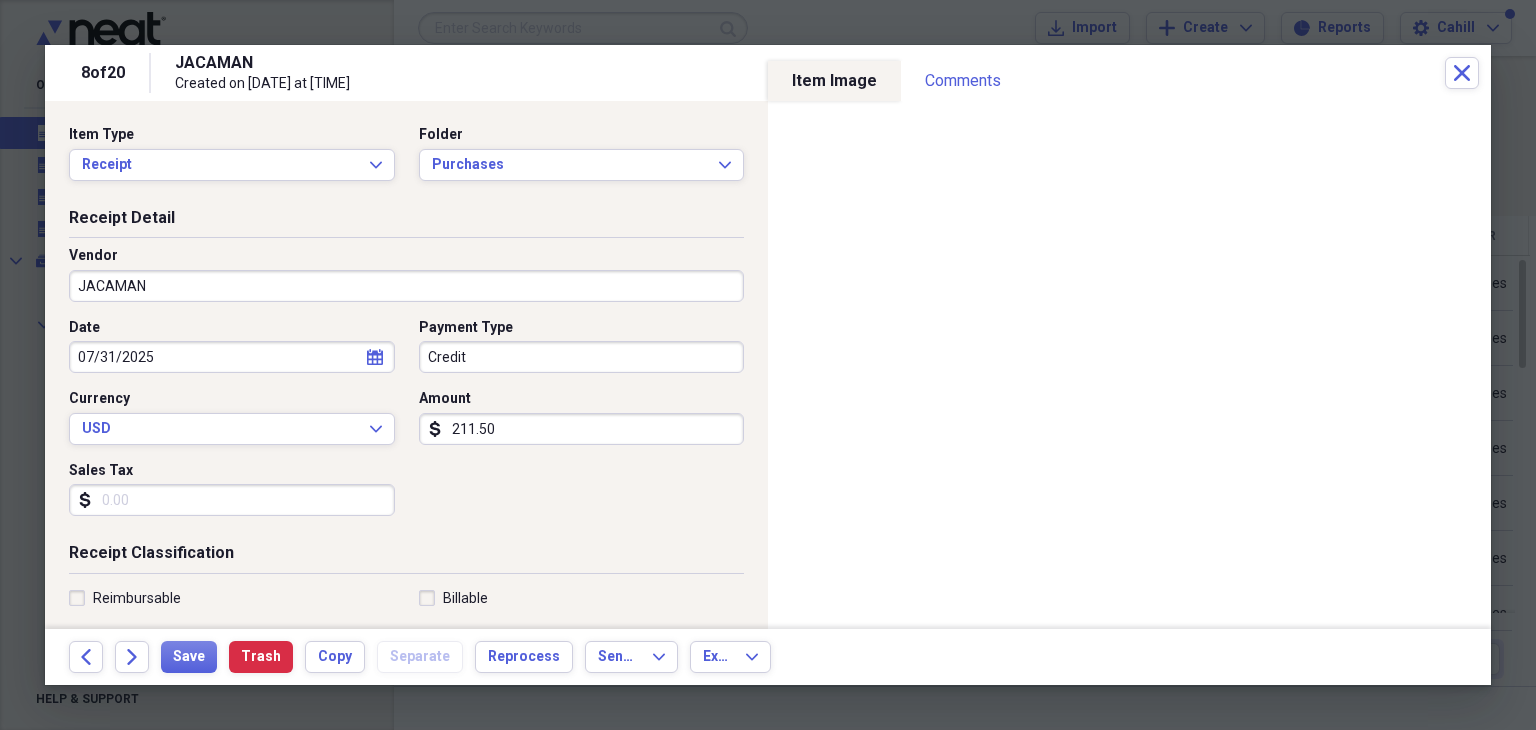 click on "Date [DATE] calendar Calendar Payment Type [CARD_TYPE] Currency [CURRENCY] Expand Amount dollar-sign [AMOUNT] Sales Tax dollar-sign" at bounding box center [406, 425] 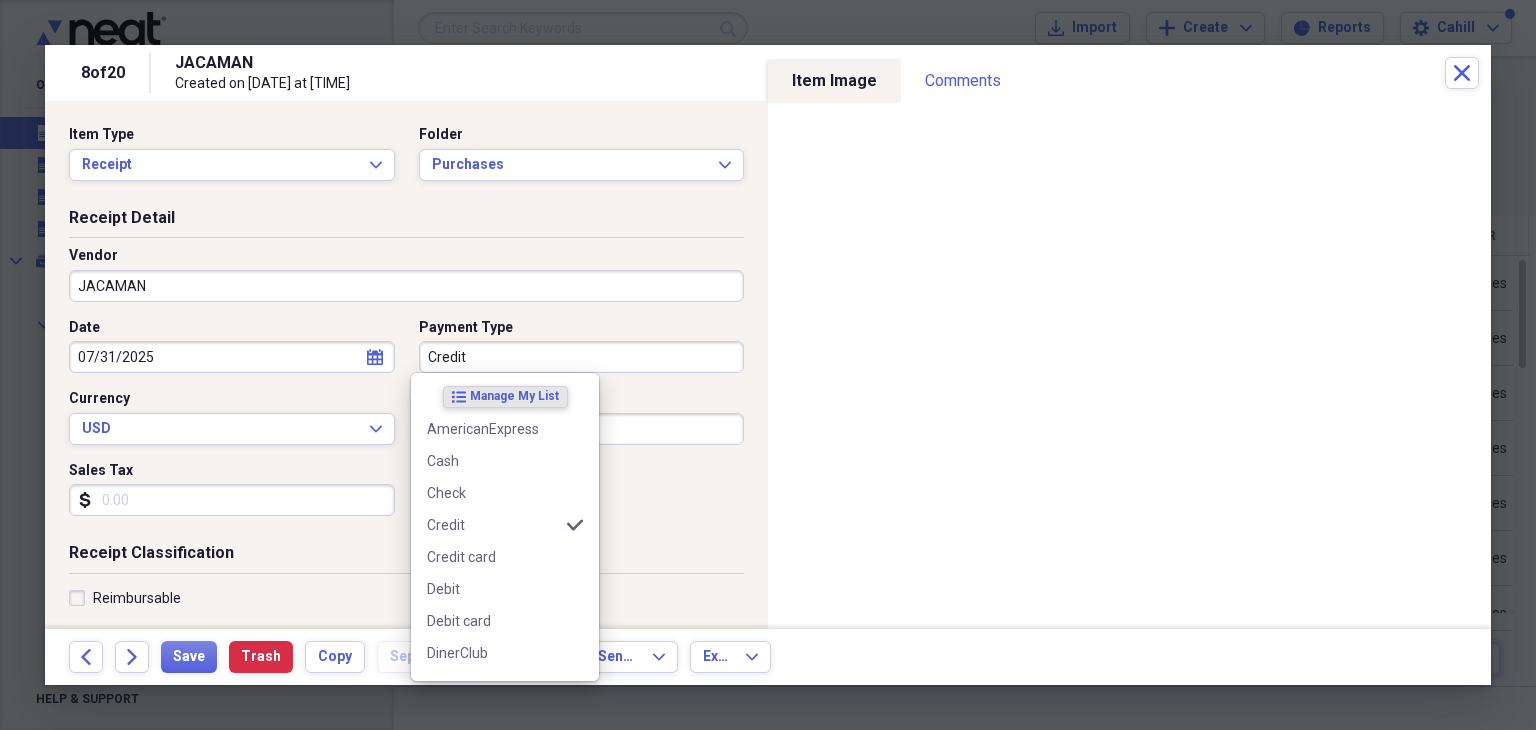 click on "Credit" at bounding box center (582, 357) 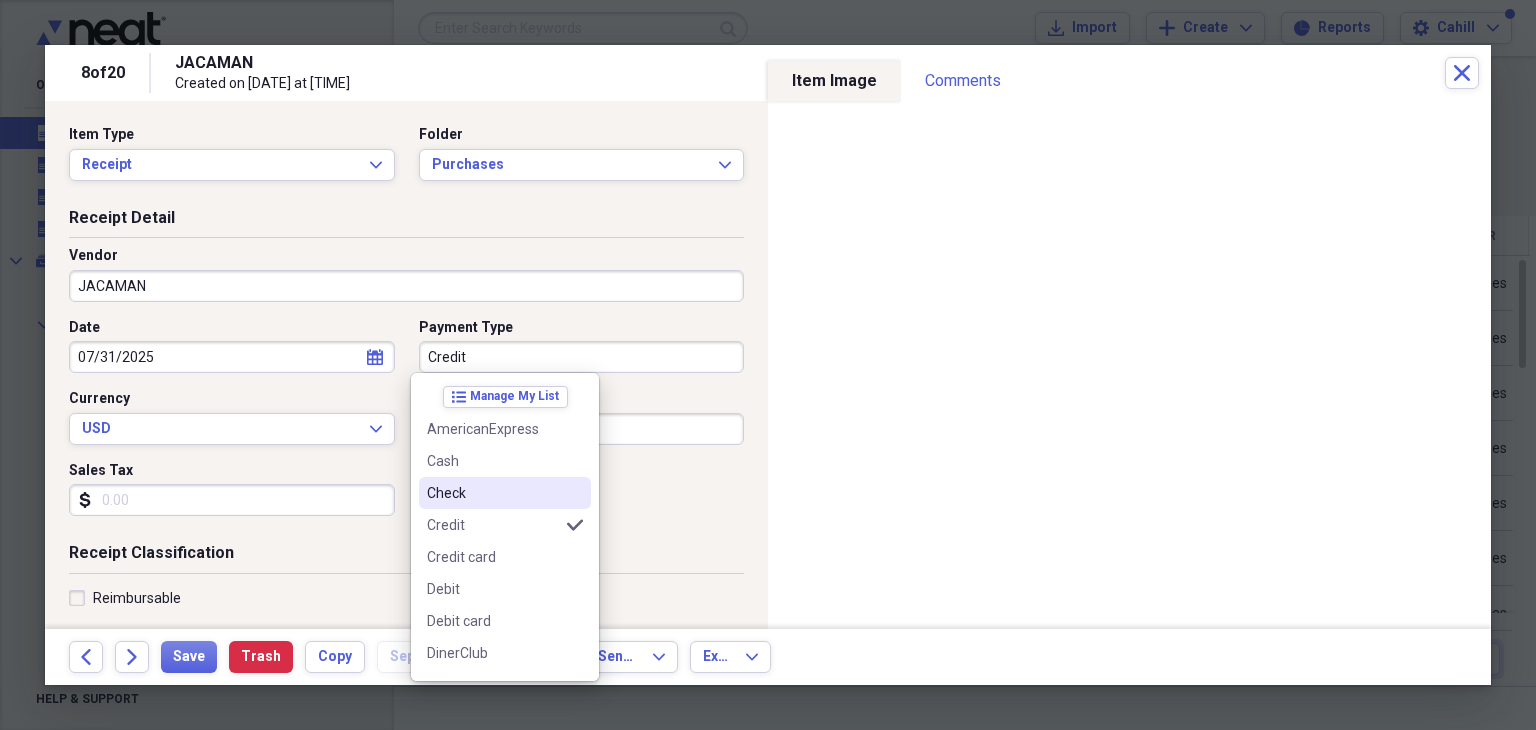 click on "Check" at bounding box center [493, 493] 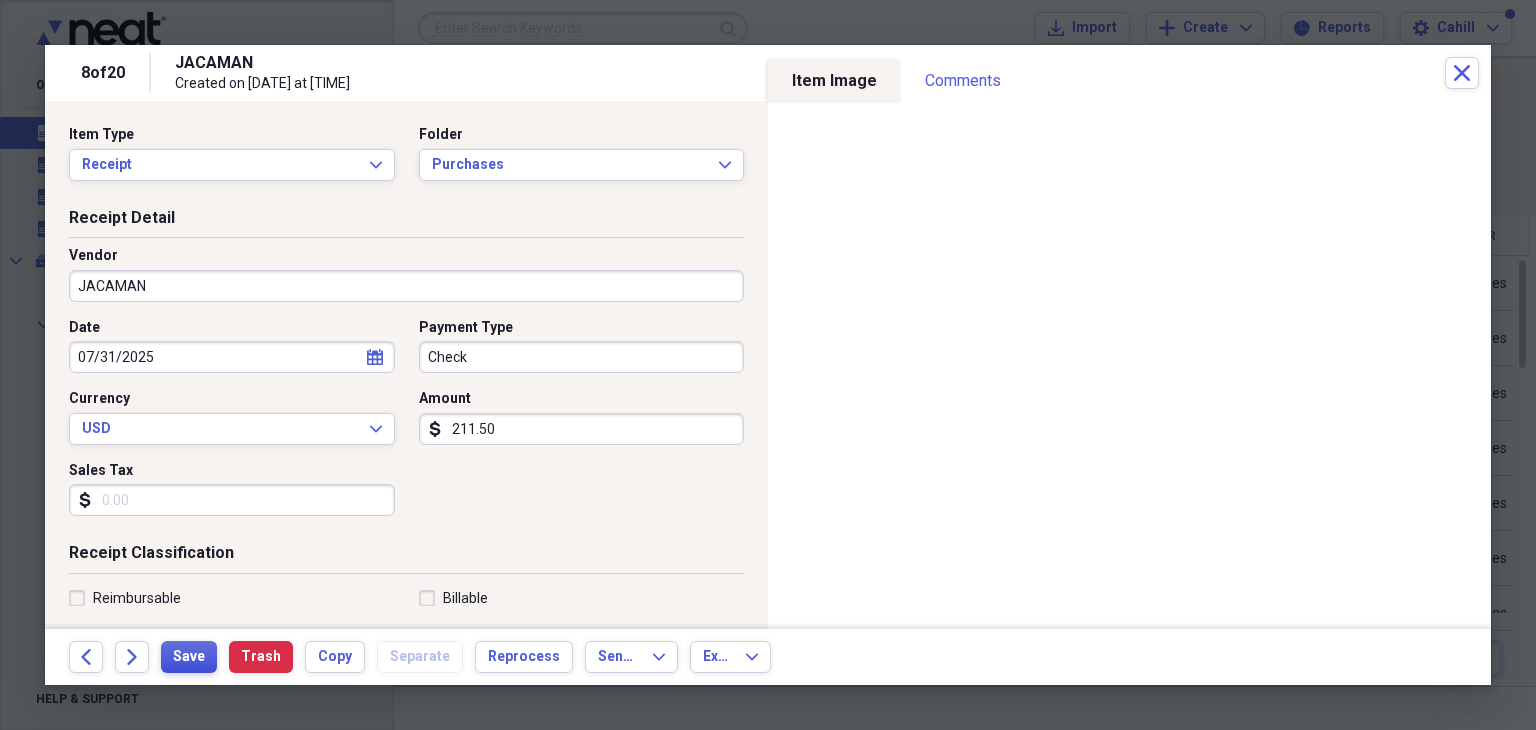click on "Save" at bounding box center [189, 657] 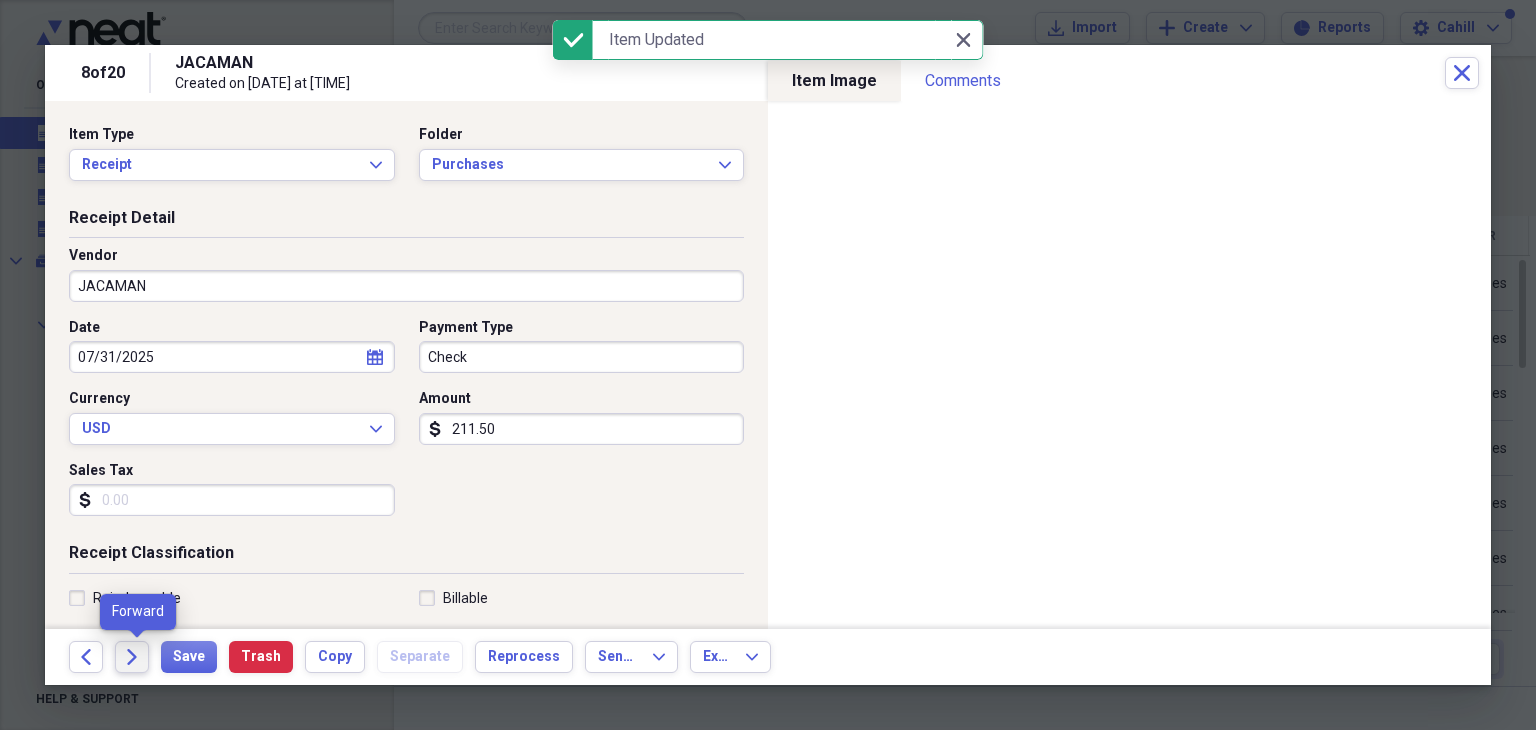 click 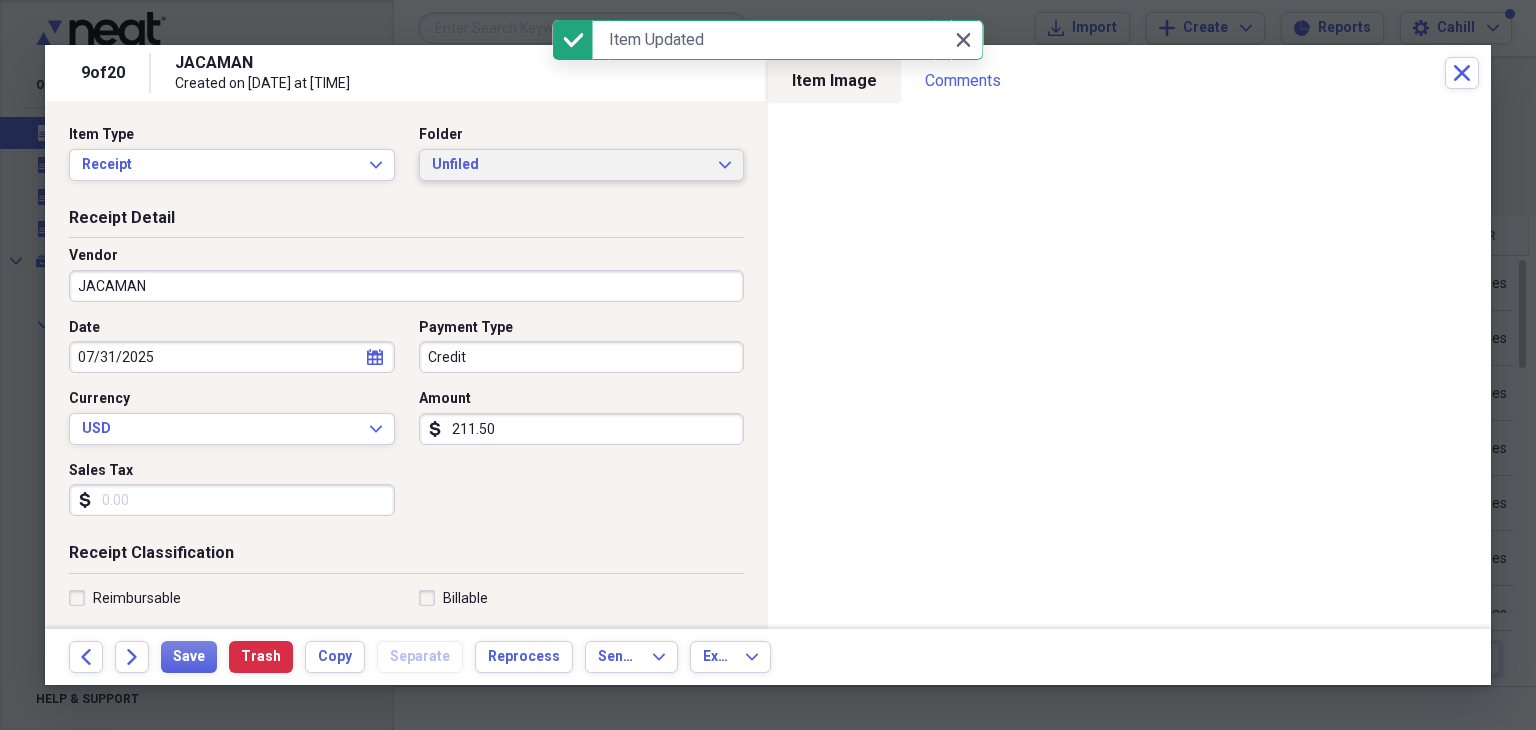 click on "Unfiled" at bounding box center [570, 165] 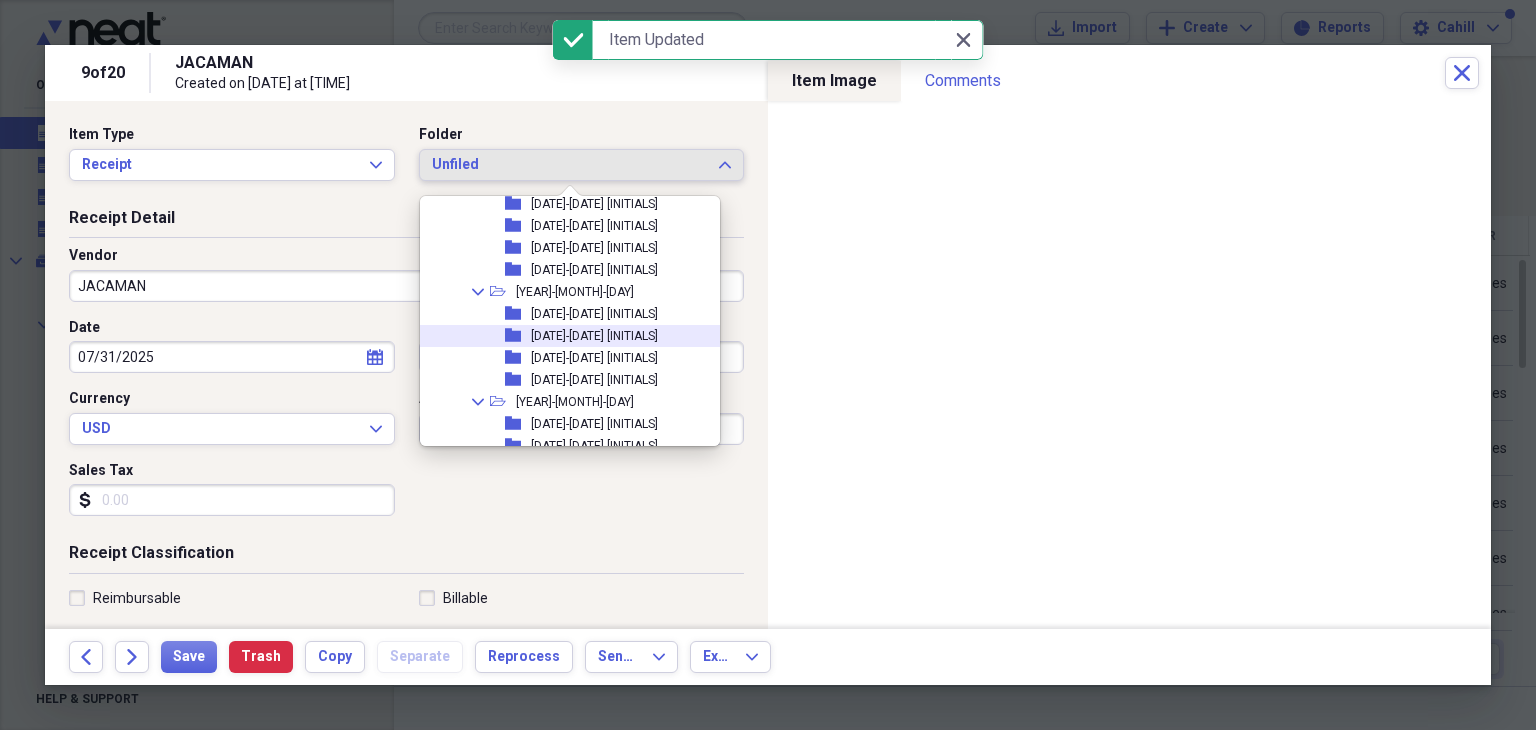 scroll, scrollTop: 1000, scrollLeft: 0, axis: vertical 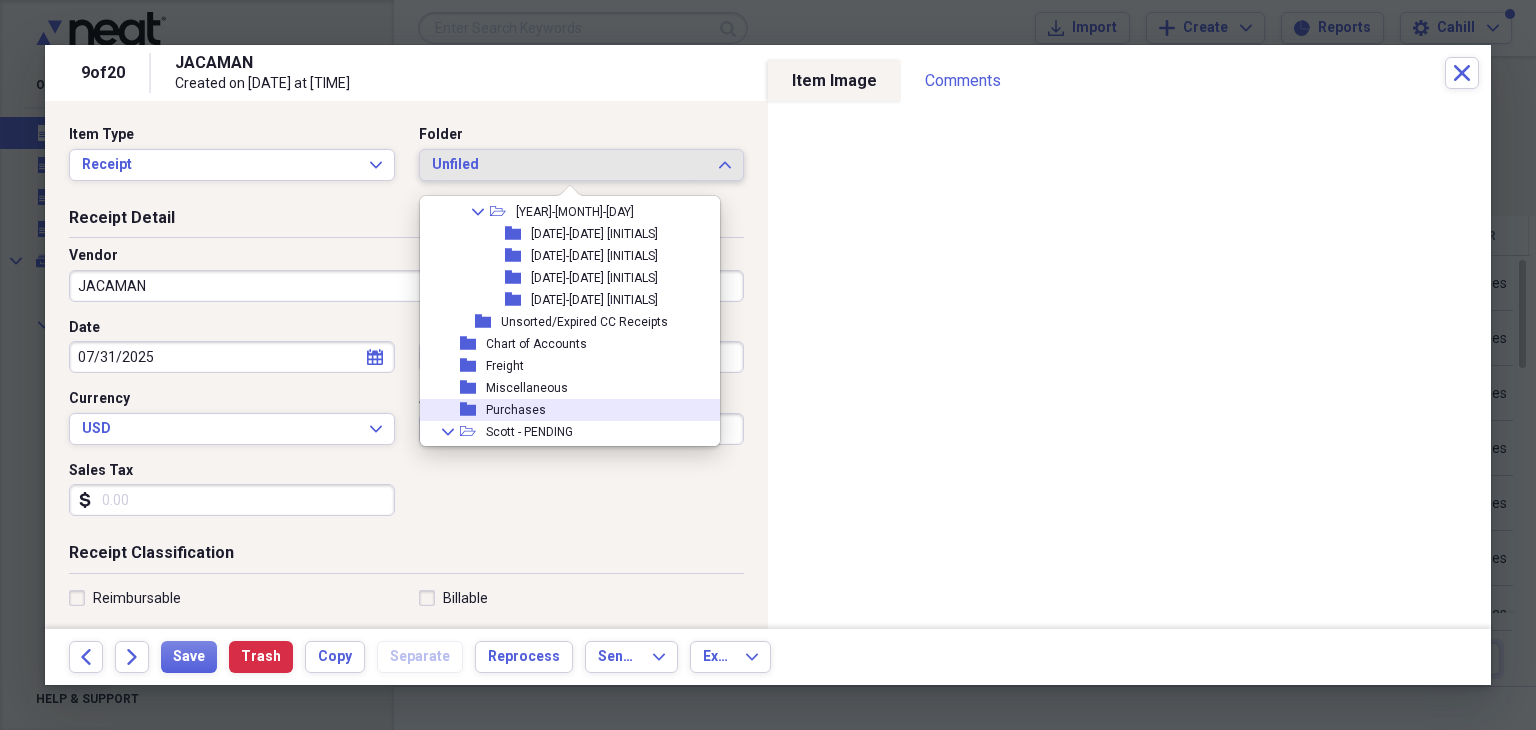 click on "Purchases" at bounding box center (516, 410) 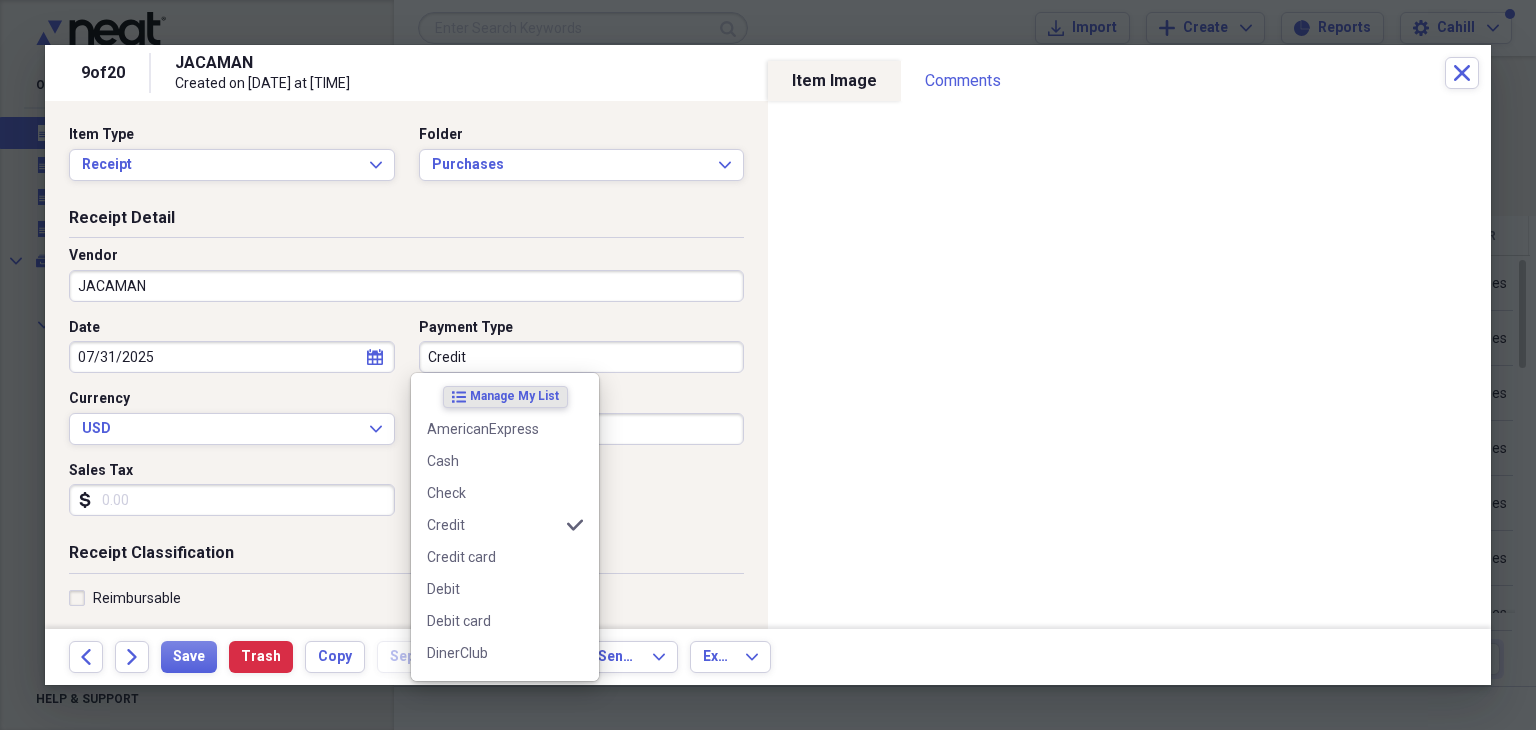 click on "Credit" at bounding box center (582, 357) 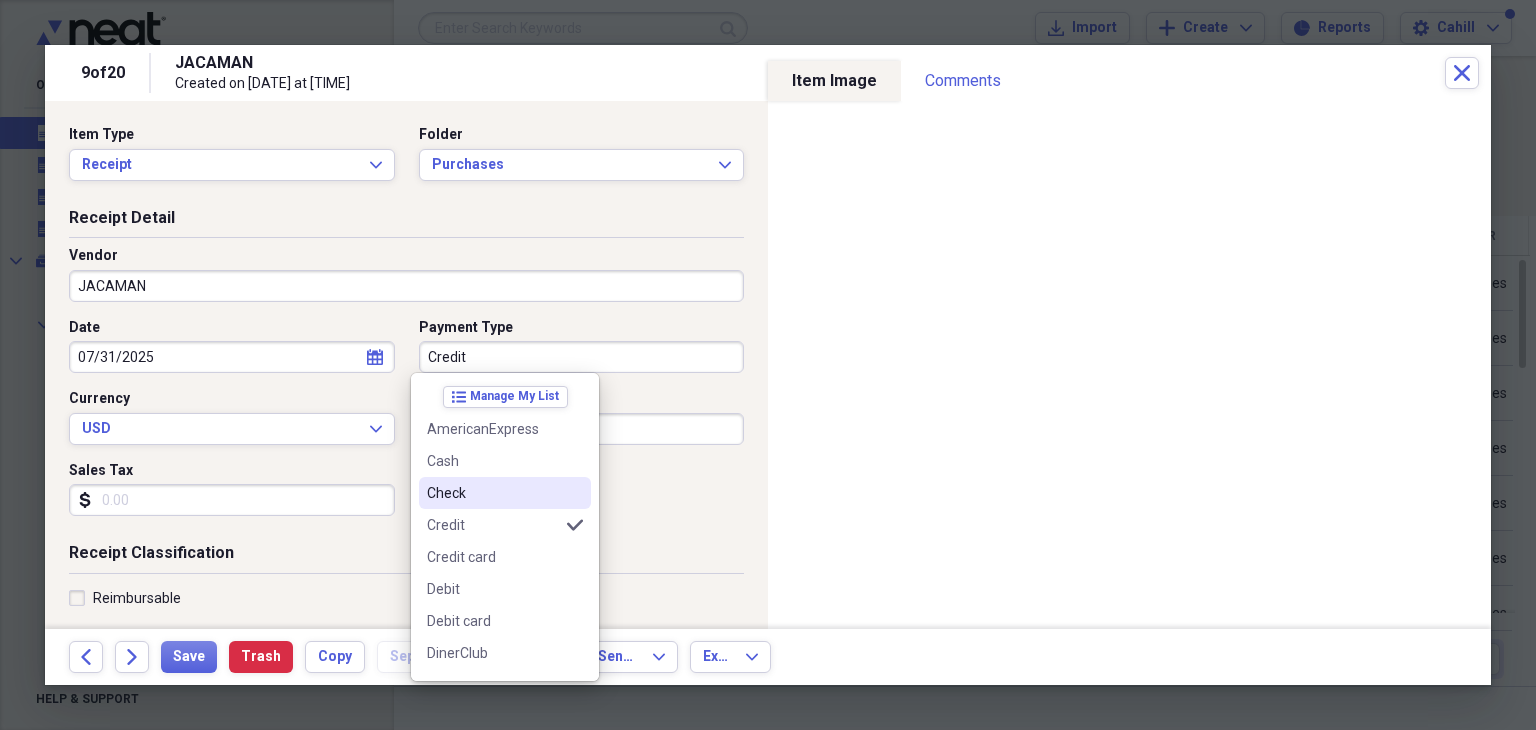 click on "Check" at bounding box center [493, 493] 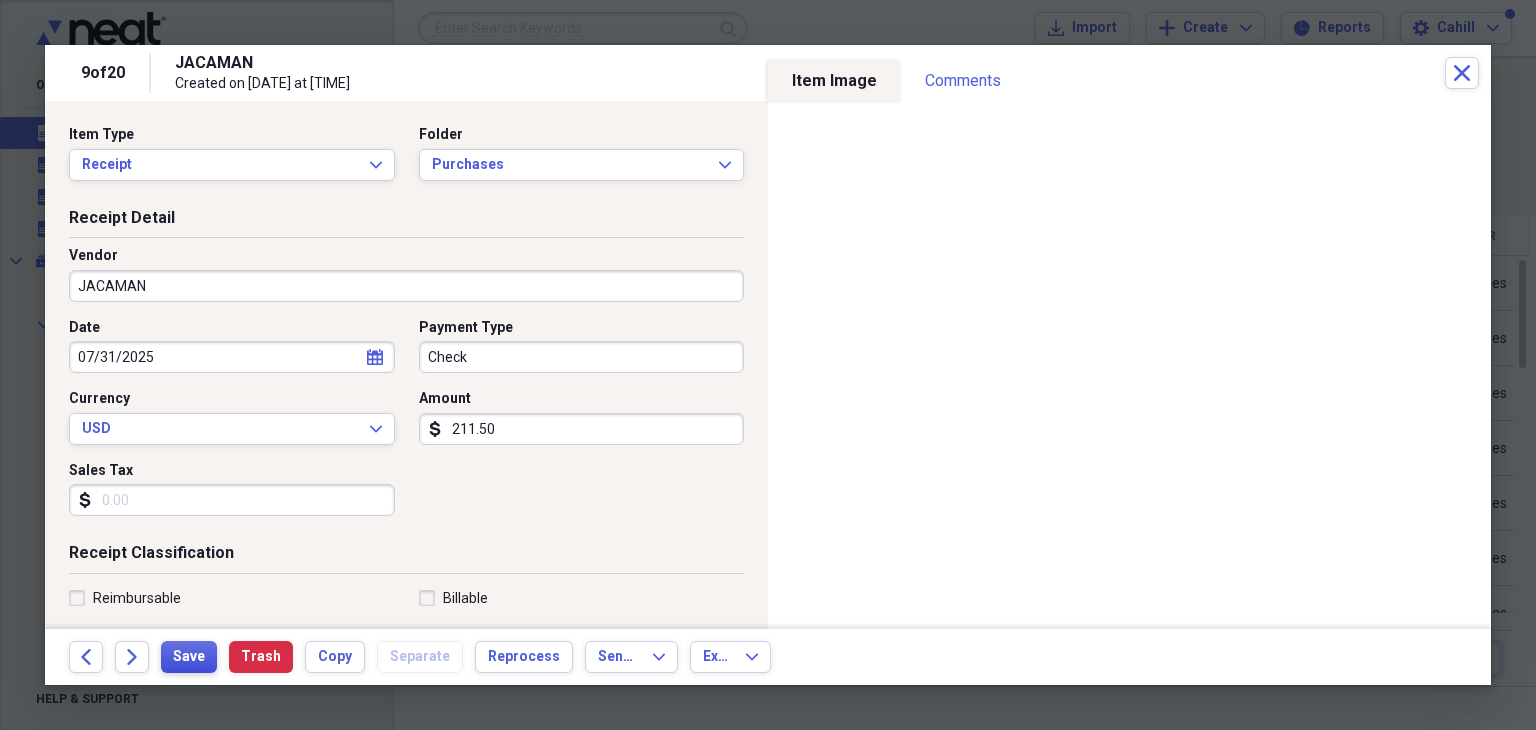 click on "Save" at bounding box center (189, 657) 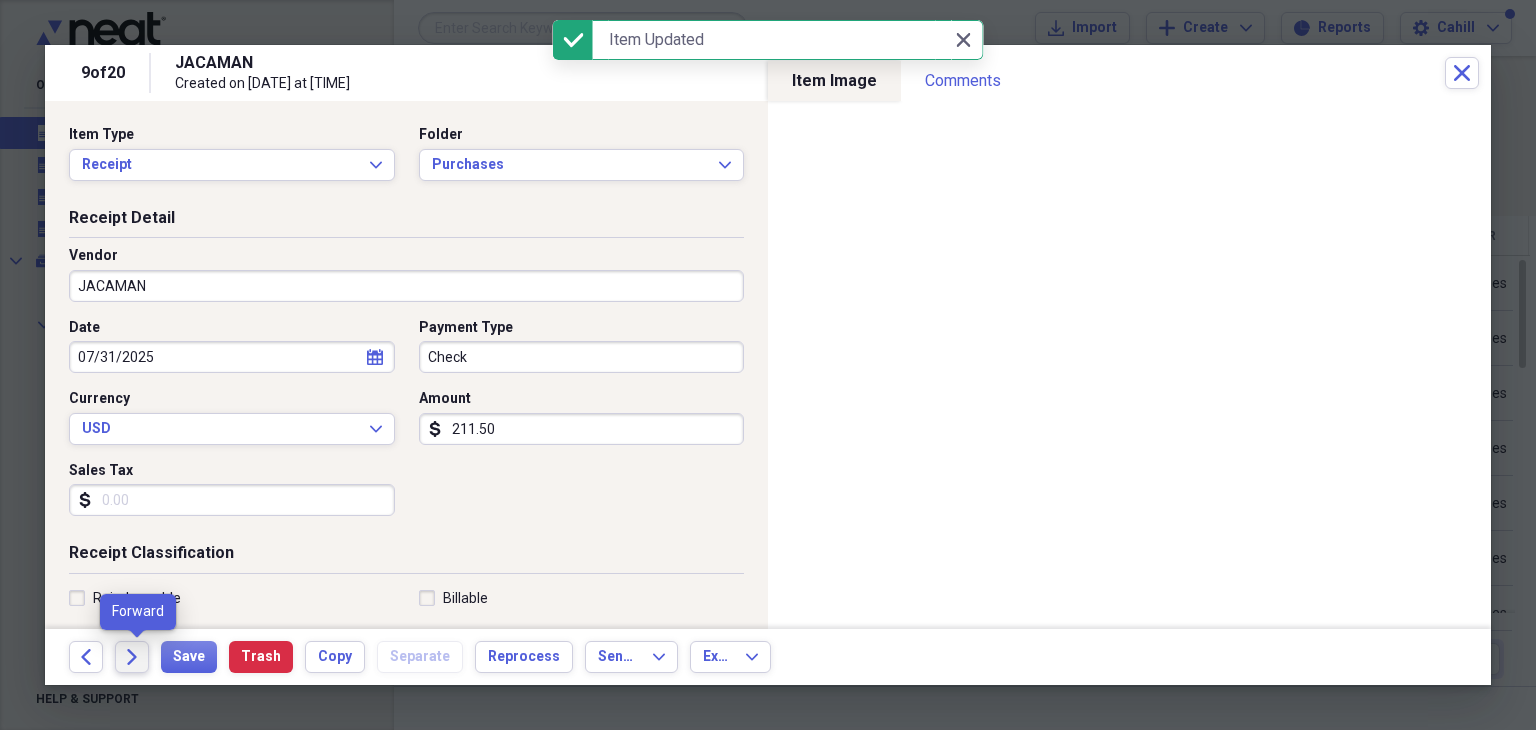 click on "Forward" 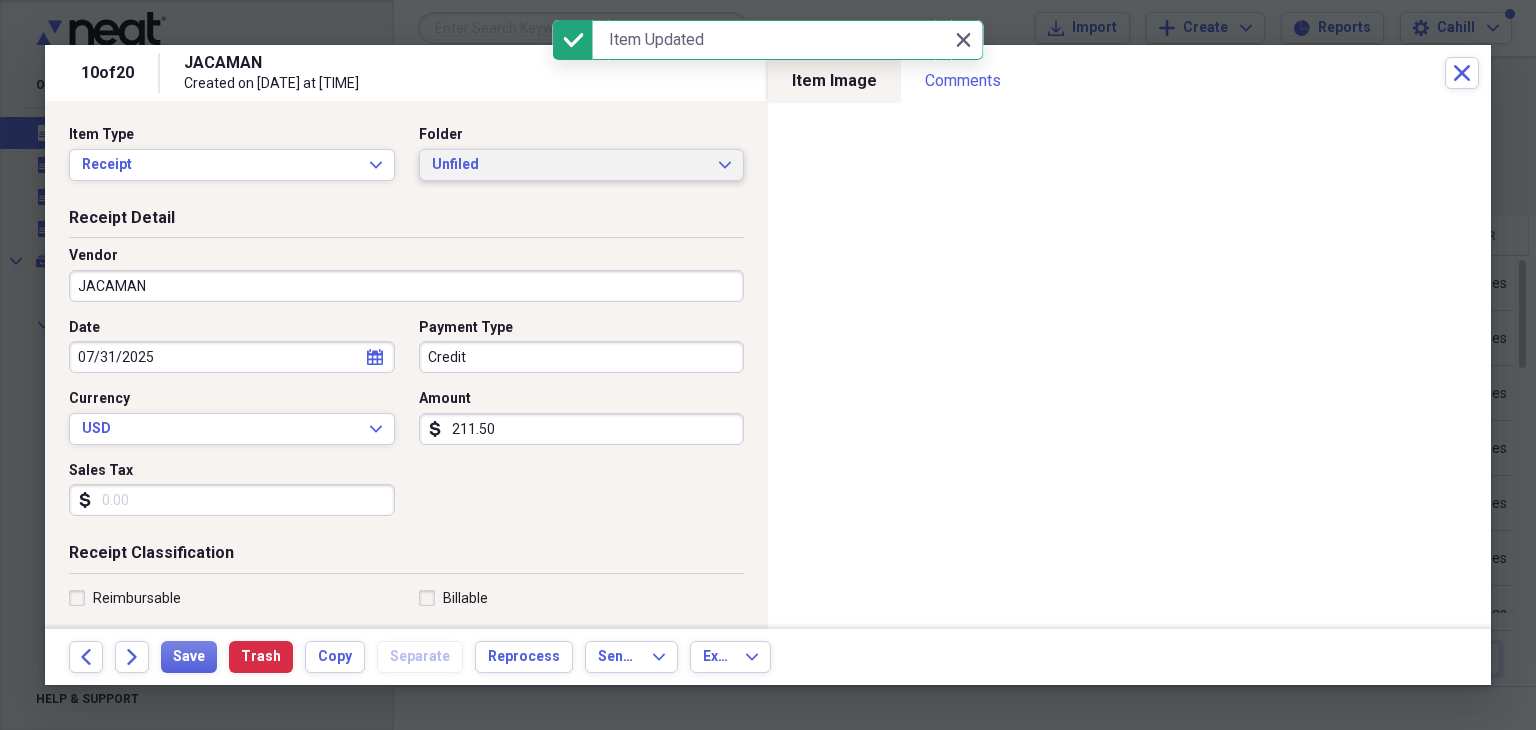 click on "Unfiled" at bounding box center [570, 165] 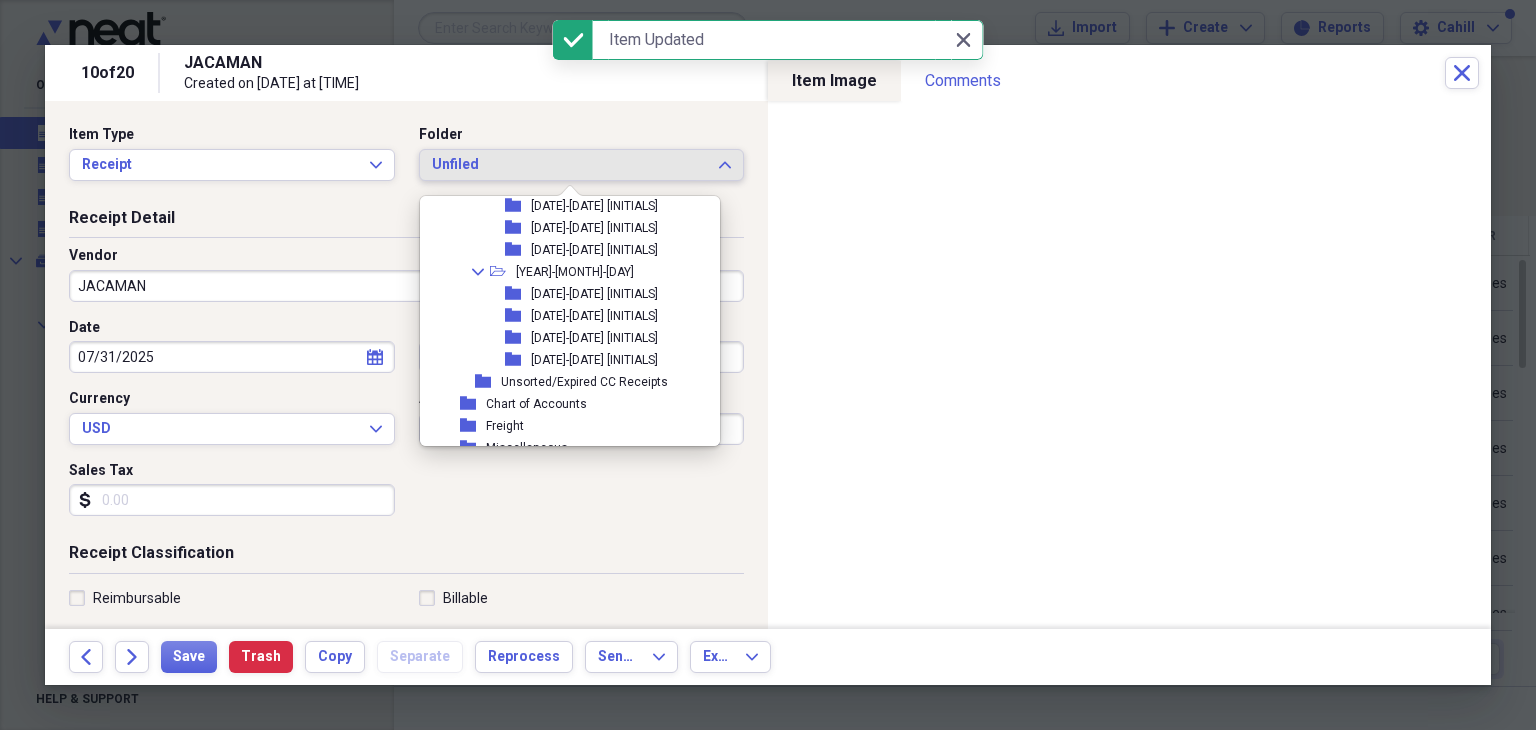 scroll, scrollTop: 1000, scrollLeft: 0, axis: vertical 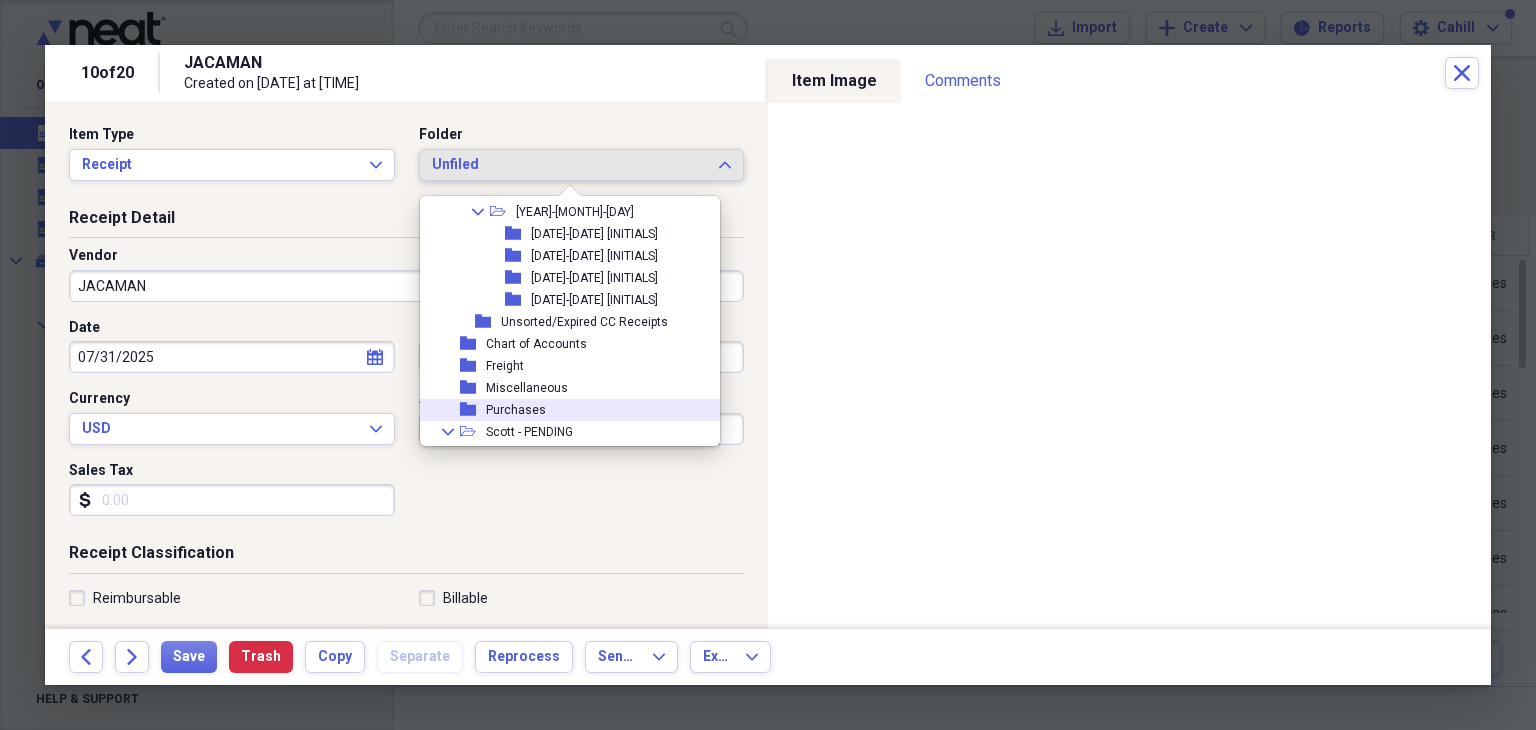 click on "Purchases" at bounding box center (516, 410) 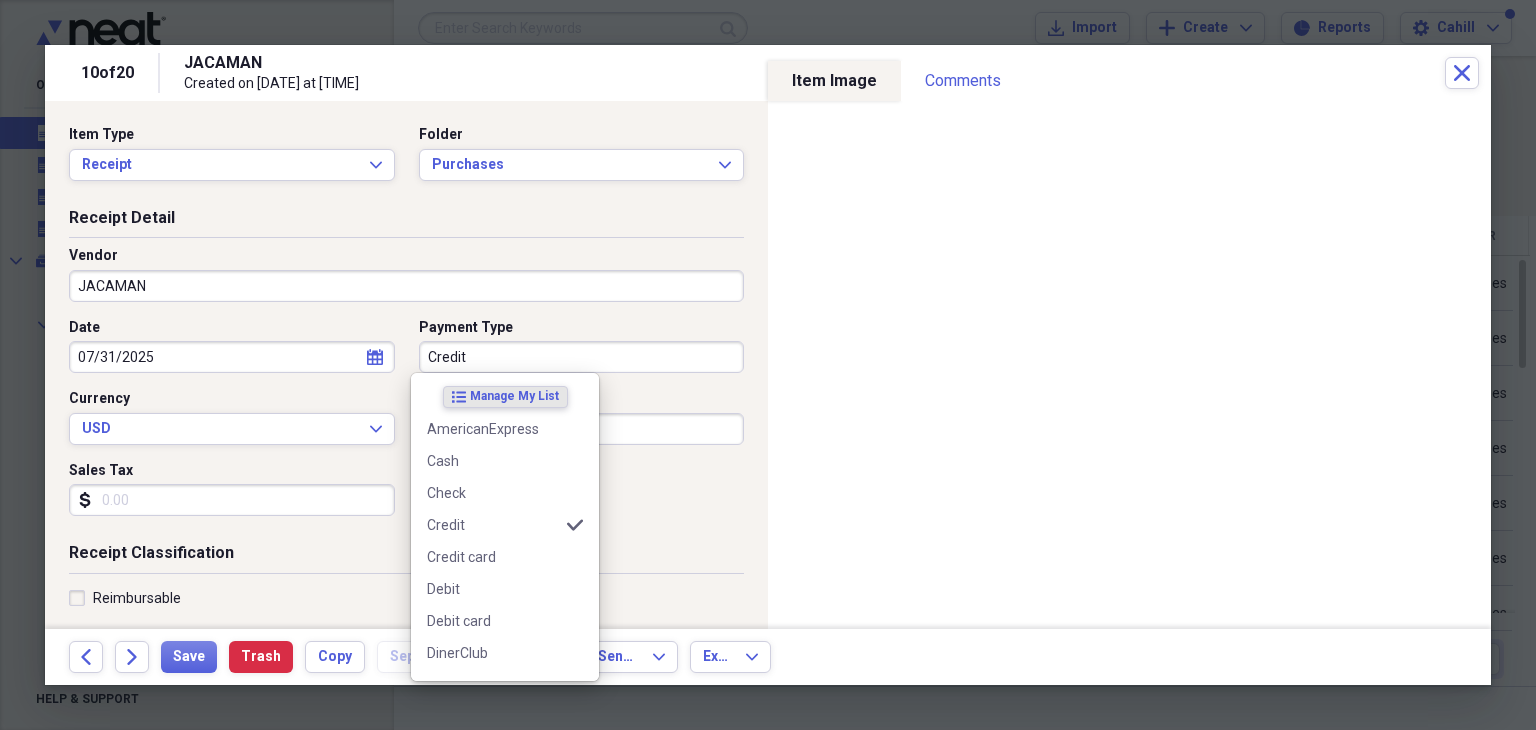 click on "Credit" at bounding box center [582, 357] 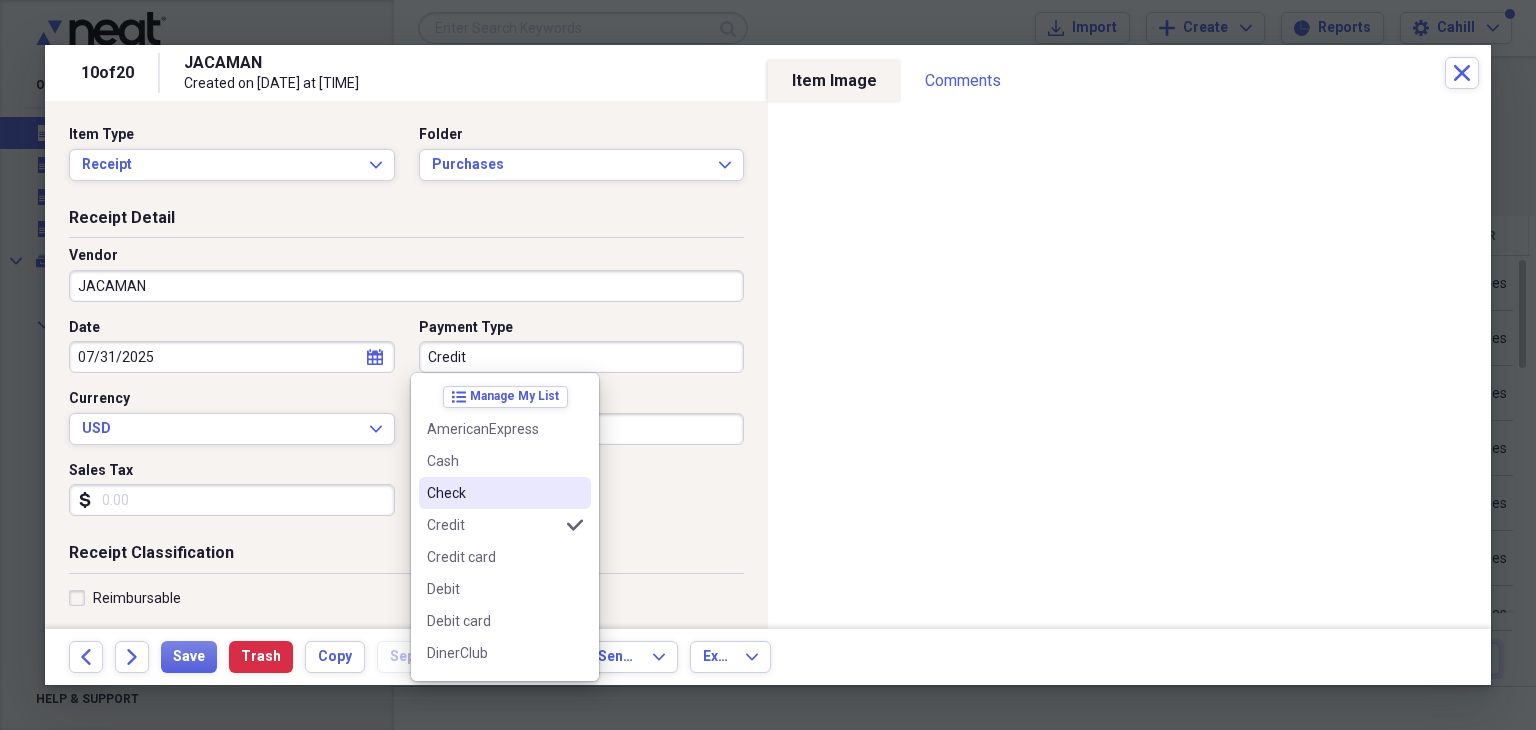 click on "Check" at bounding box center (505, 493) 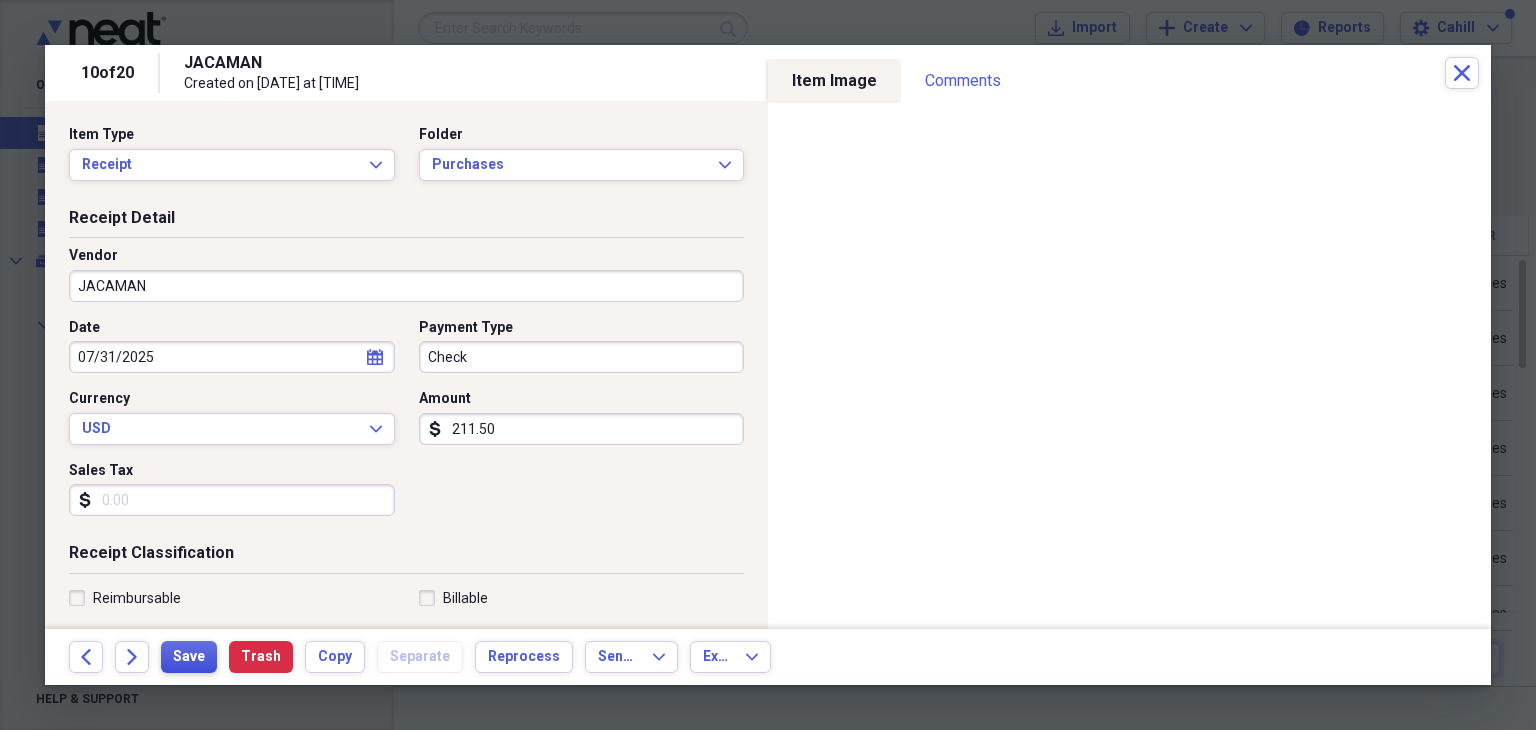 click on "Save" at bounding box center (189, 657) 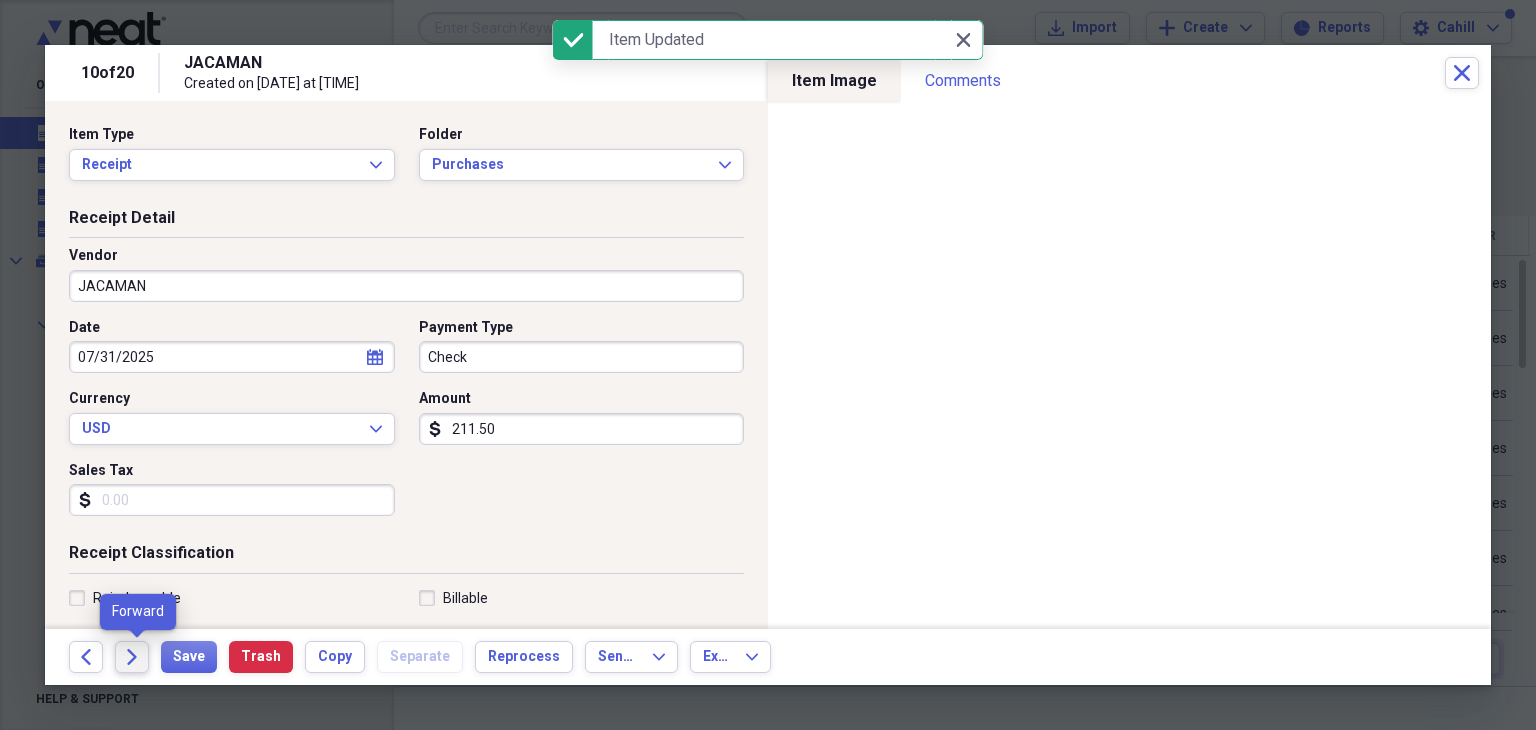 click on "Forward" 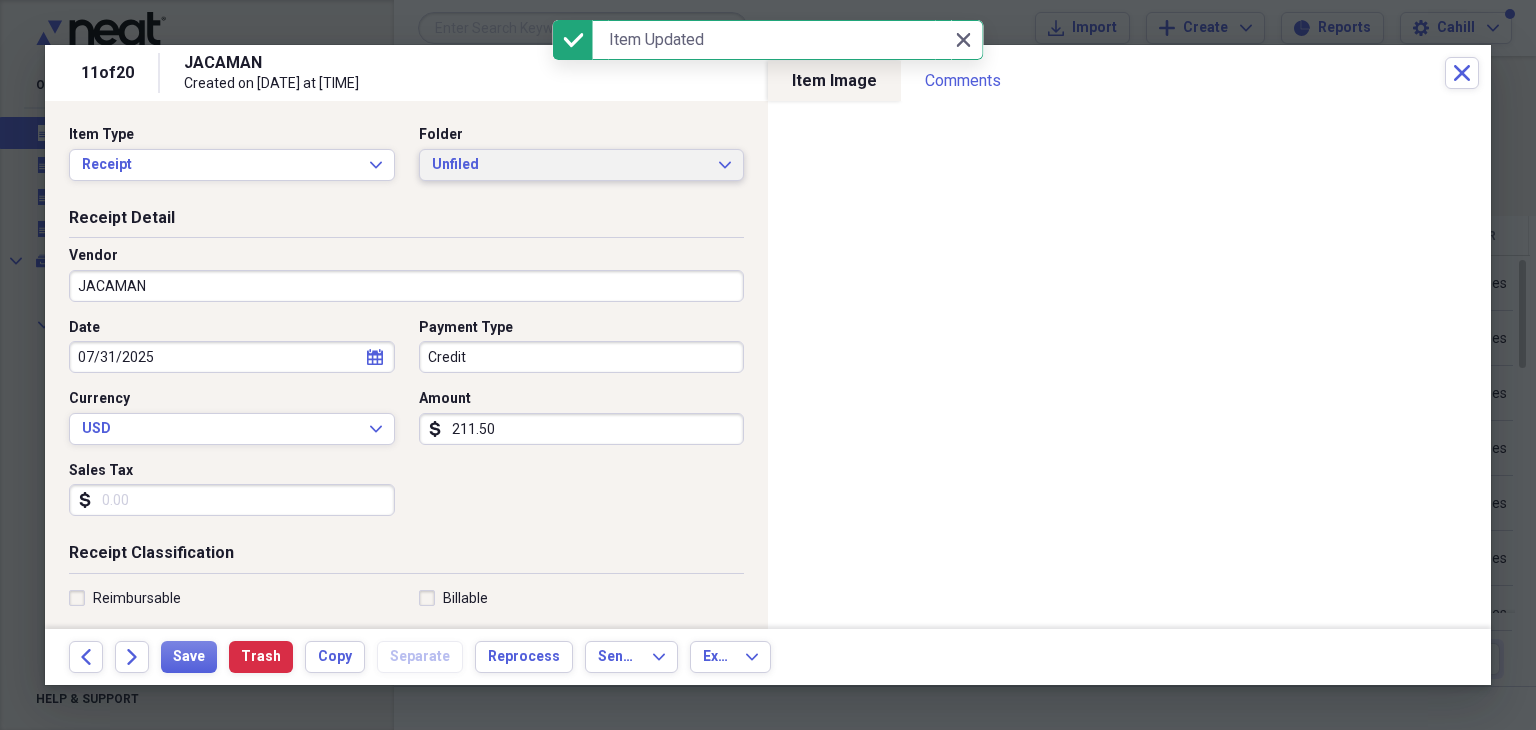 click on "Unfiled" at bounding box center [570, 165] 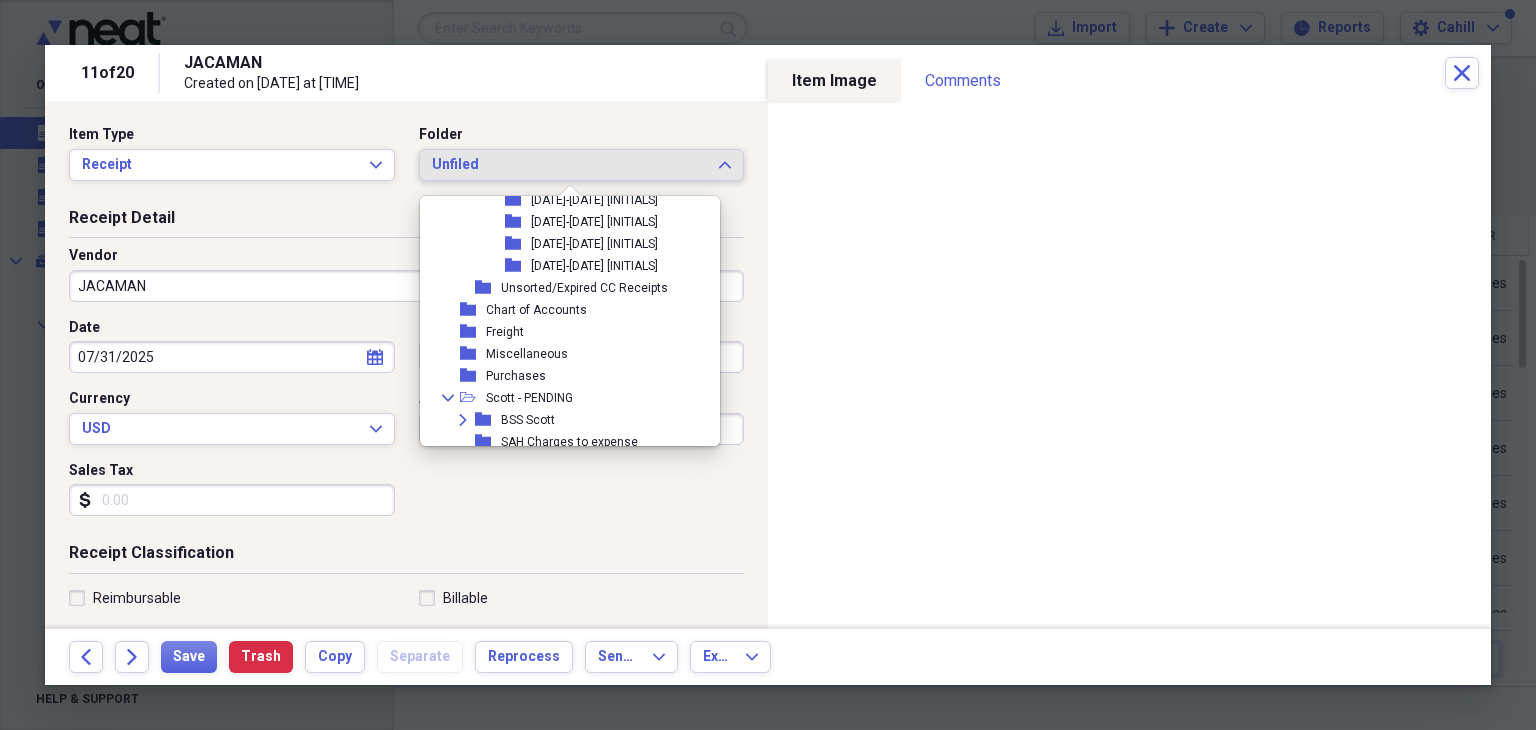 scroll, scrollTop: 1062, scrollLeft: 0, axis: vertical 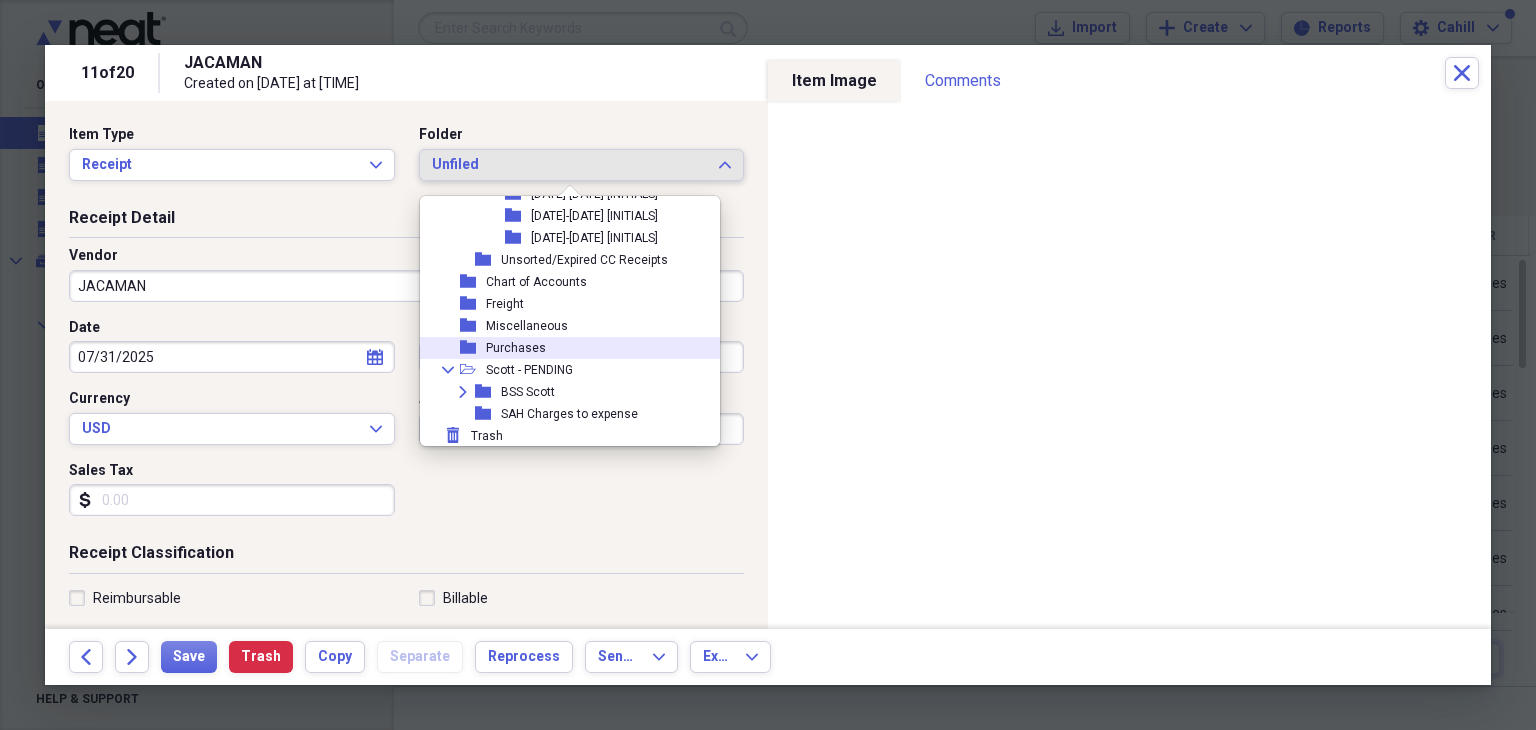 click on "folder Purchases" at bounding box center [562, 348] 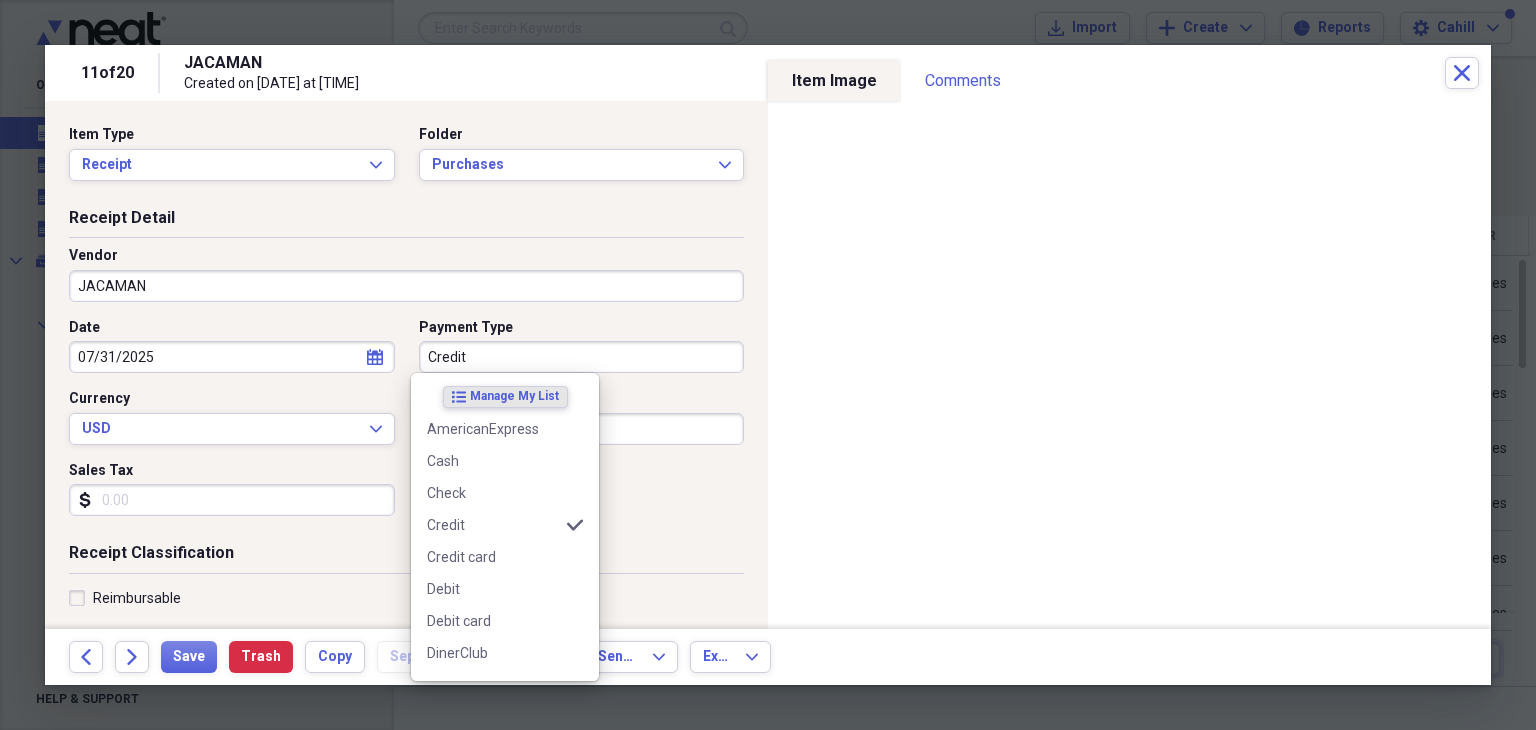 click on "Credit" at bounding box center (582, 357) 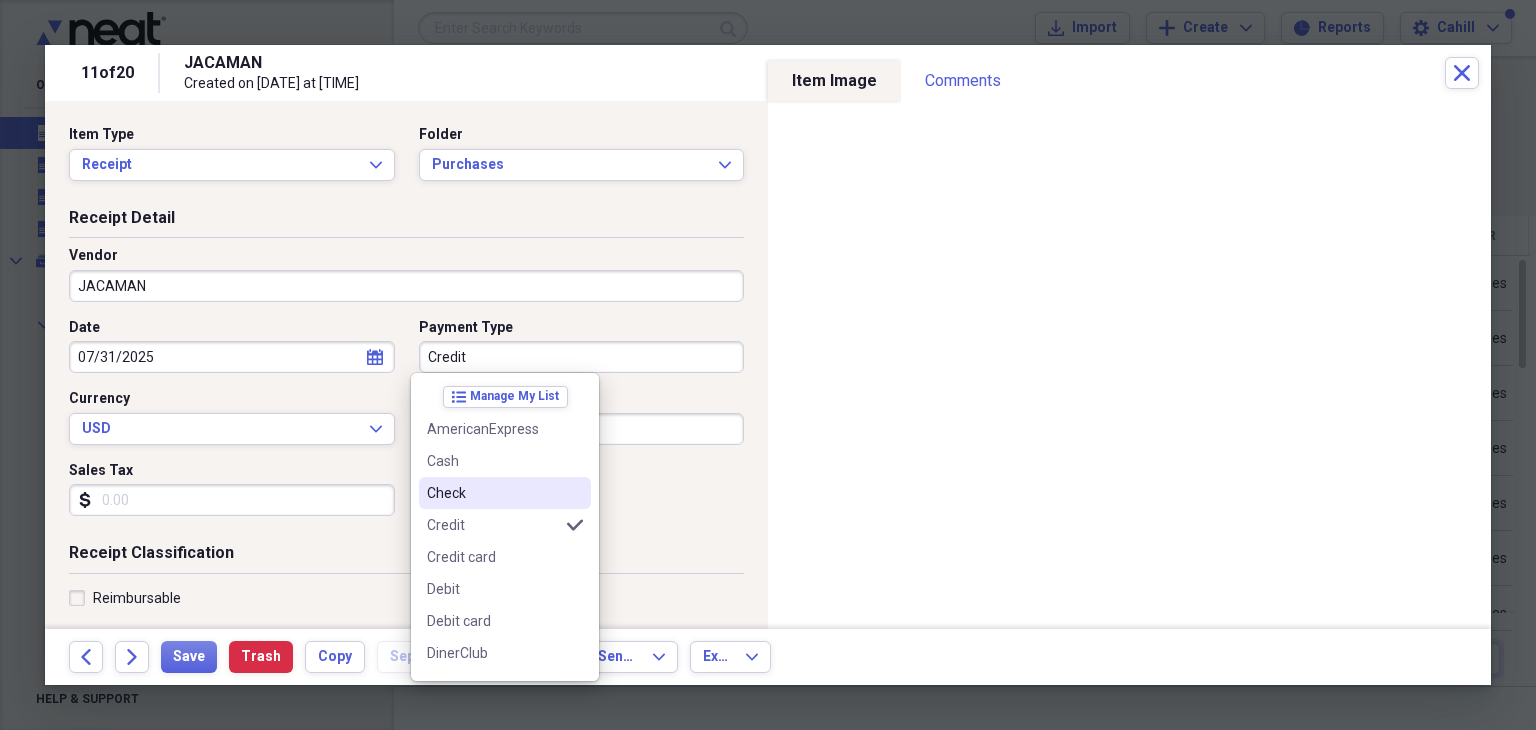 click on "Check" at bounding box center [493, 493] 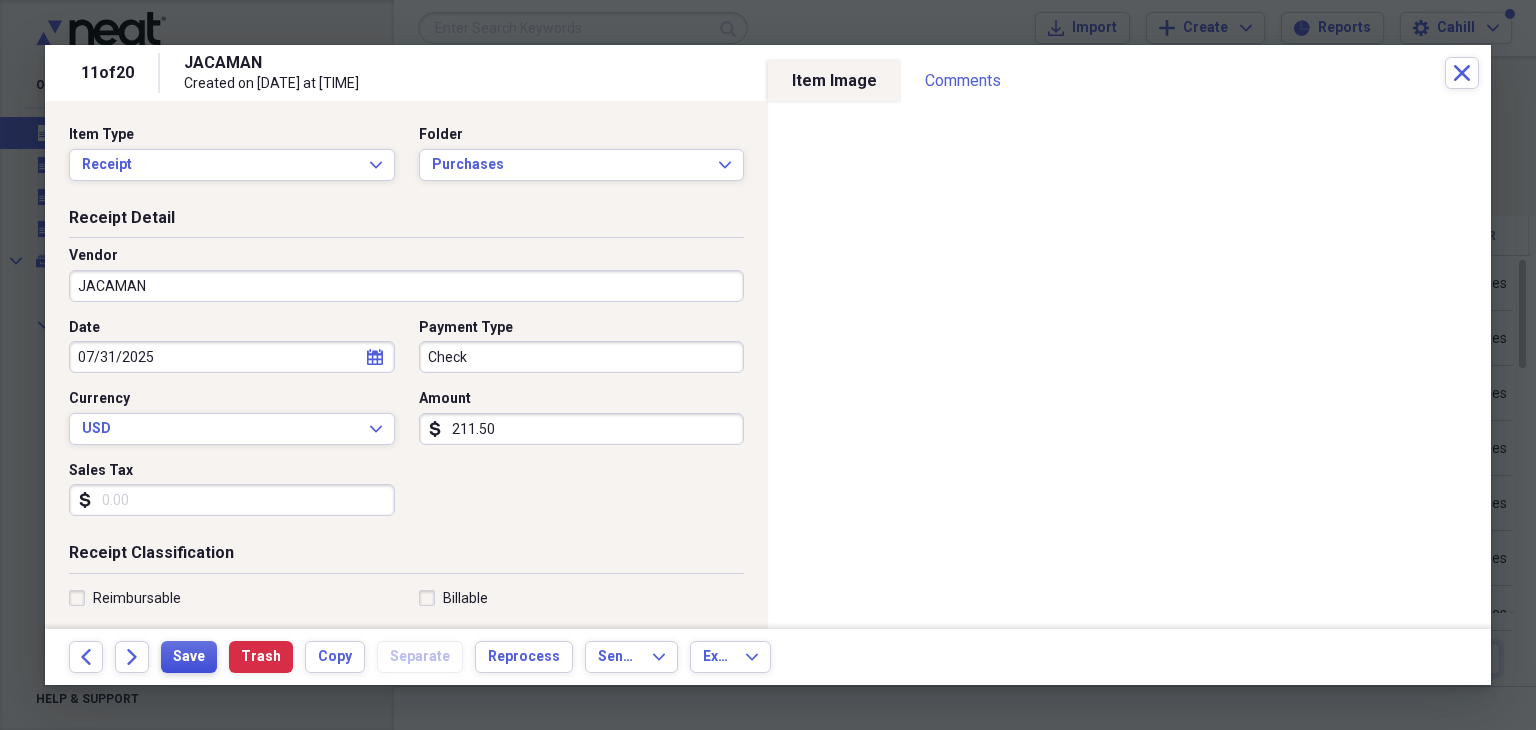 click on "Save" at bounding box center [189, 657] 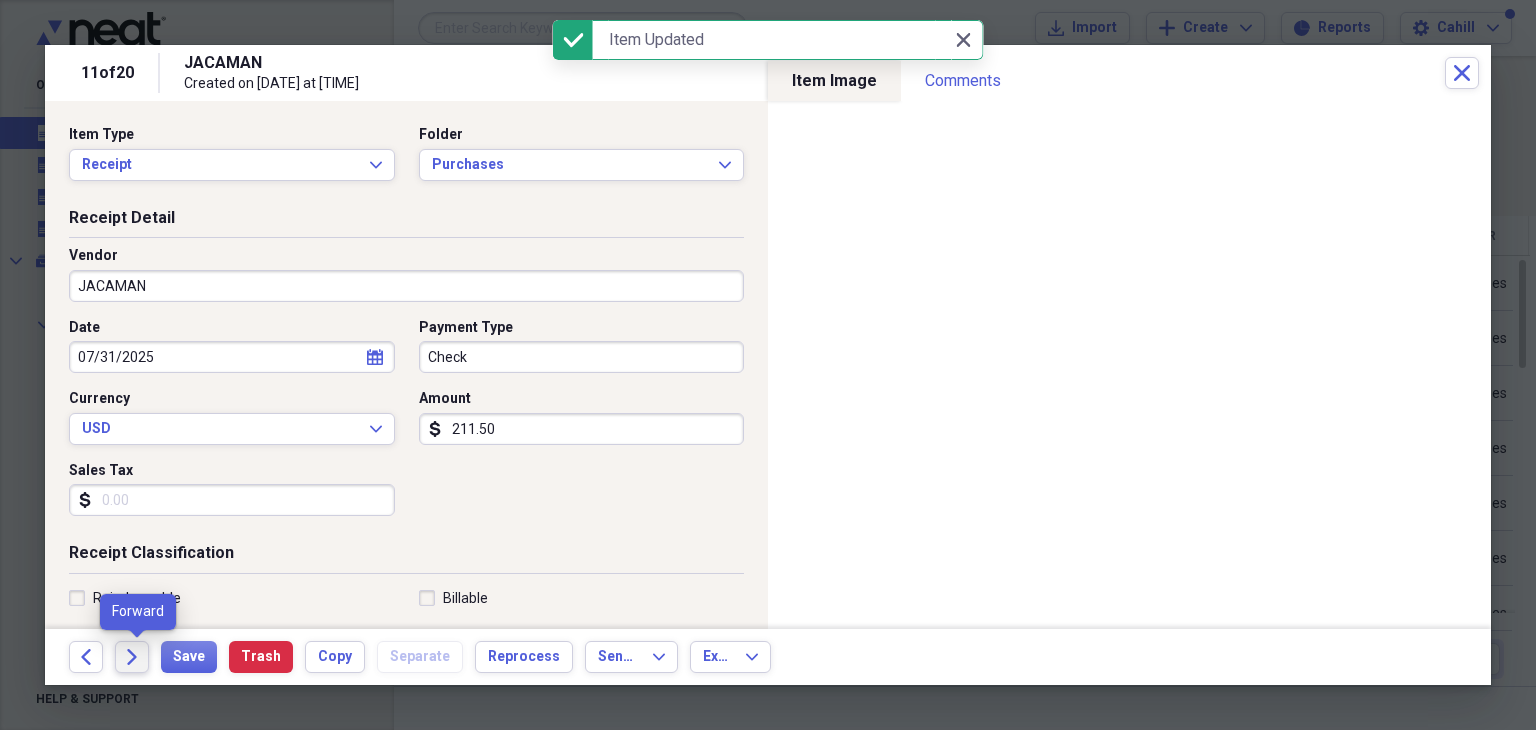 click on "Forward" 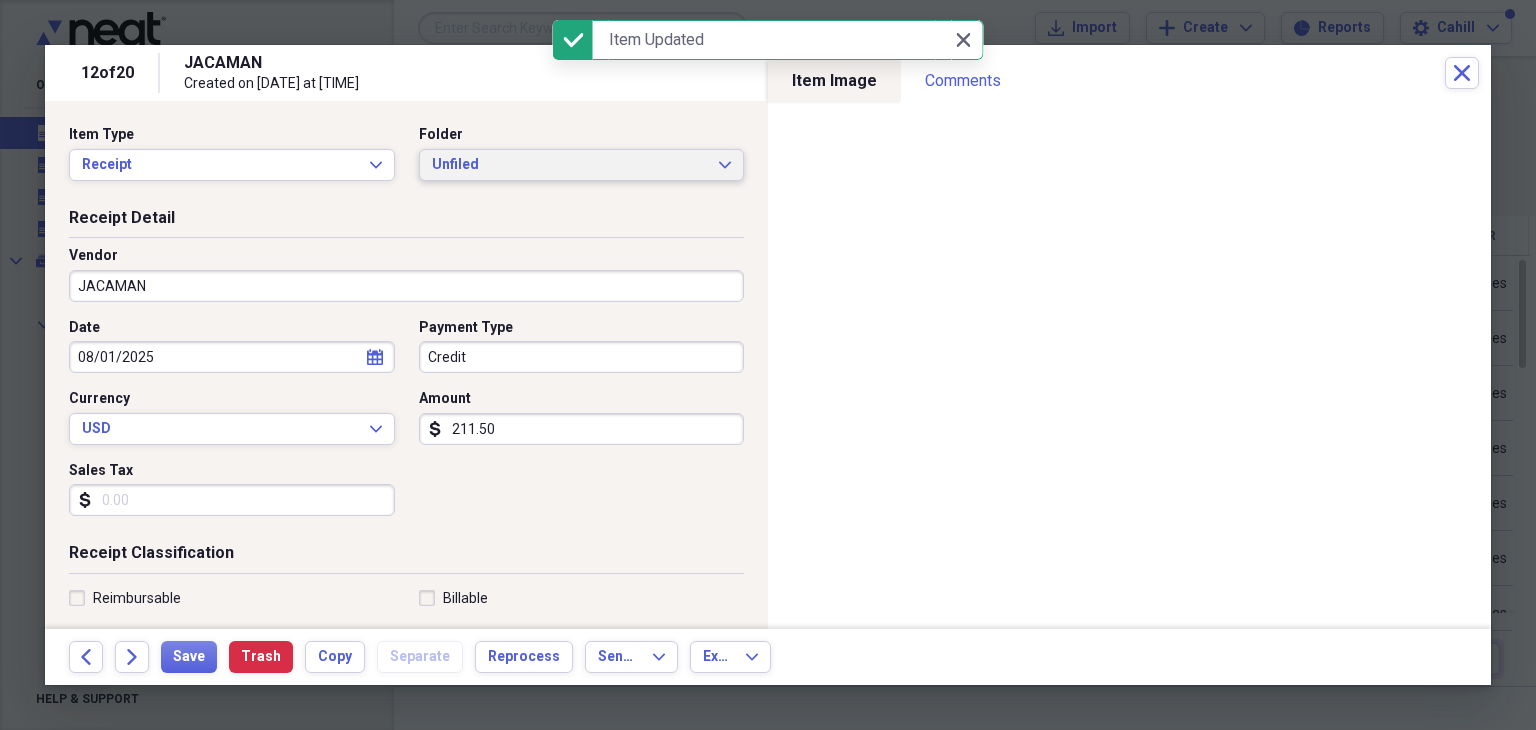 click on "Unfiled" at bounding box center (570, 165) 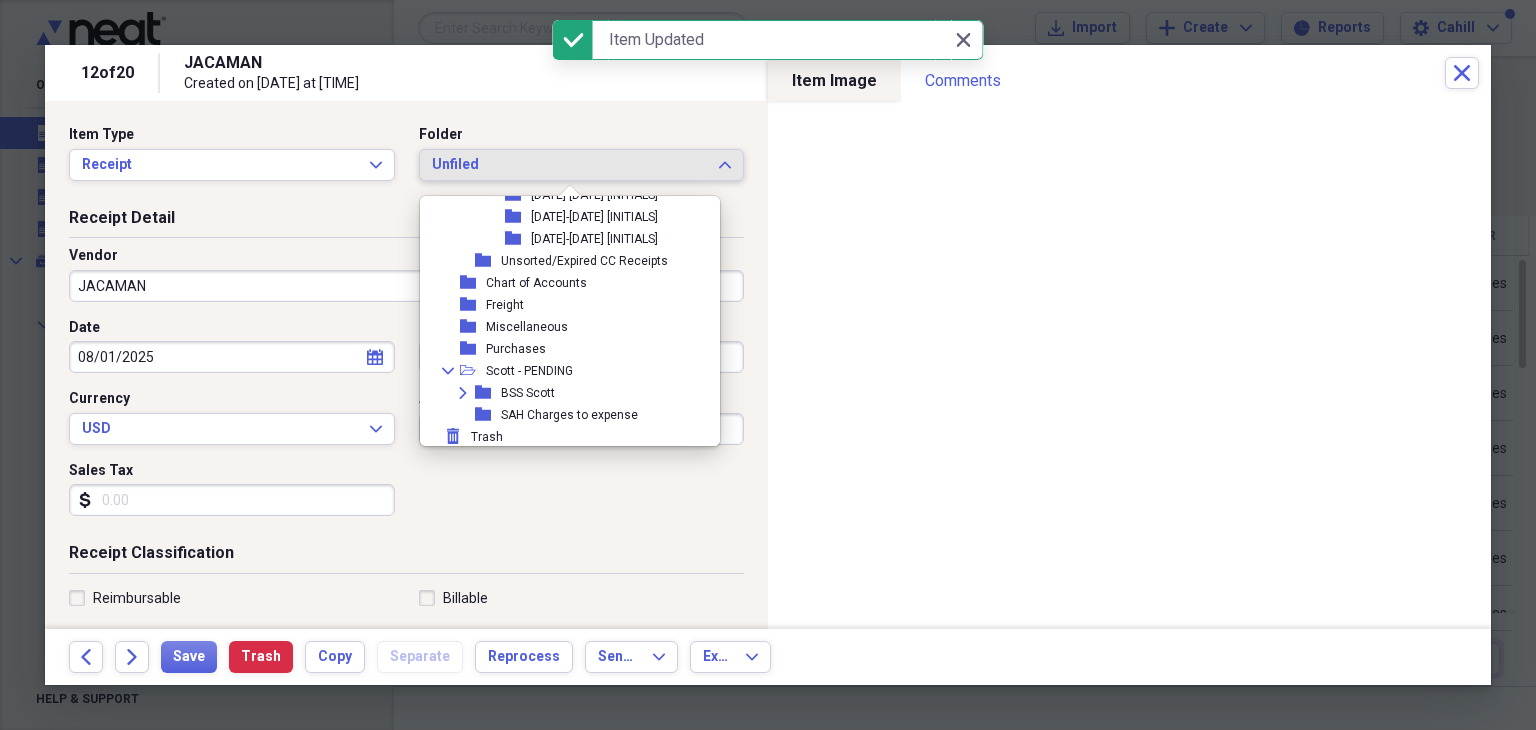 scroll, scrollTop: 1062, scrollLeft: 0, axis: vertical 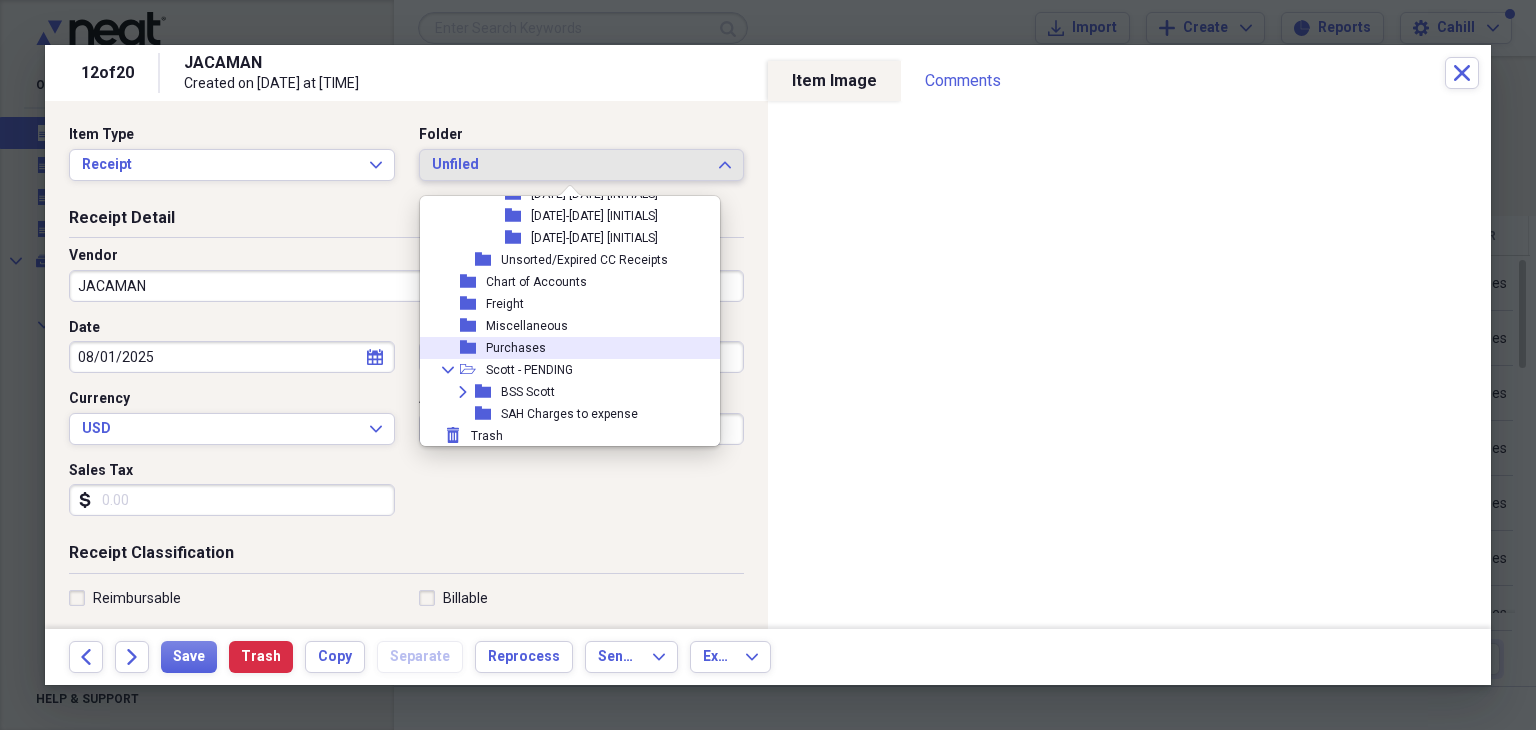 click on "Purchases" at bounding box center (516, 348) 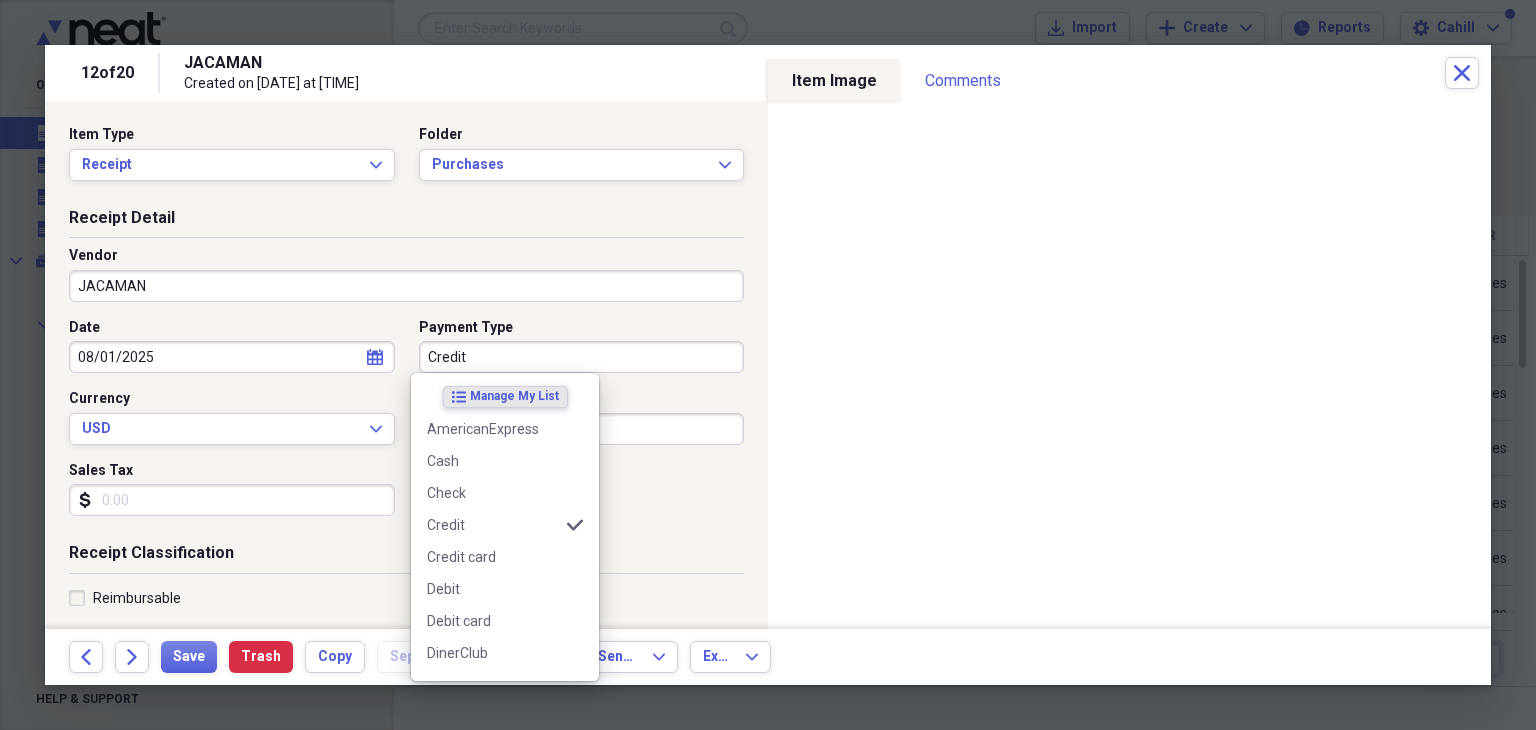 click on "Credit" at bounding box center [582, 357] 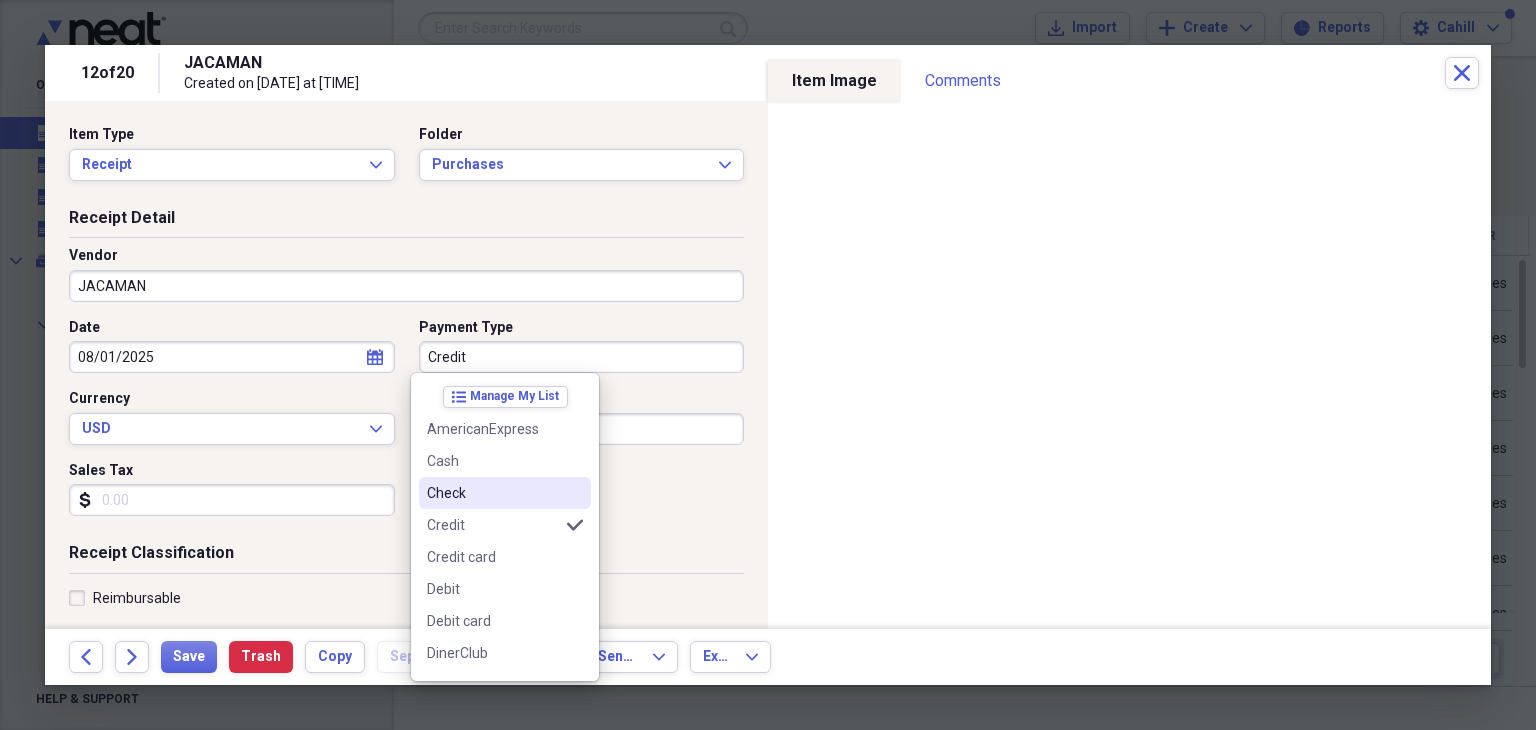 click on "Check" at bounding box center (493, 493) 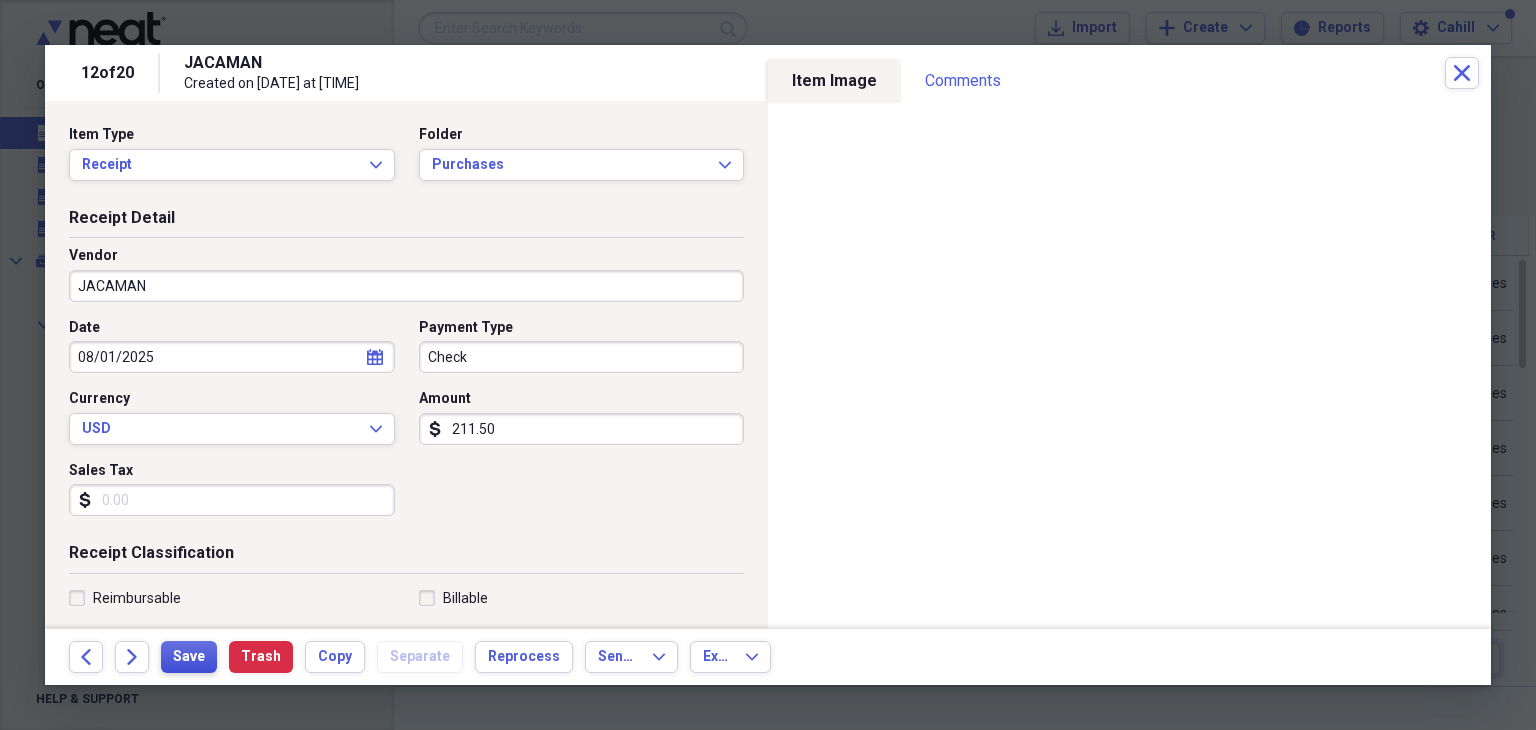 click on "Save" at bounding box center (189, 657) 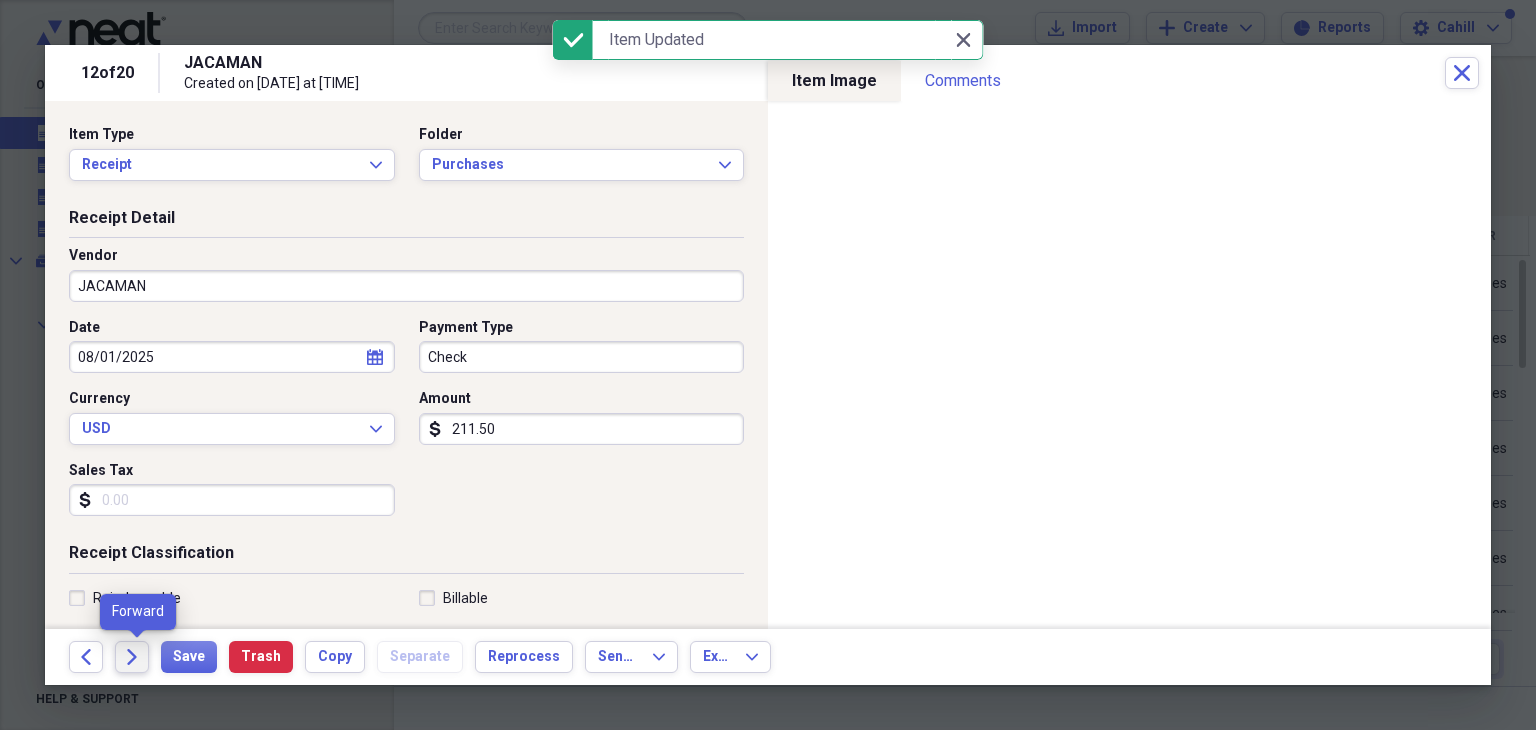 click on "Forward" 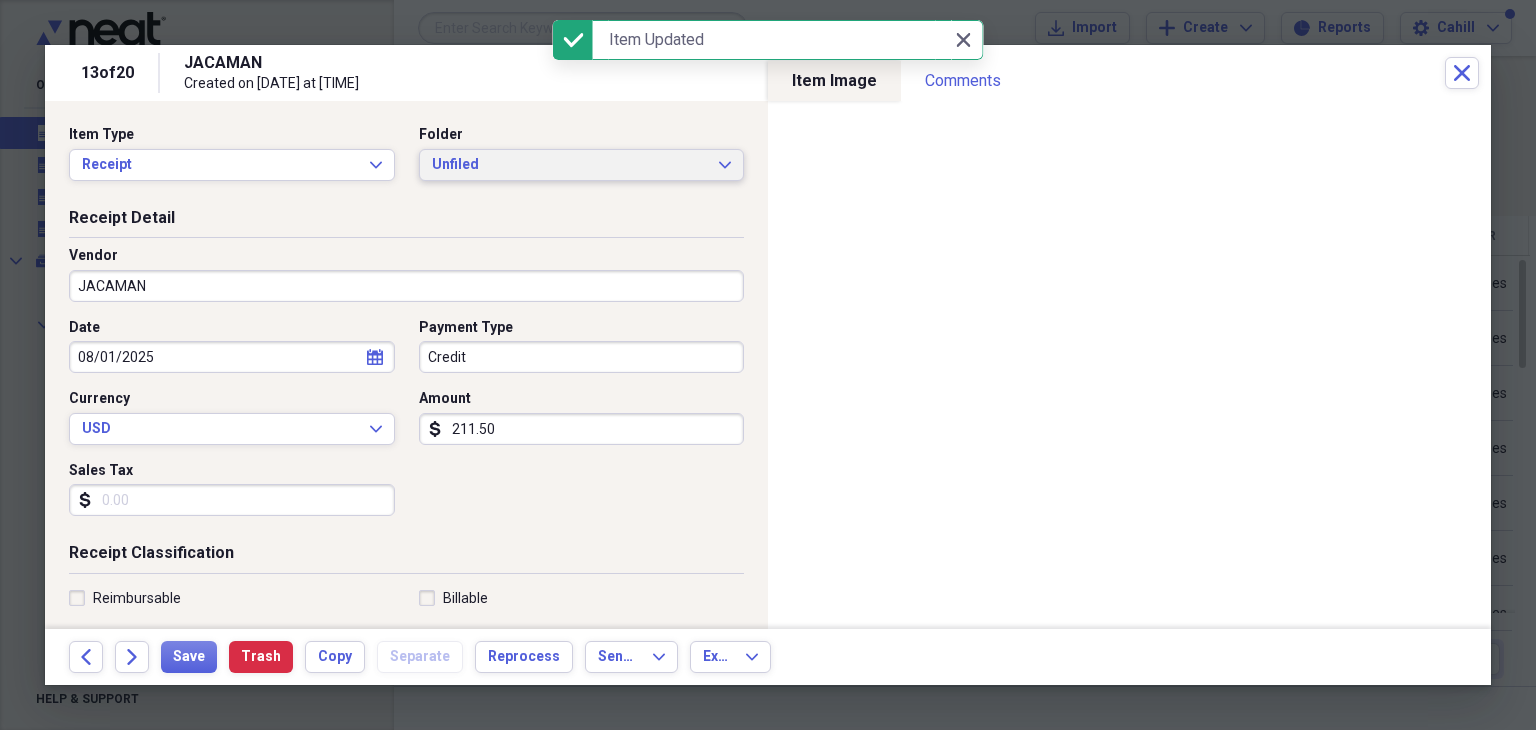 click on "Unfiled" at bounding box center [570, 165] 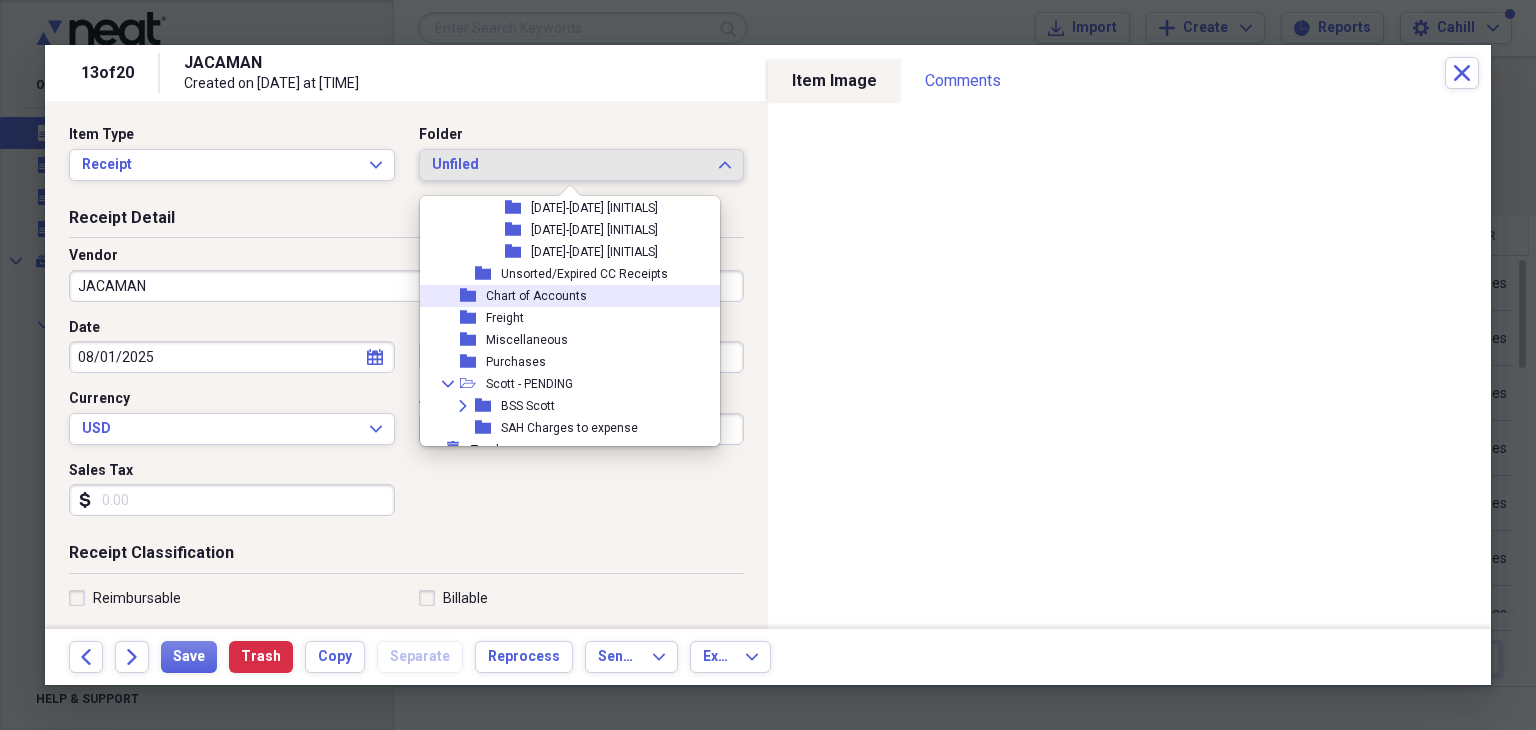 scroll, scrollTop: 1062, scrollLeft: 0, axis: vertical 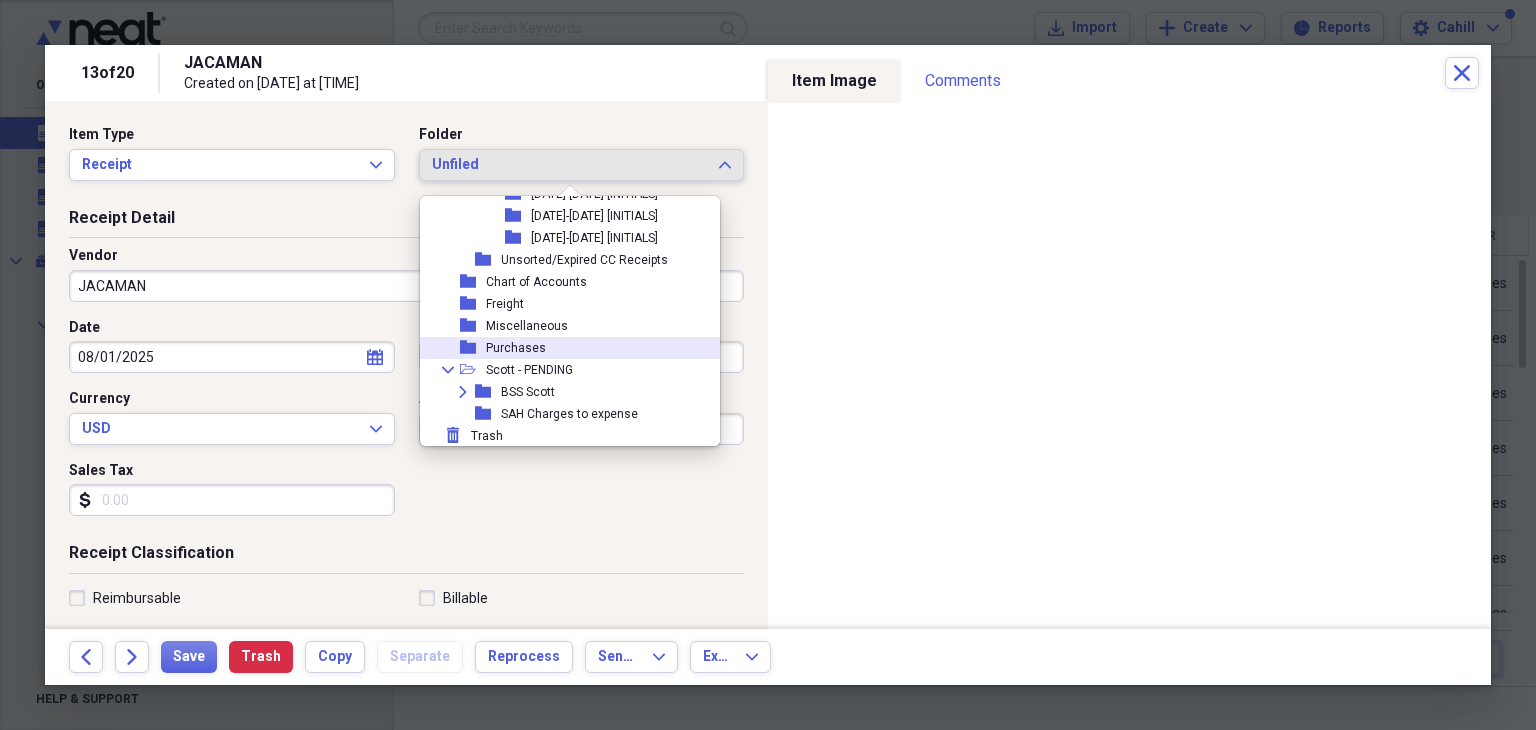 click on "Purchases" at bounding box center [516, 348] 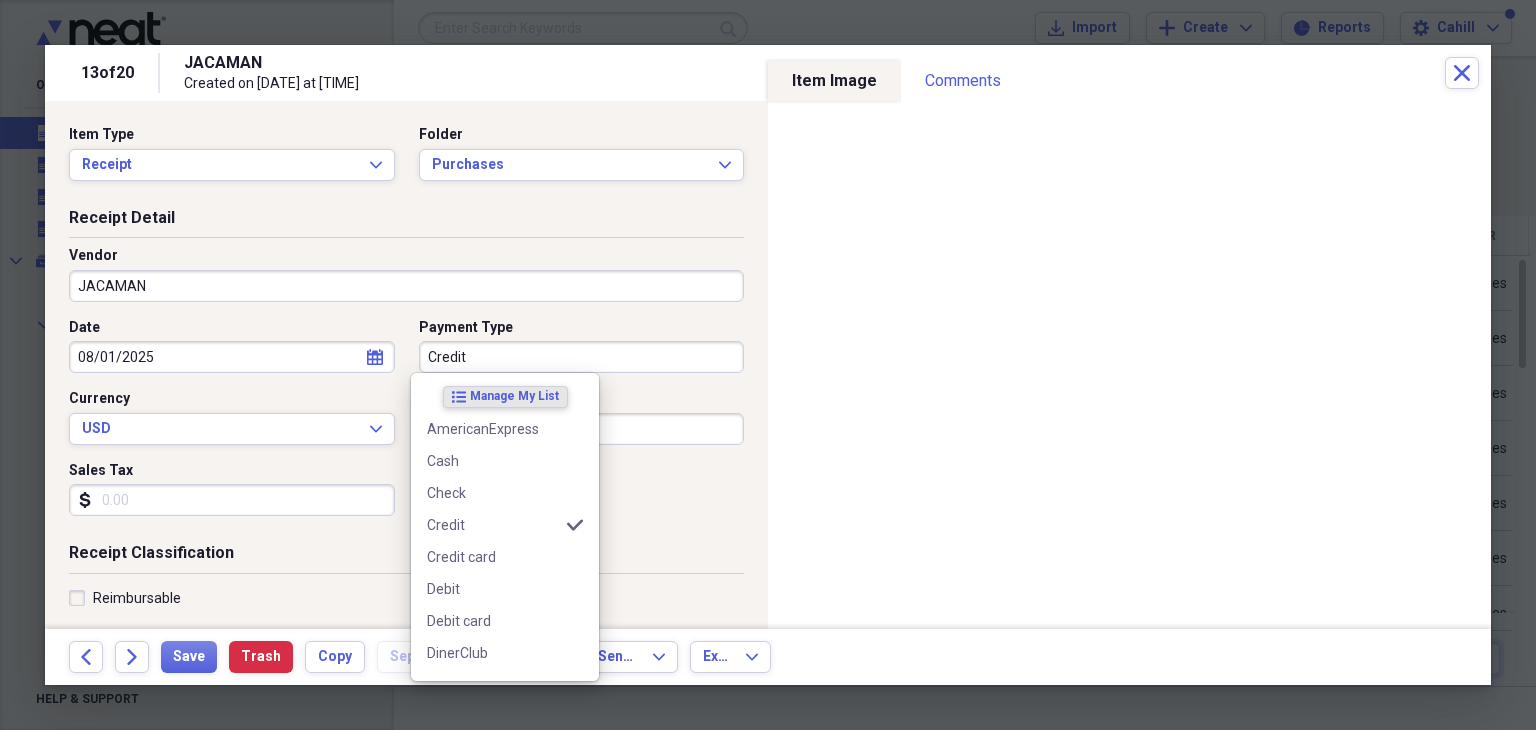 click on "Credit" at bounding box center [582, 357] 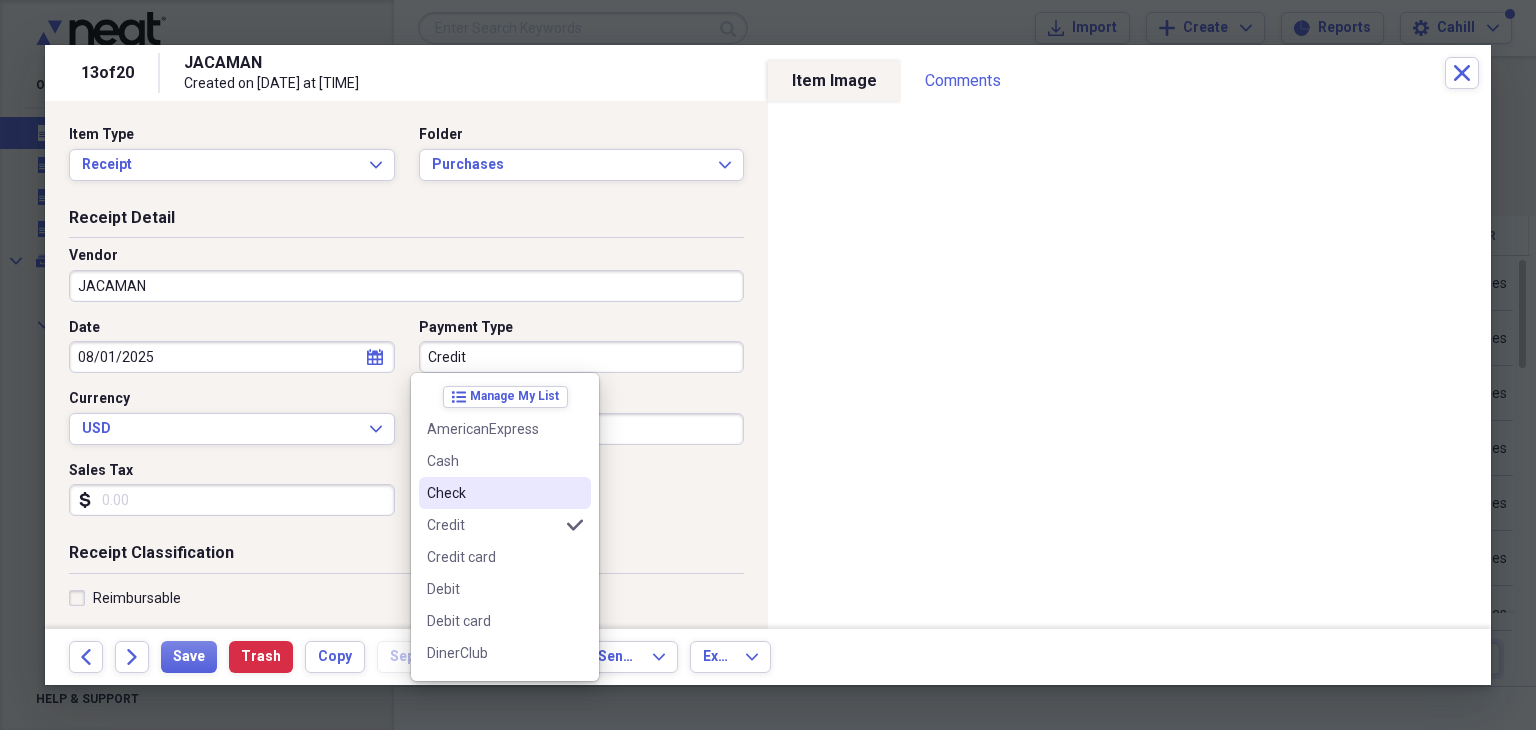 click on "Check" at bounding box center [493, 493] 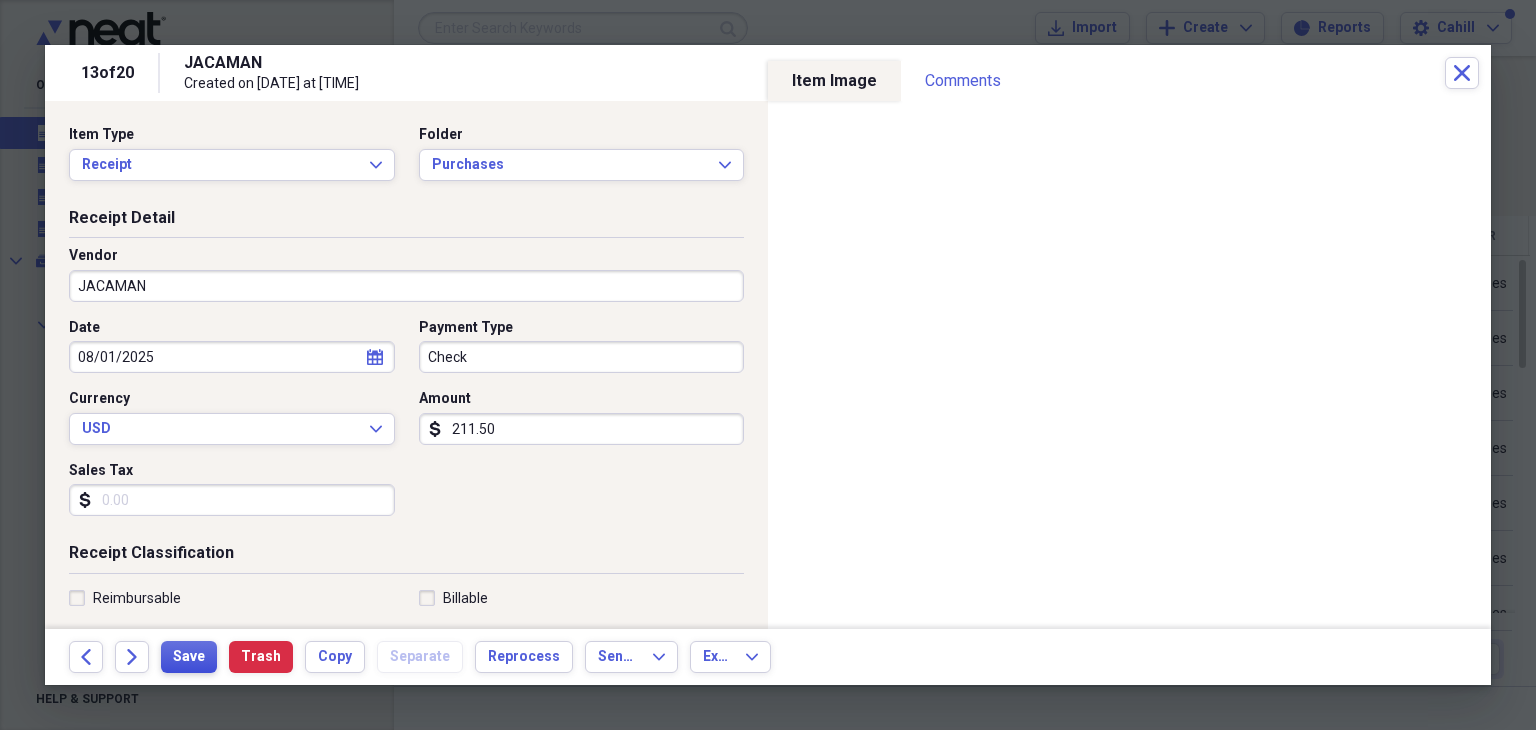 click on "Save" at bounding box center (189, 657) 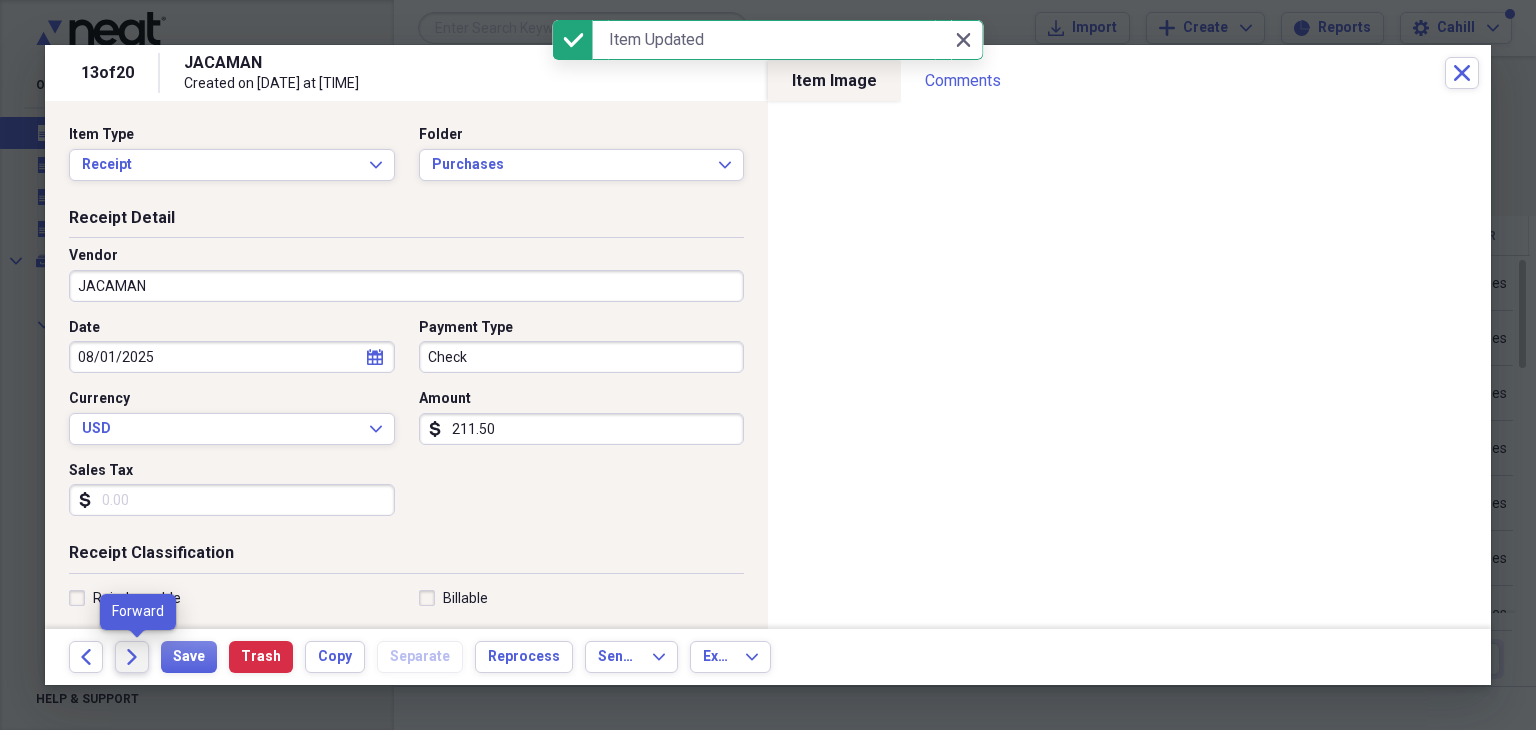 click on "Forward" 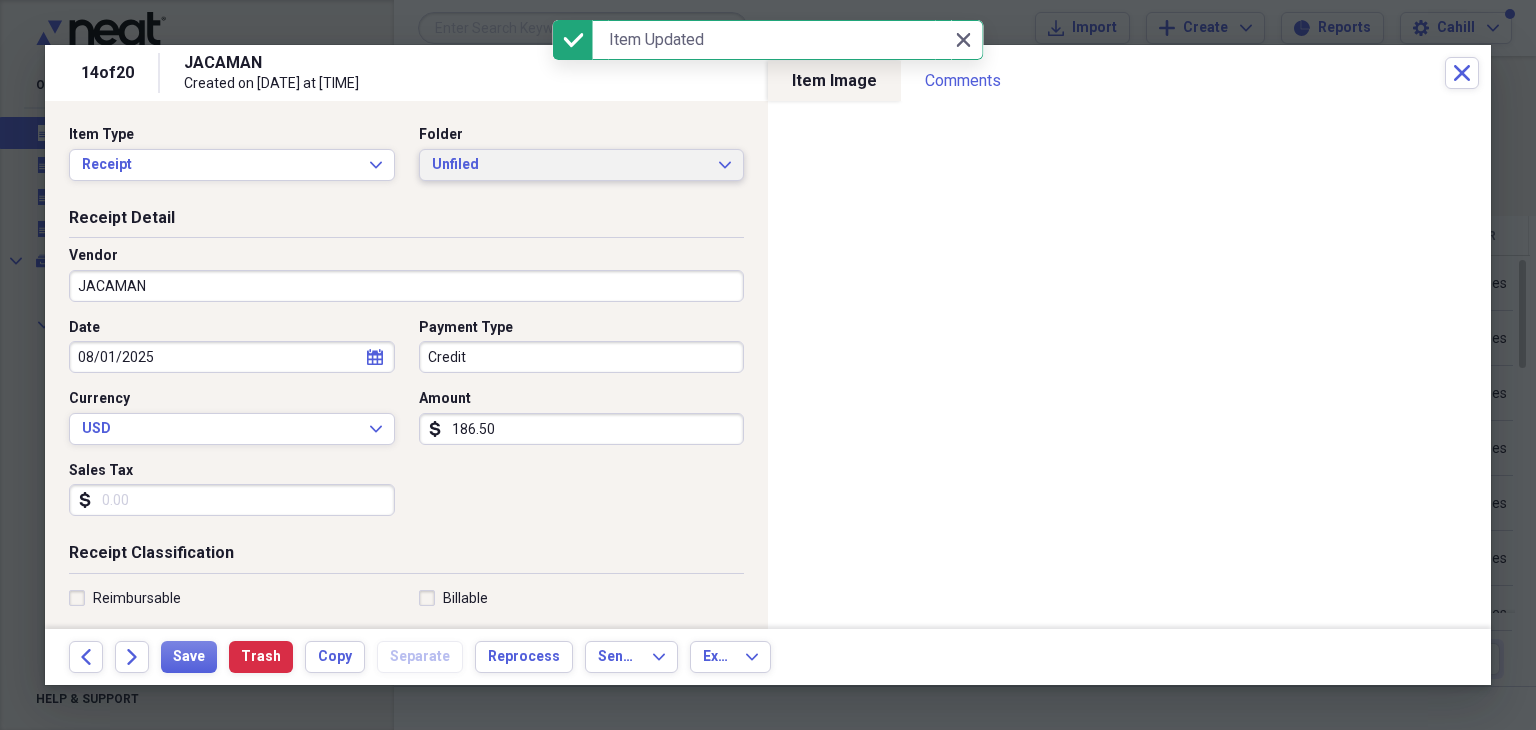 click on "Unfiled" at bounding box center (570, 165) 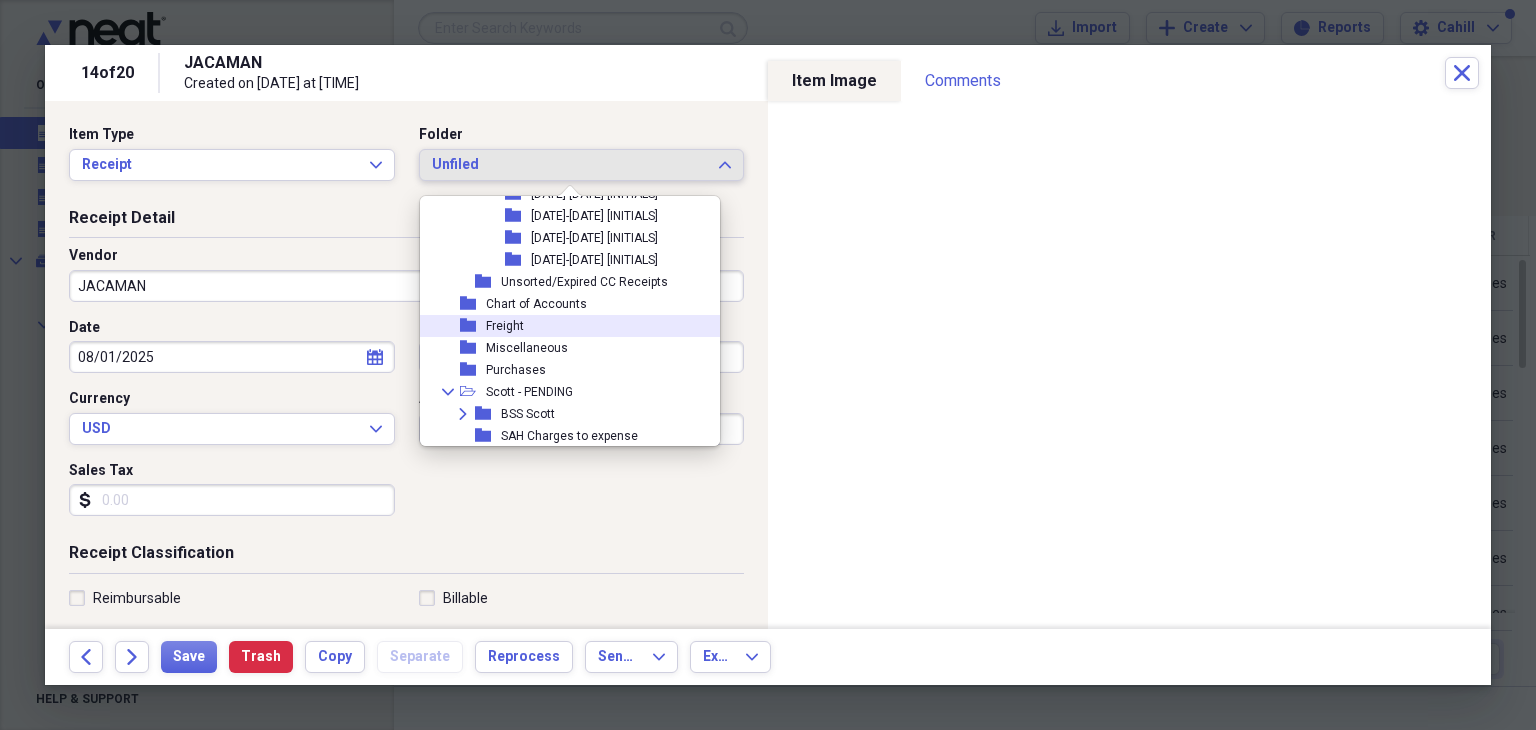 scroll, scrollTop: 1062, scrollLeft: 0, axis: vertical 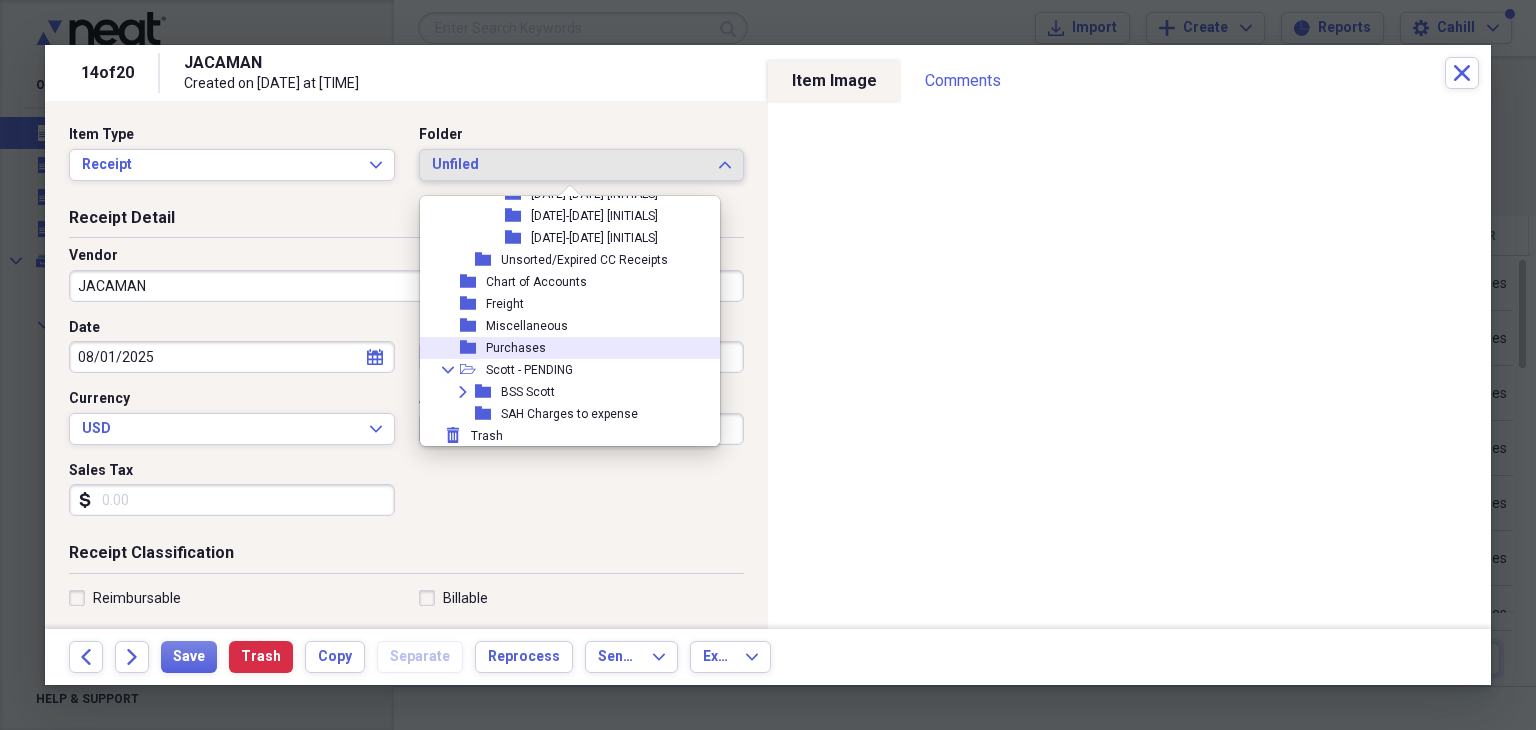click on "Purchases" at bounding box center (516, 348) 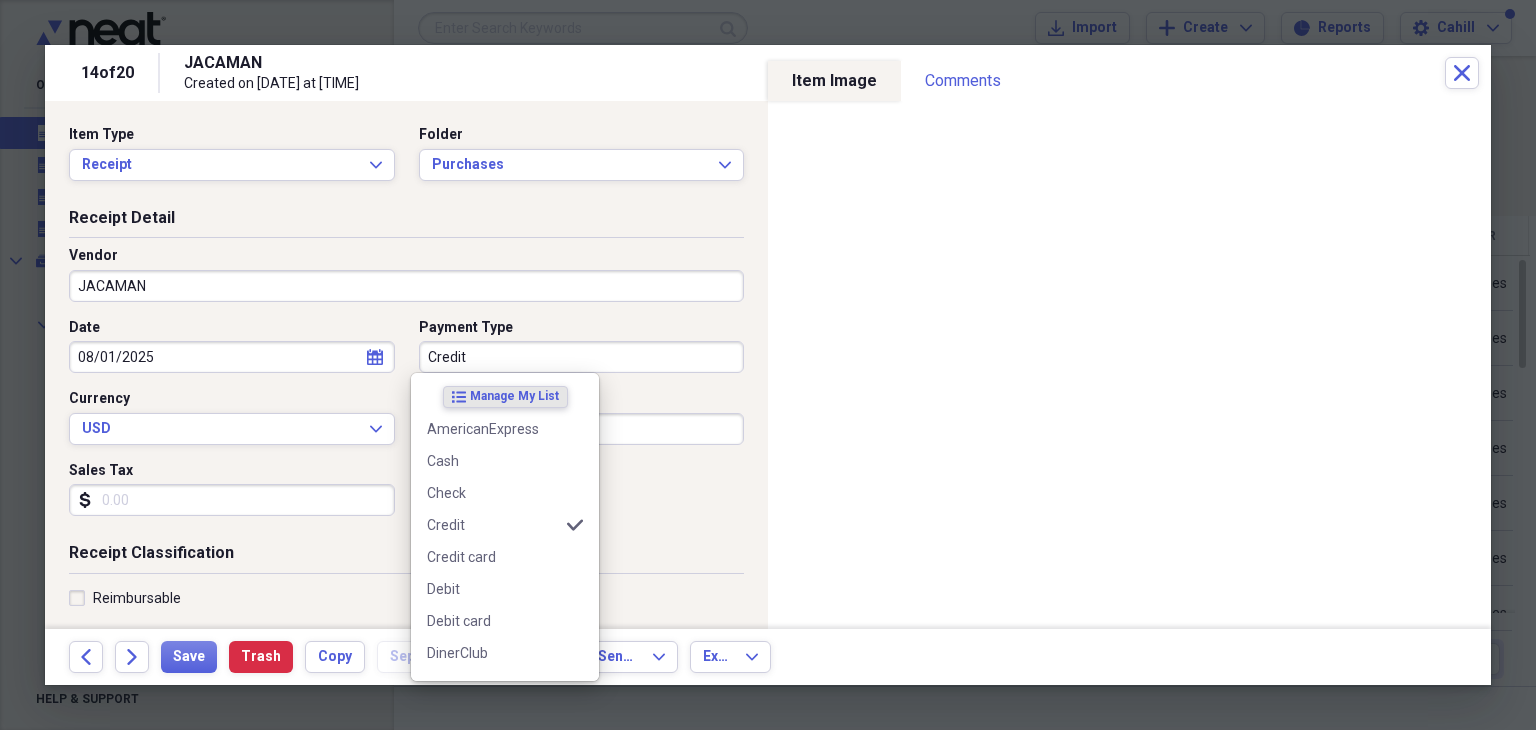 click on "Credit" at bounding box center (582, 357) 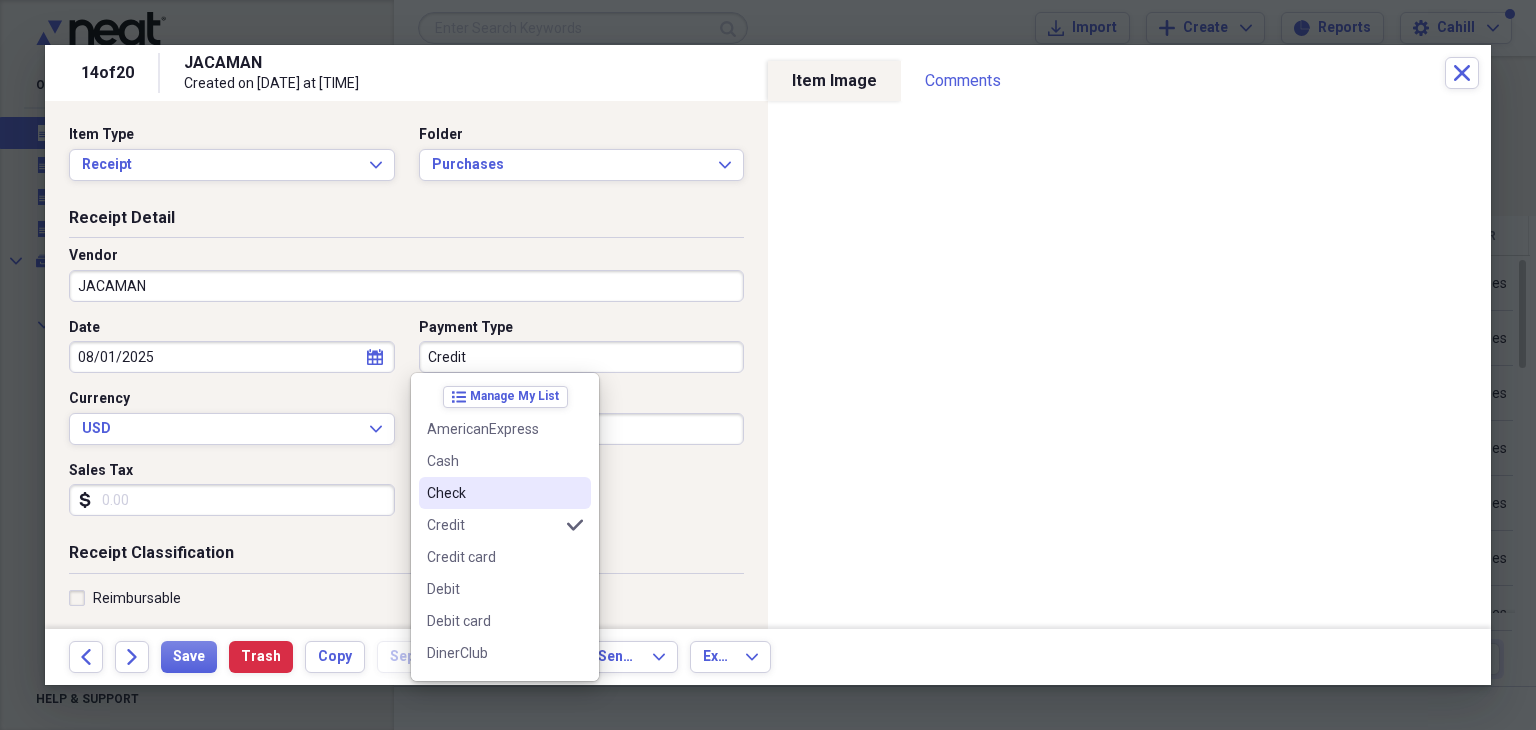 click on "Check" at bounding box center (505, 493) 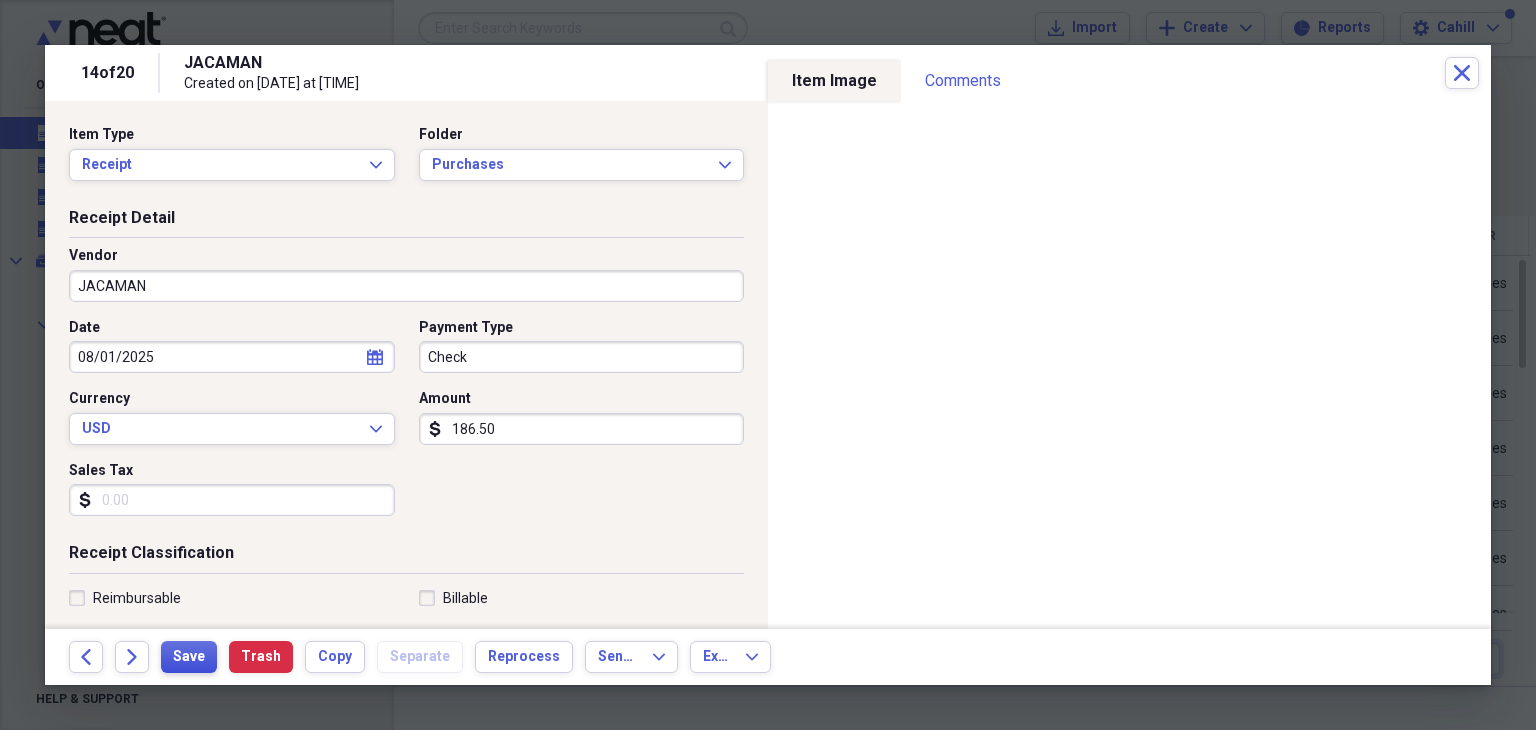 click on "Save" at bounding box center (189, 657) 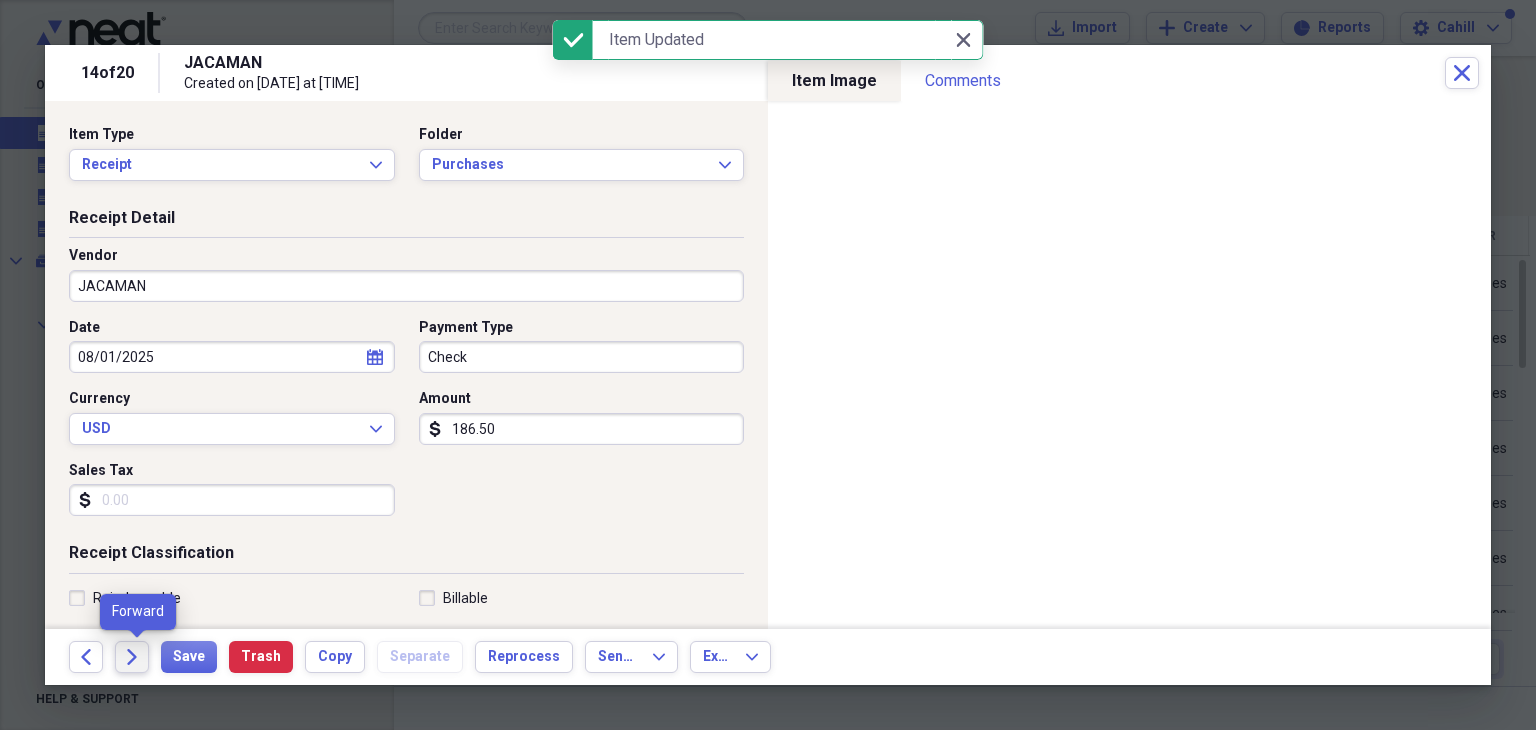click 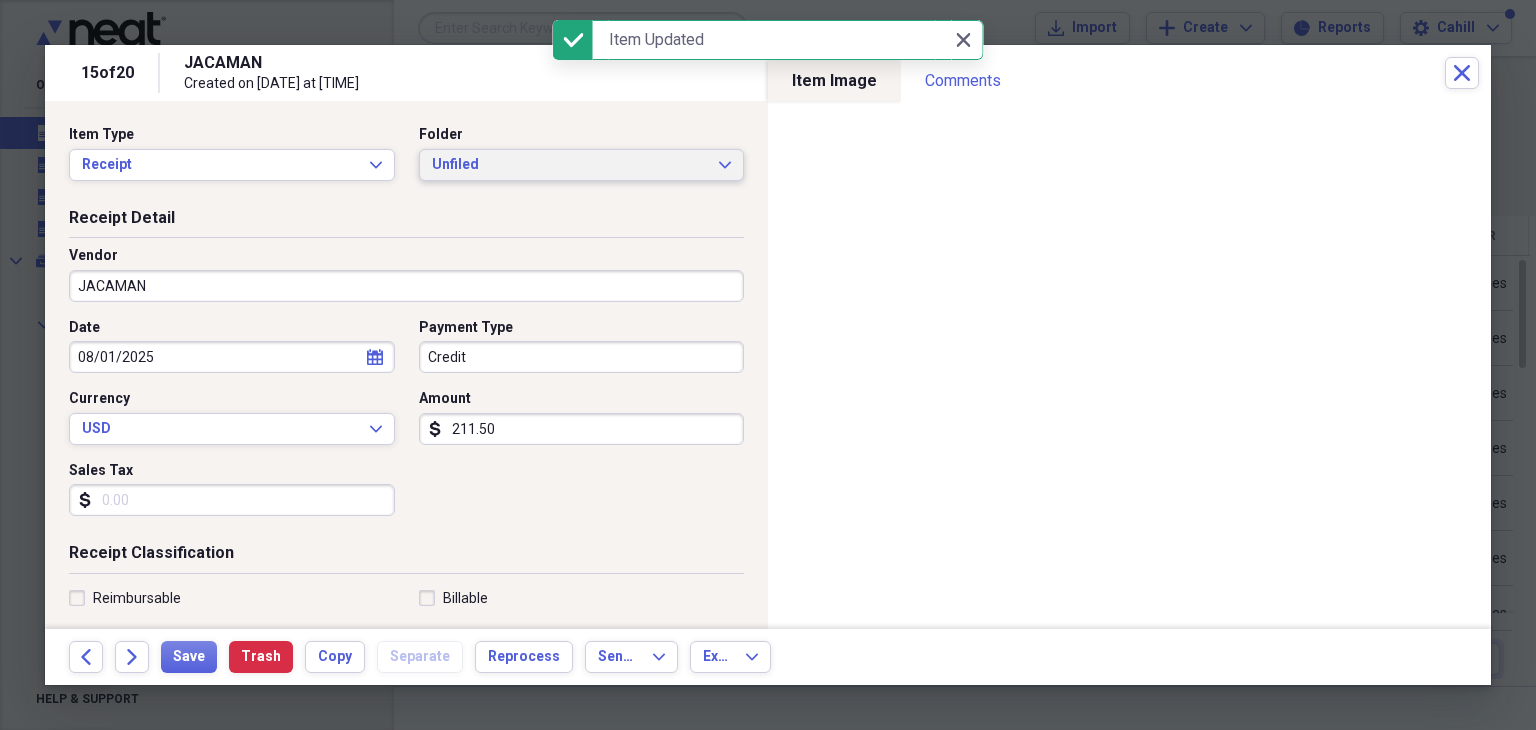 click on "Unfiled" at bounding box center (570, 165) 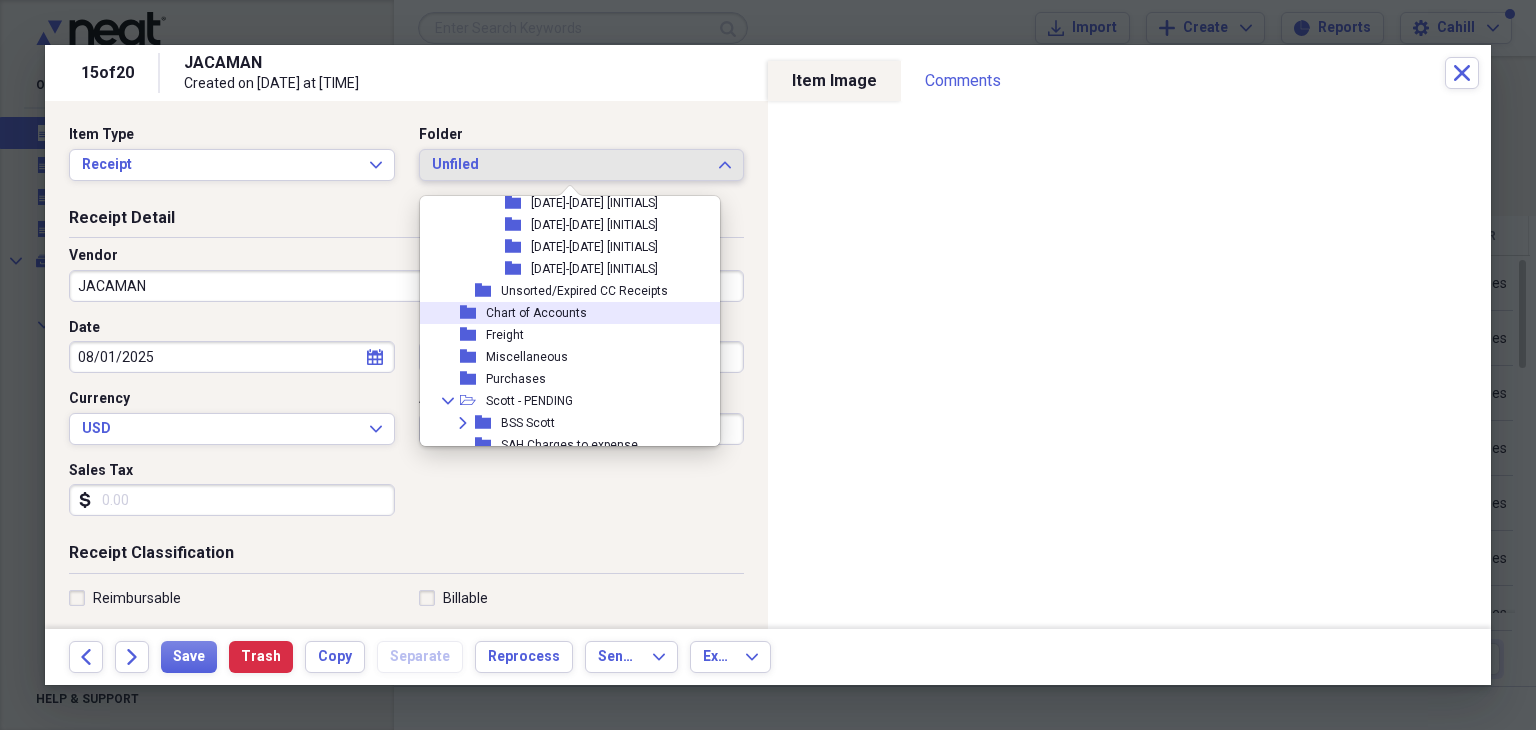 scroll, scrollTop: 1062, scrollLeft: 0, axis: vertical 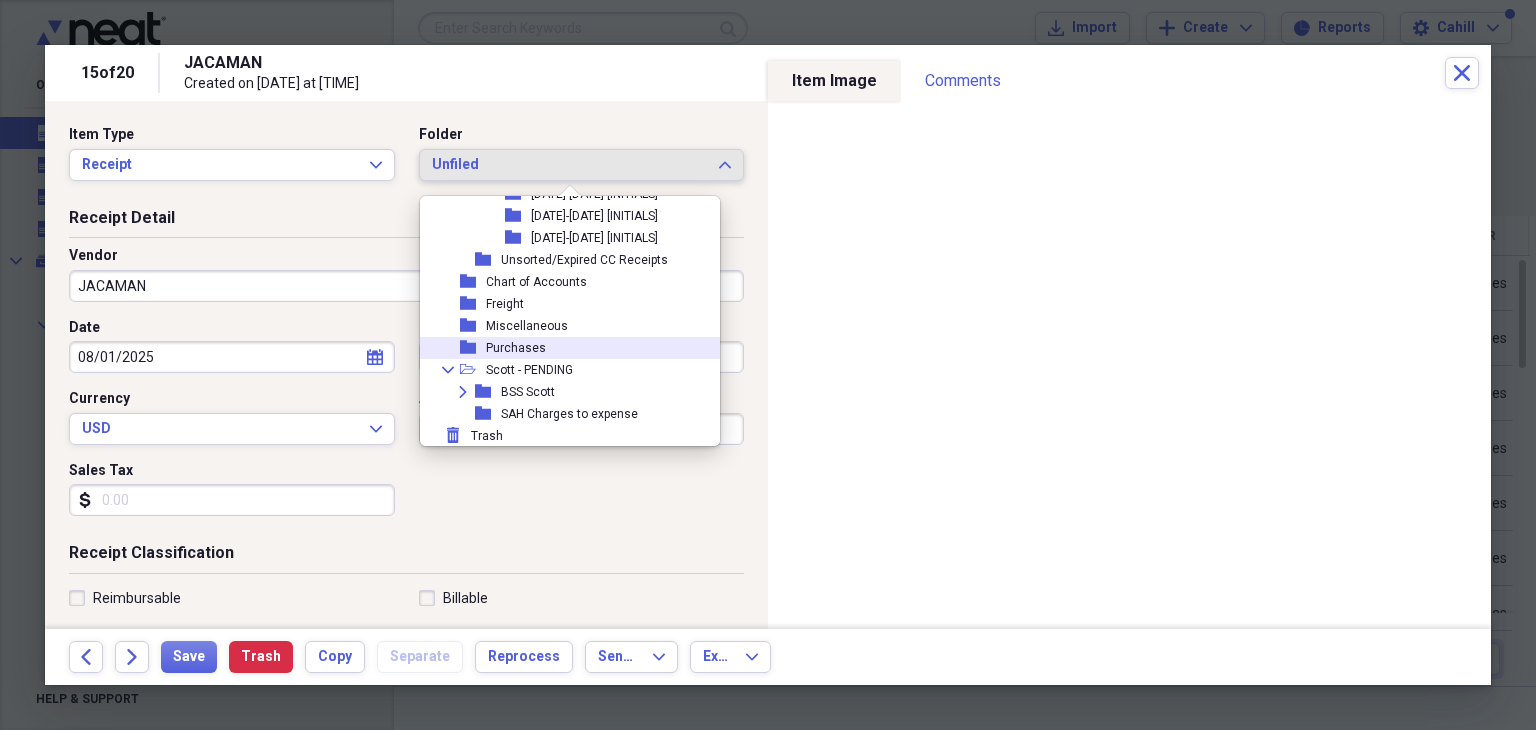 click on "Purchases" at bounding box center [516, 348] 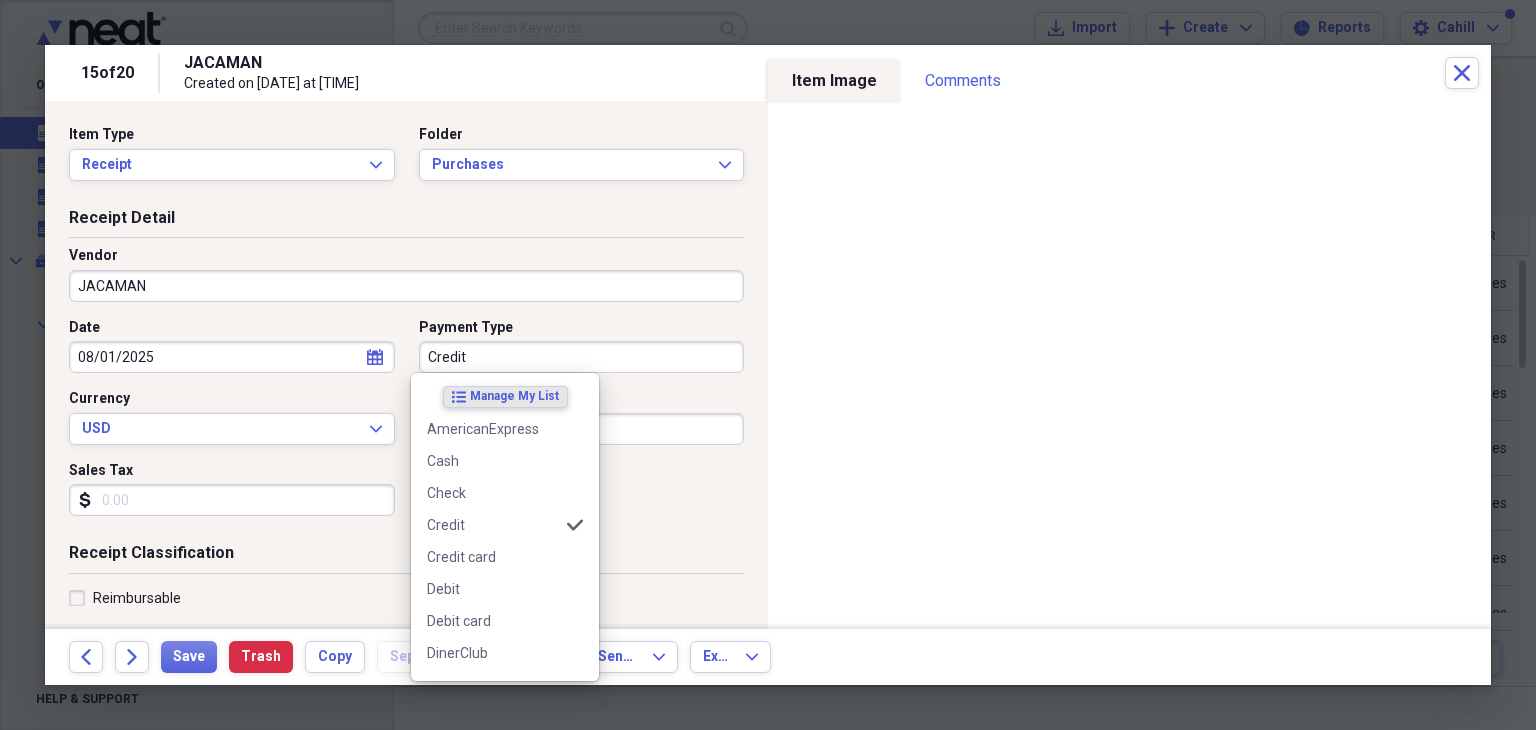 click on "Credit" at bounding box center (582, 357) 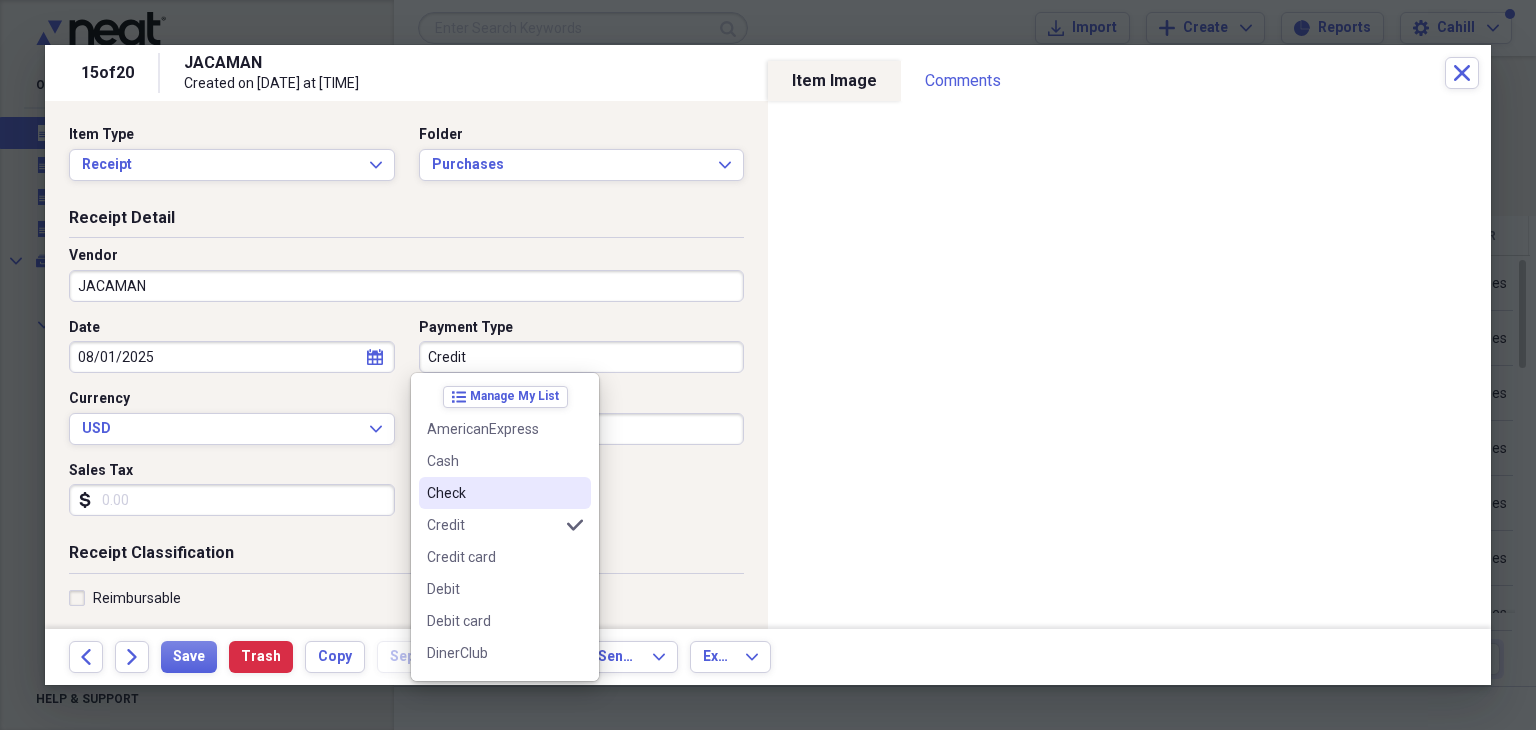 click on "Check" at bounding box center (493, 493) 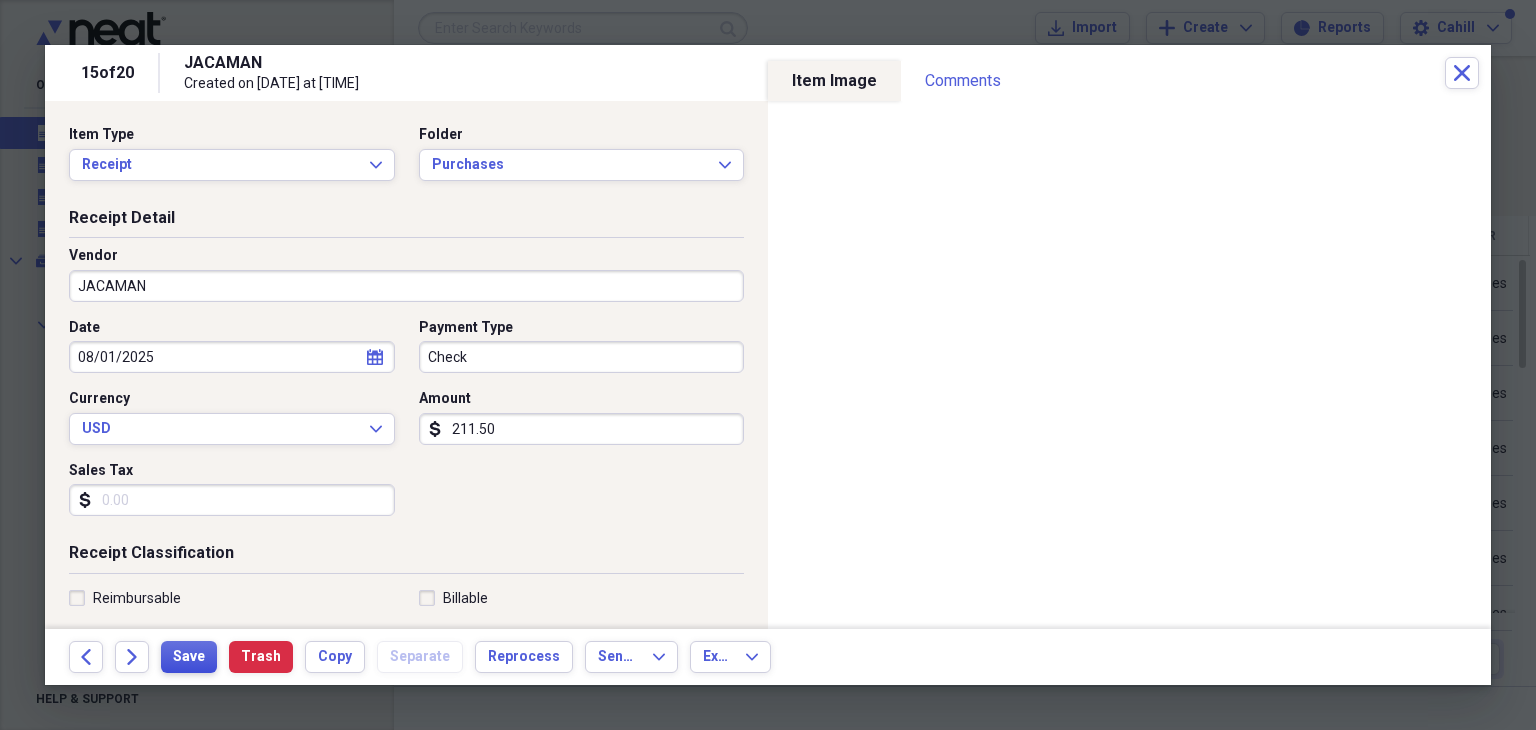 click on "Save" at bounding box center [189, 657] 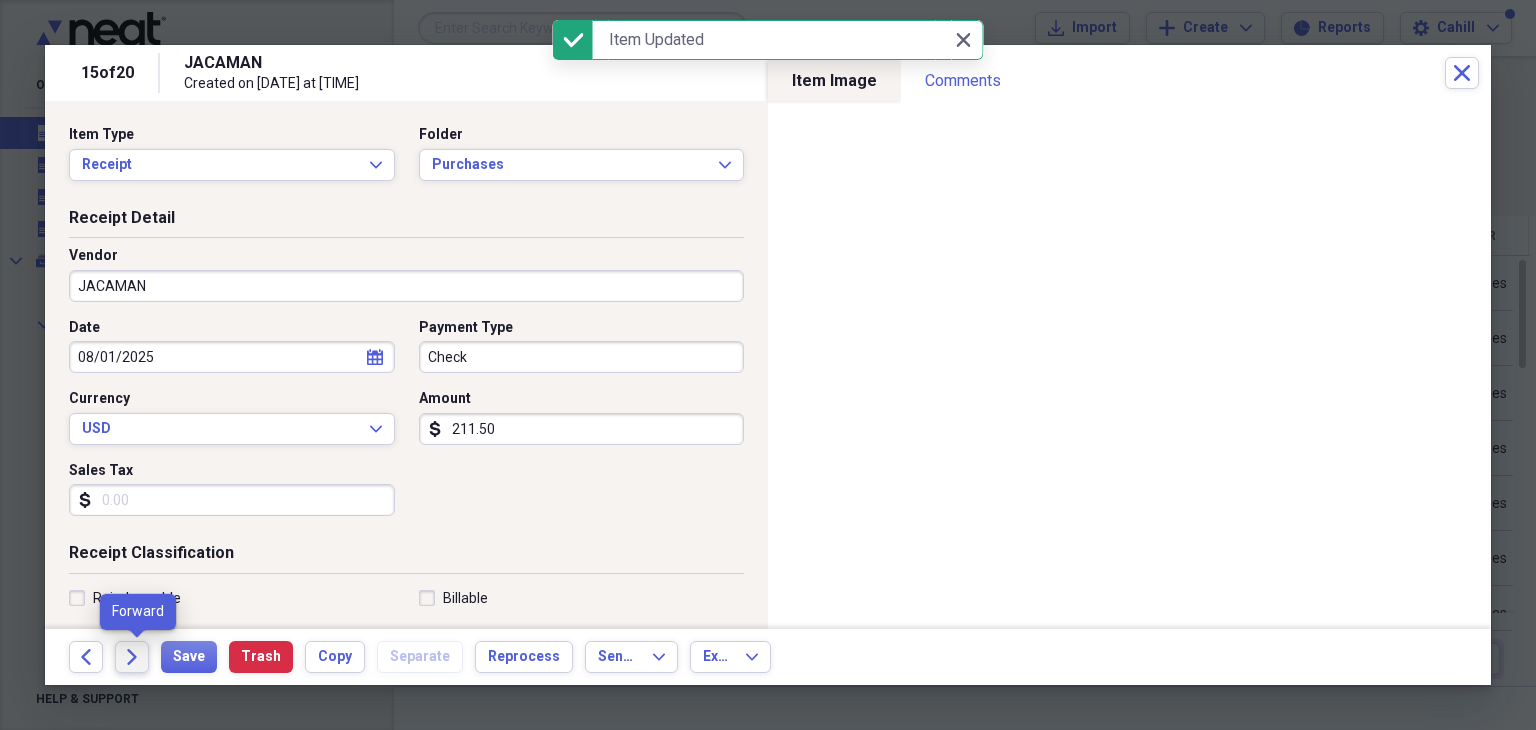 click on "Forward" 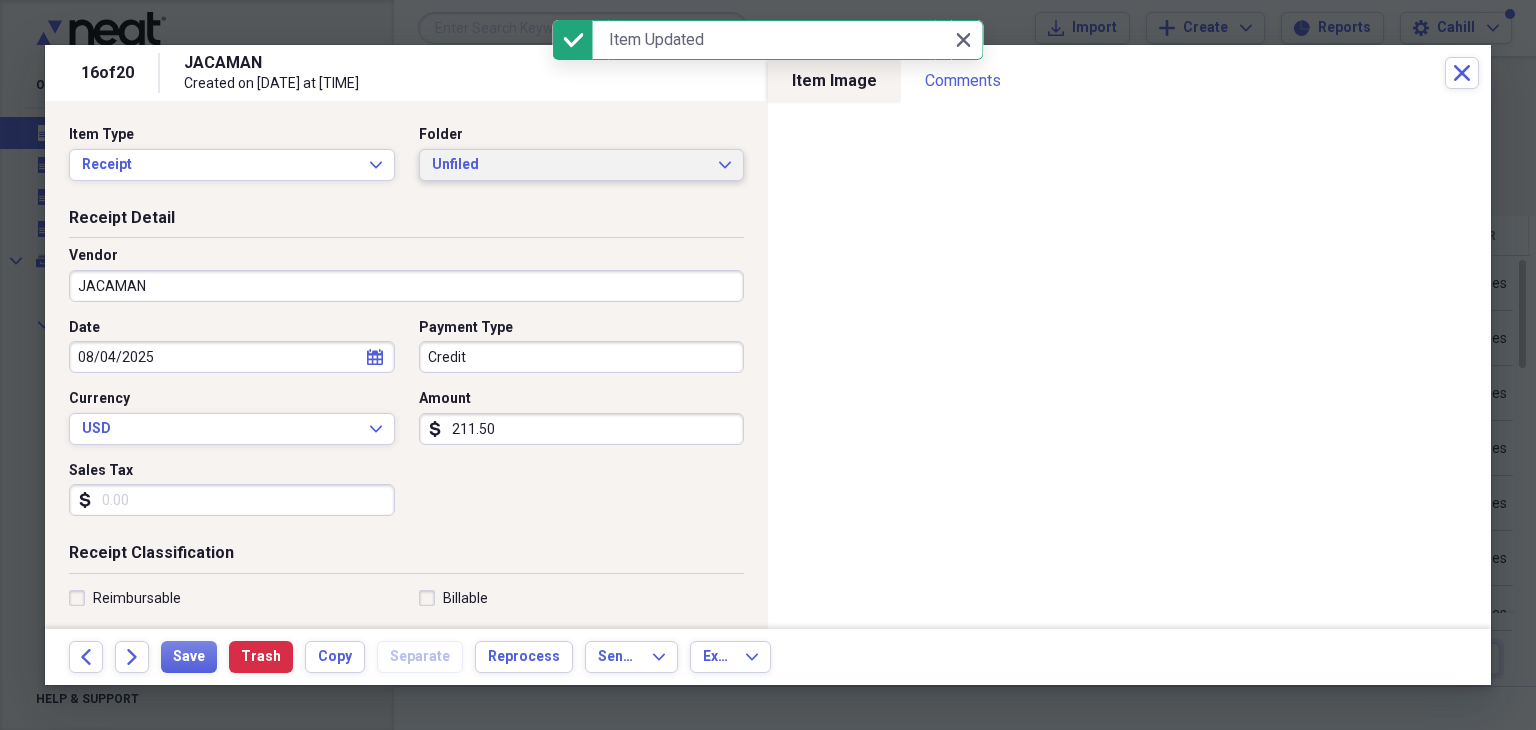 click on "Unfiled" at bounding box center [570, 165] 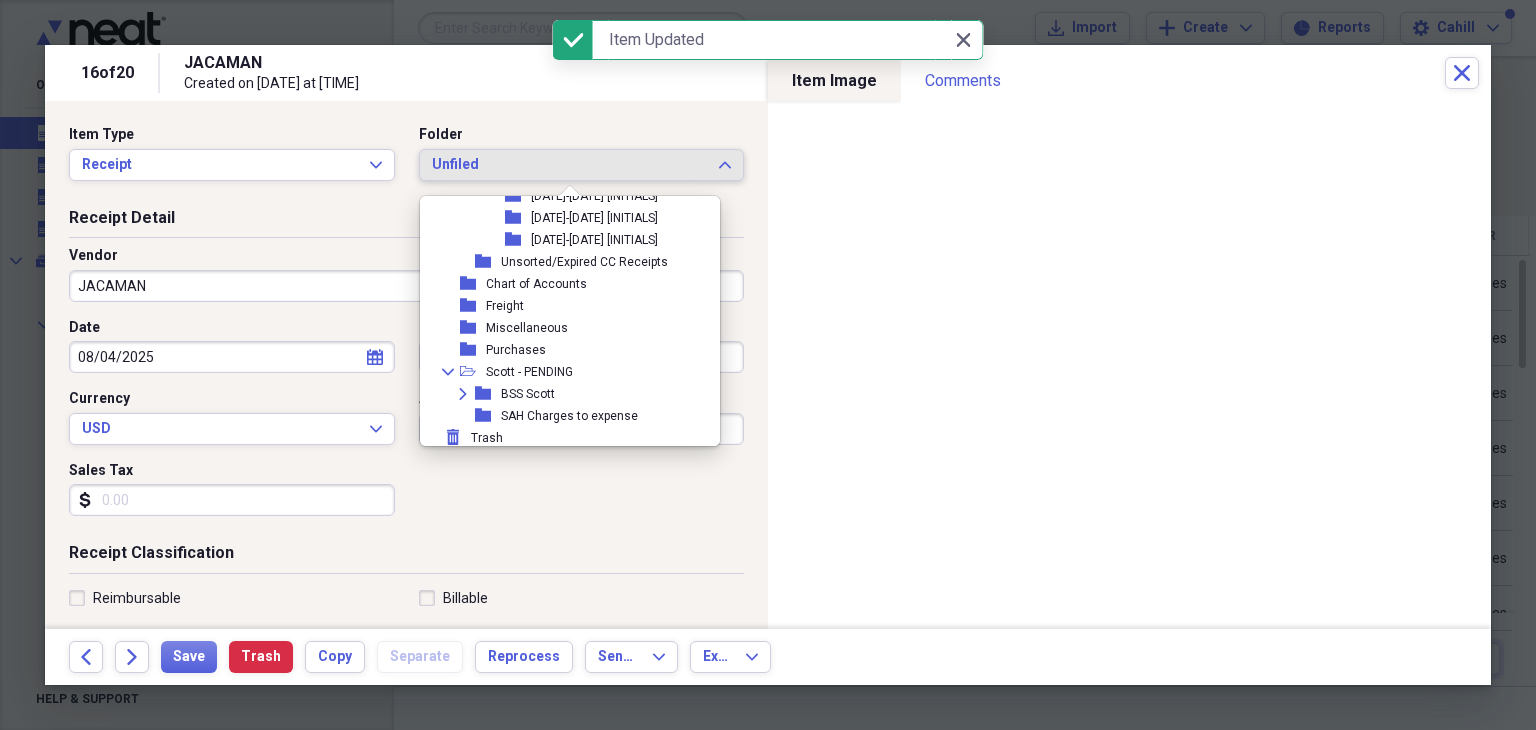 scroll, scrollTop: 1062, scrollLeft: 0, axis: vertical 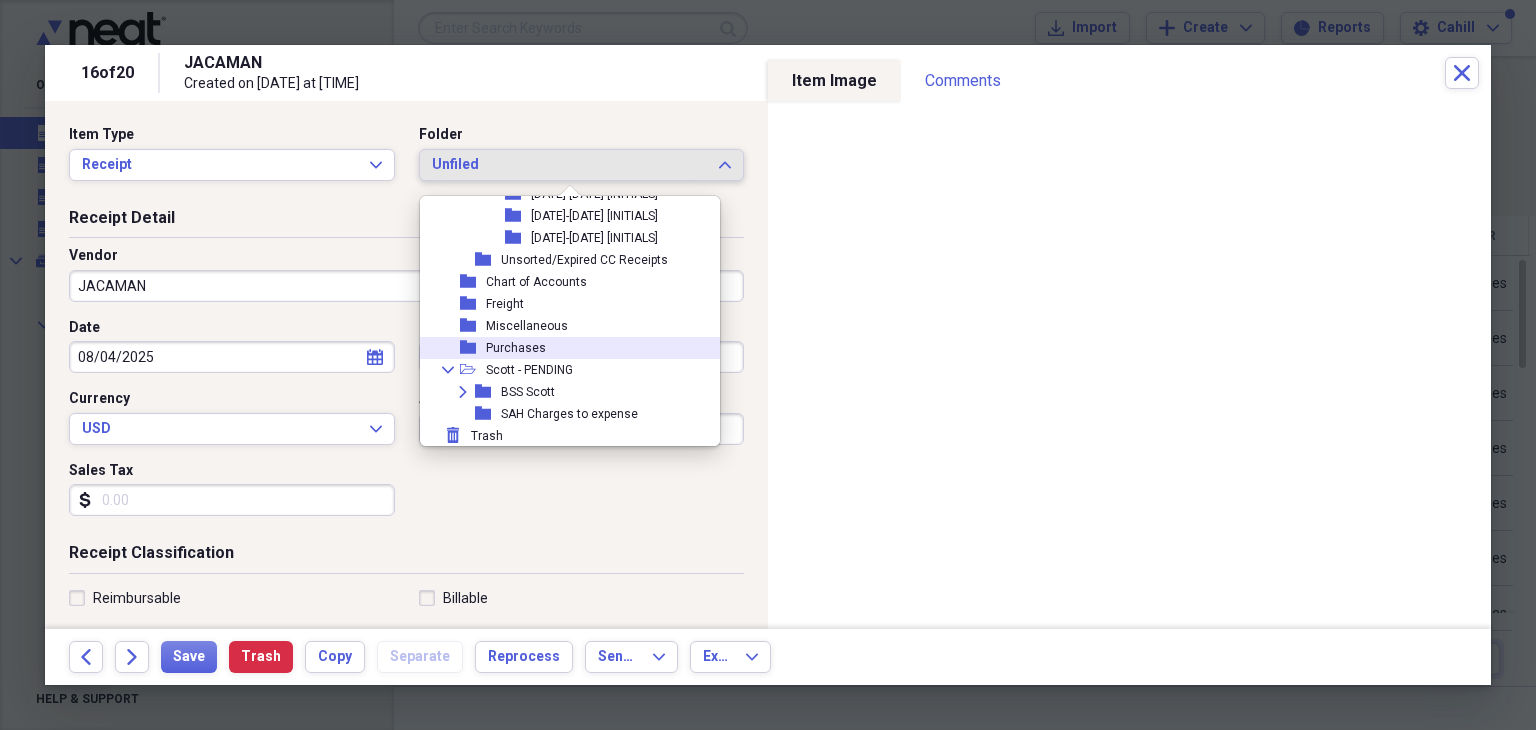 click on "Purchases" at bounding box center (516, 348) 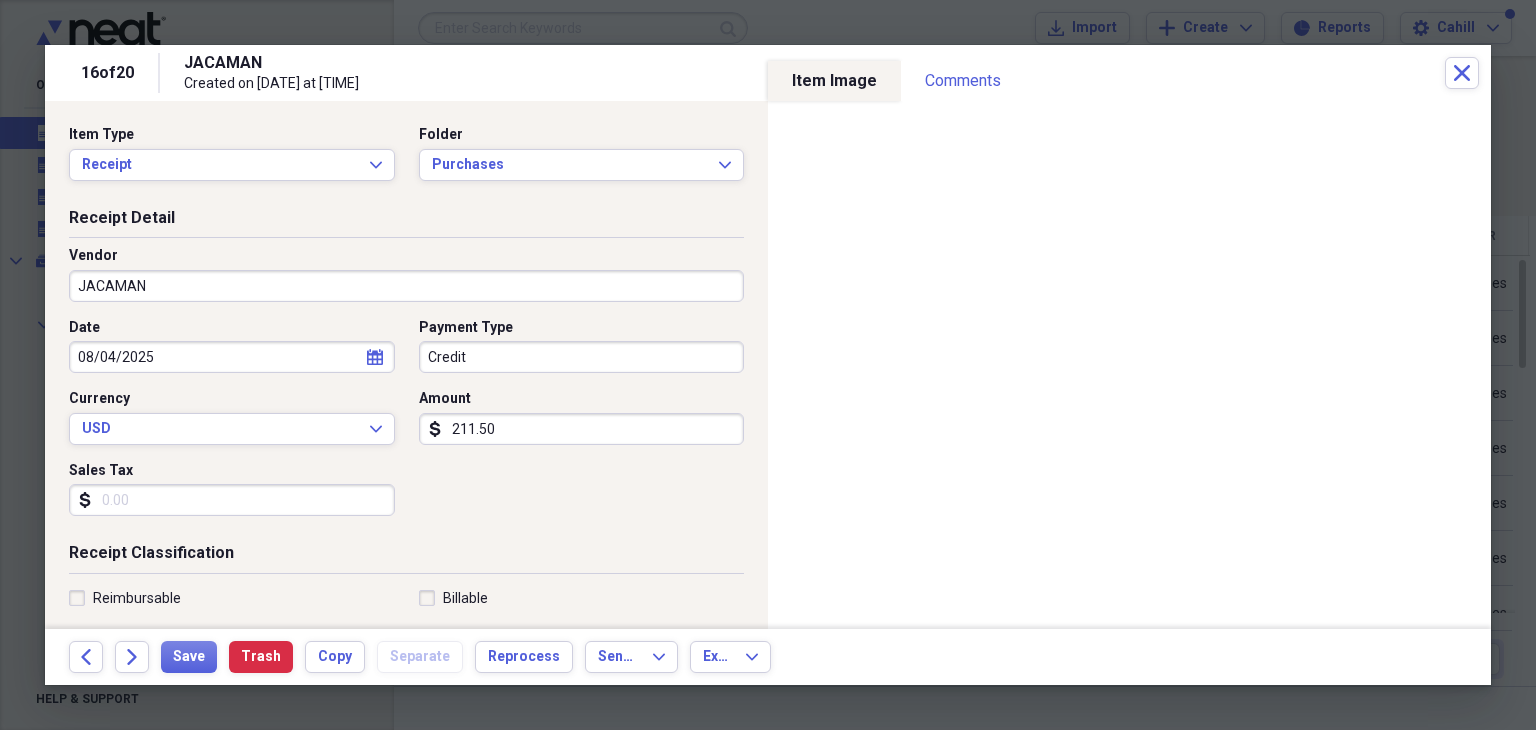 click on "Credit" at bounding box center [582, 357] 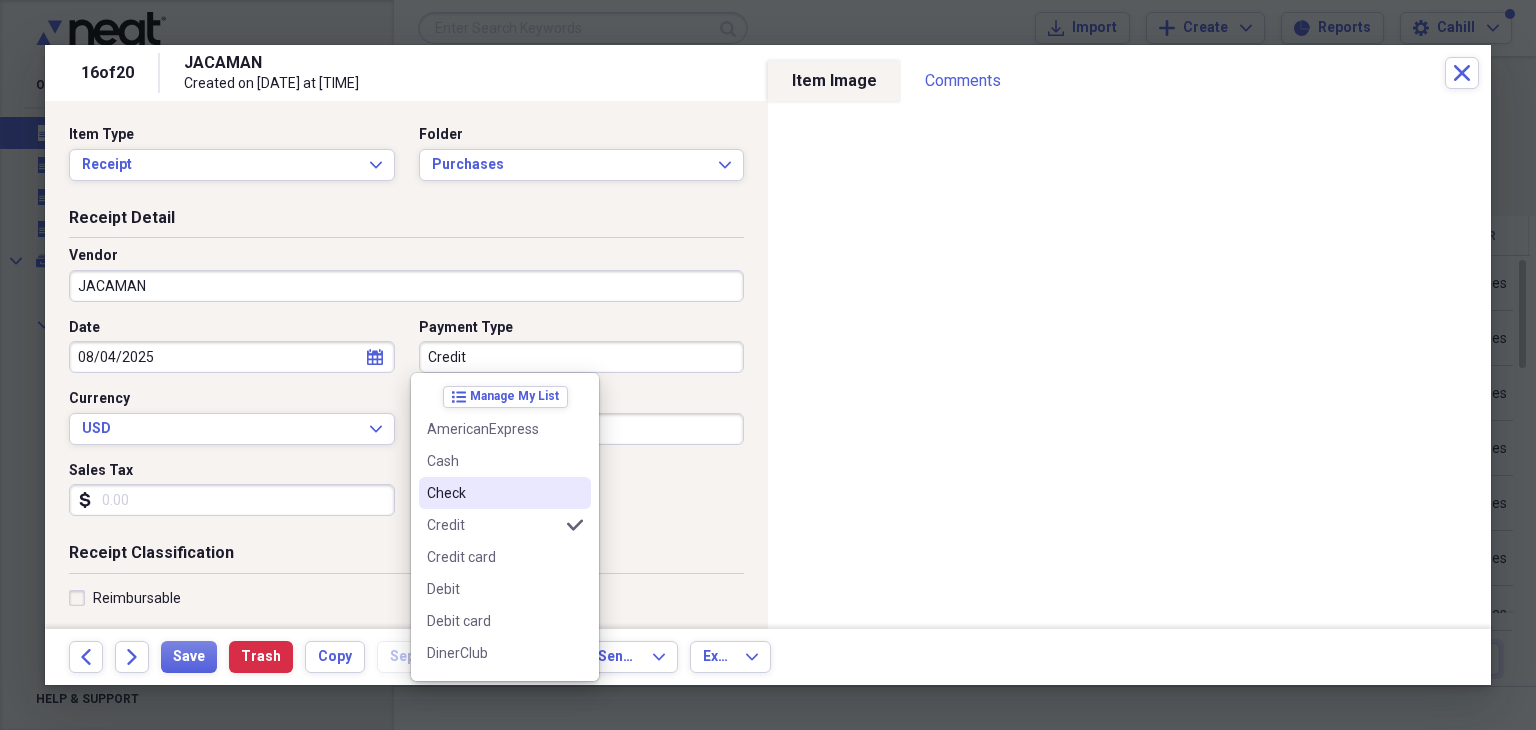 click on "Check" at bounding box center (493, 493) 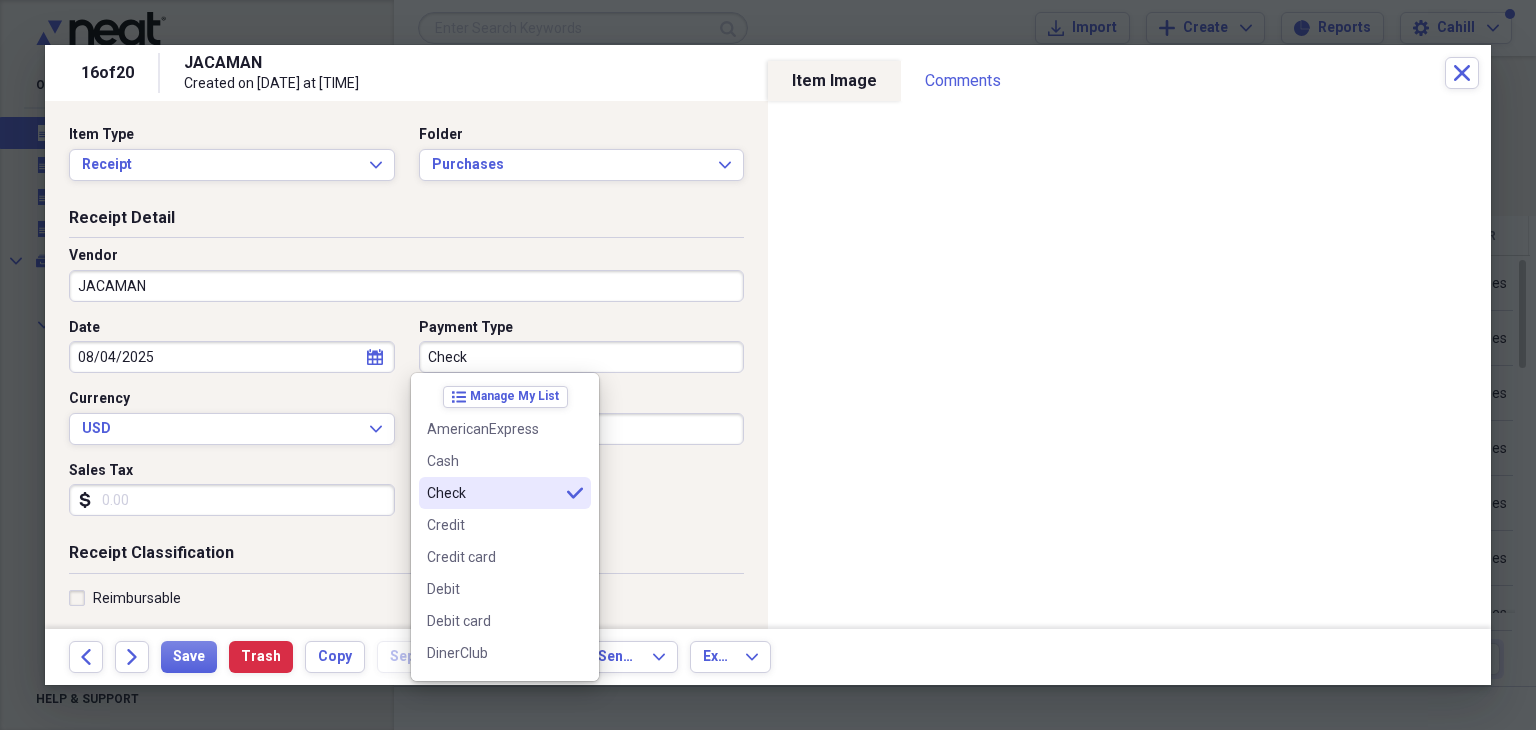 type on "Check" 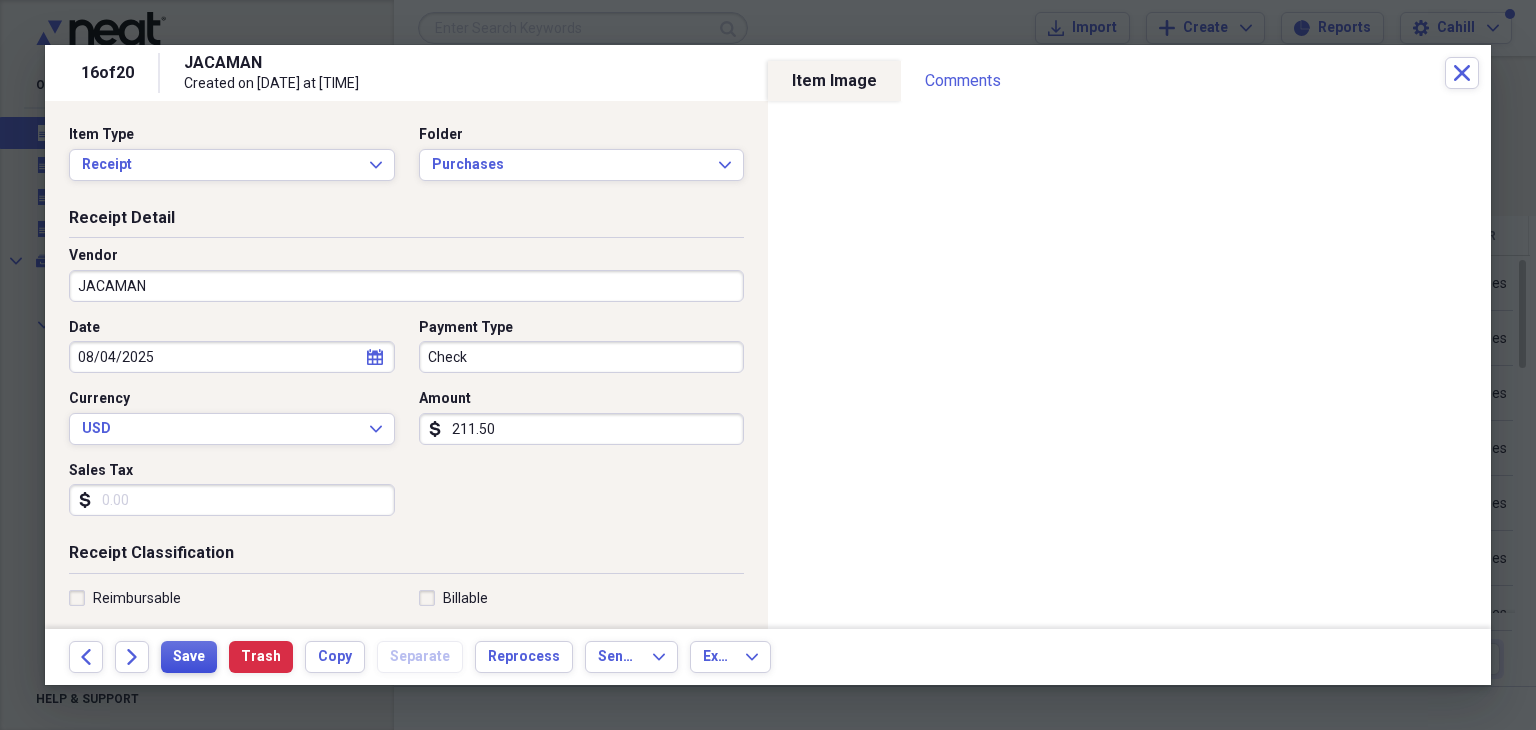 click on "Save" at bounding box center (189, 657) 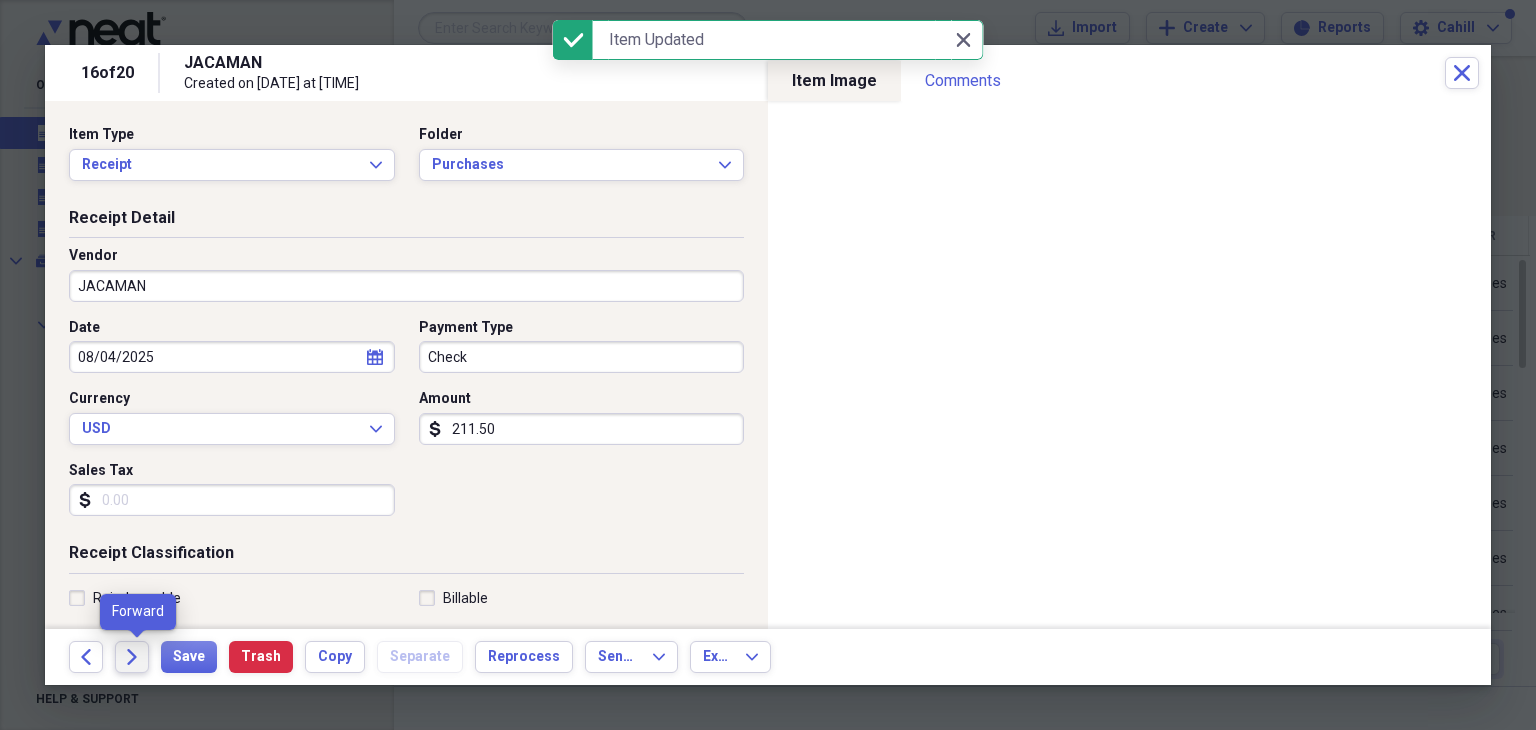 click on "Forward" 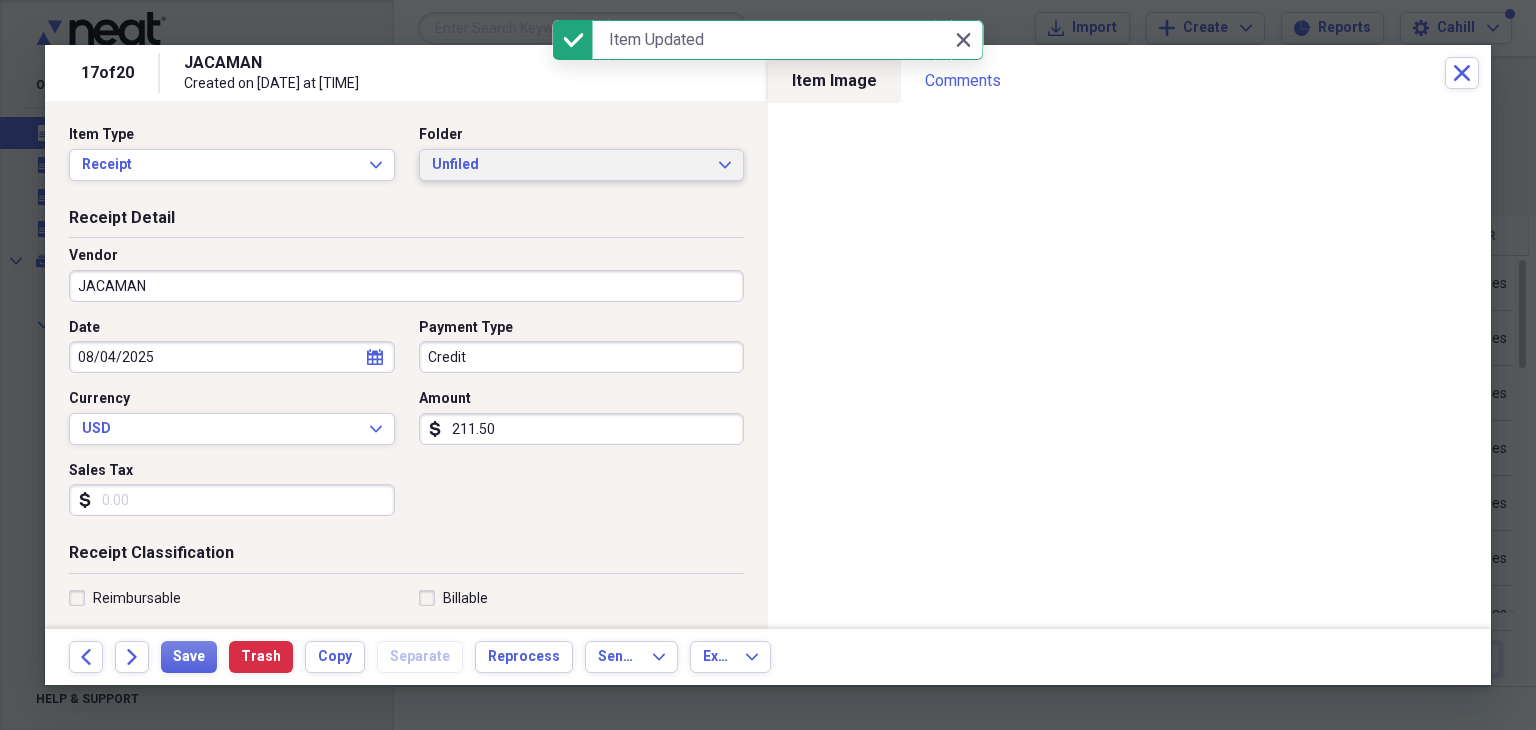 click on "Unfiled" at bounding box center (570, 165) 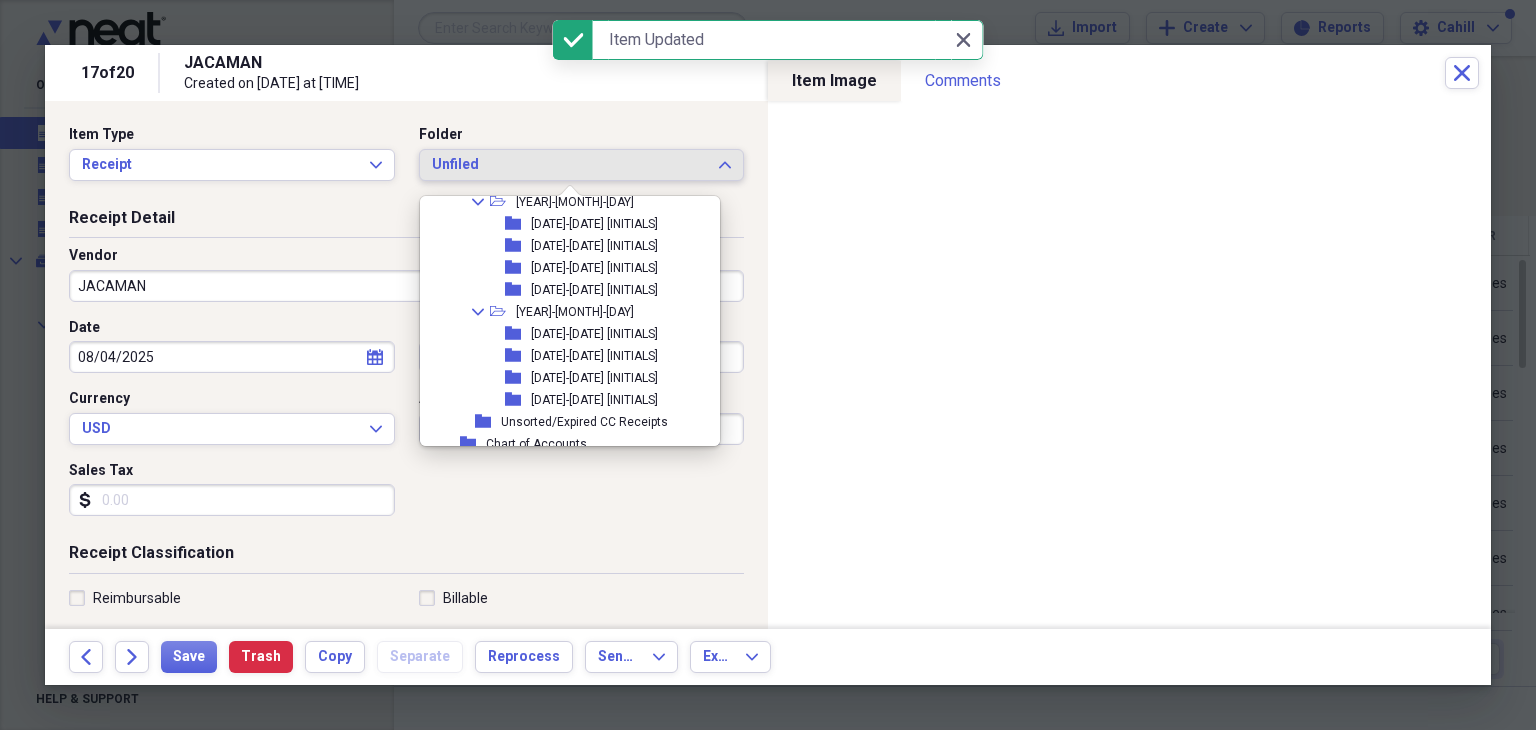scroll, scrollTop: 1062, scrollLeft: 0, axis: vertical 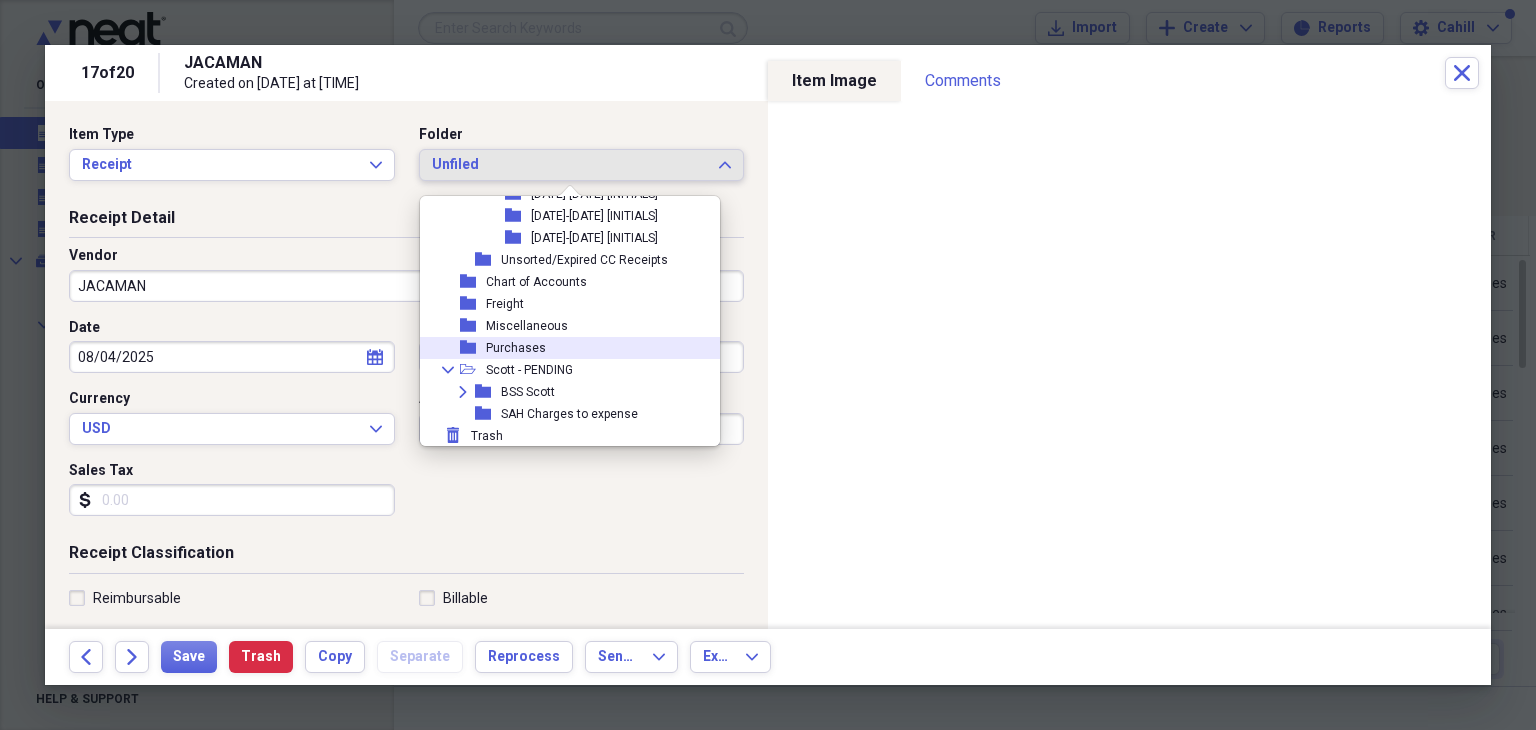 click on "Purchases" at bounding box center [516, 348] 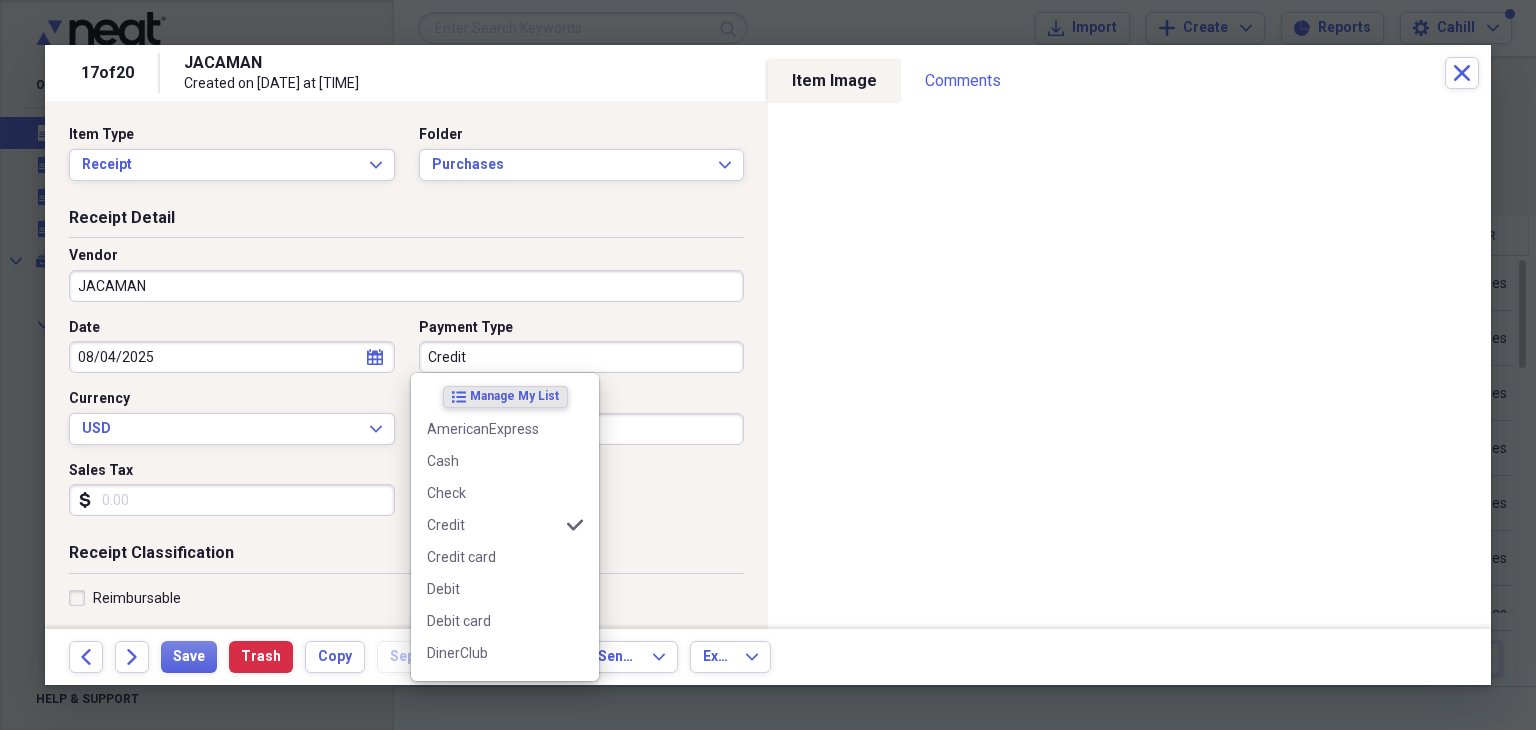 click on "Credit" at bounding box center (582, 357) 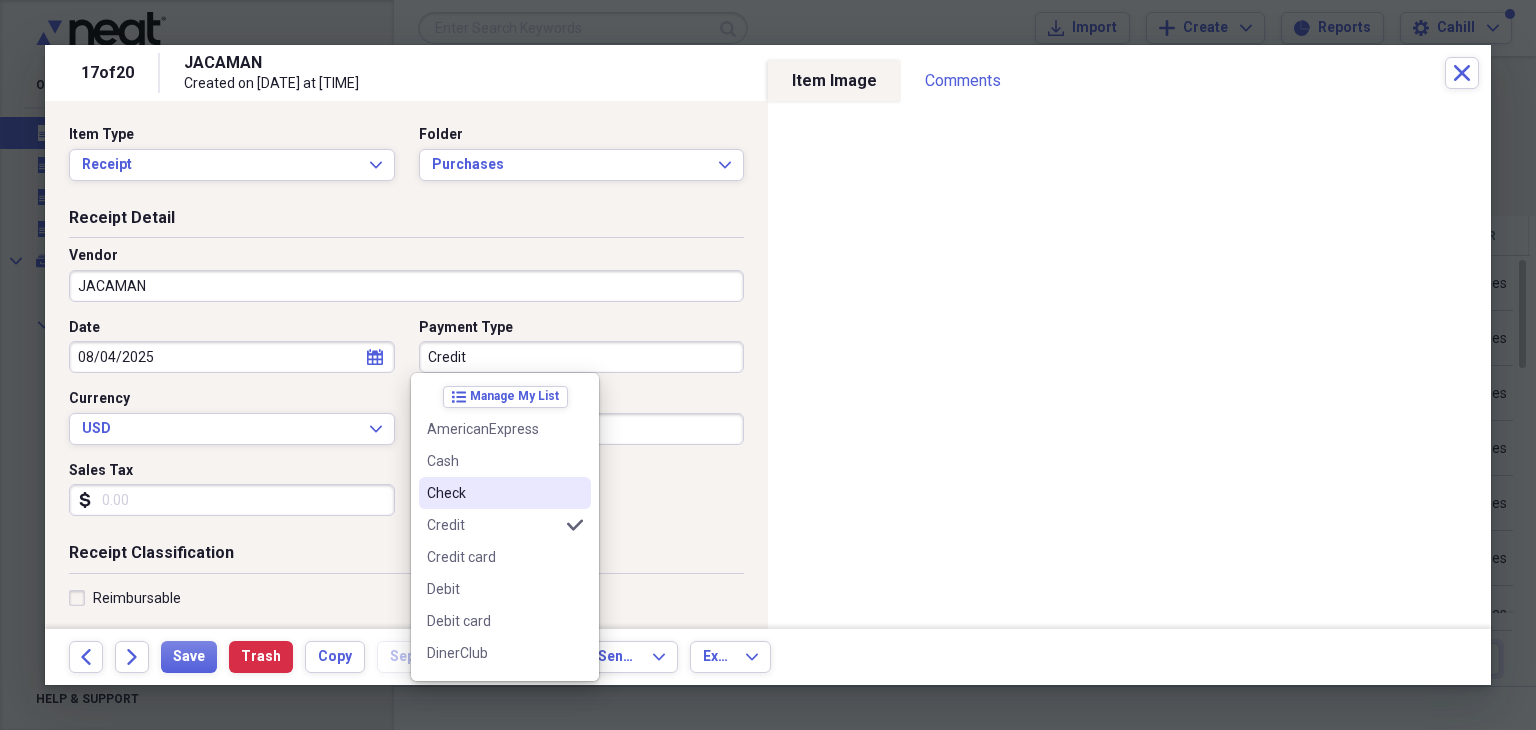 click on "Check" at bounding box center [493, 493] 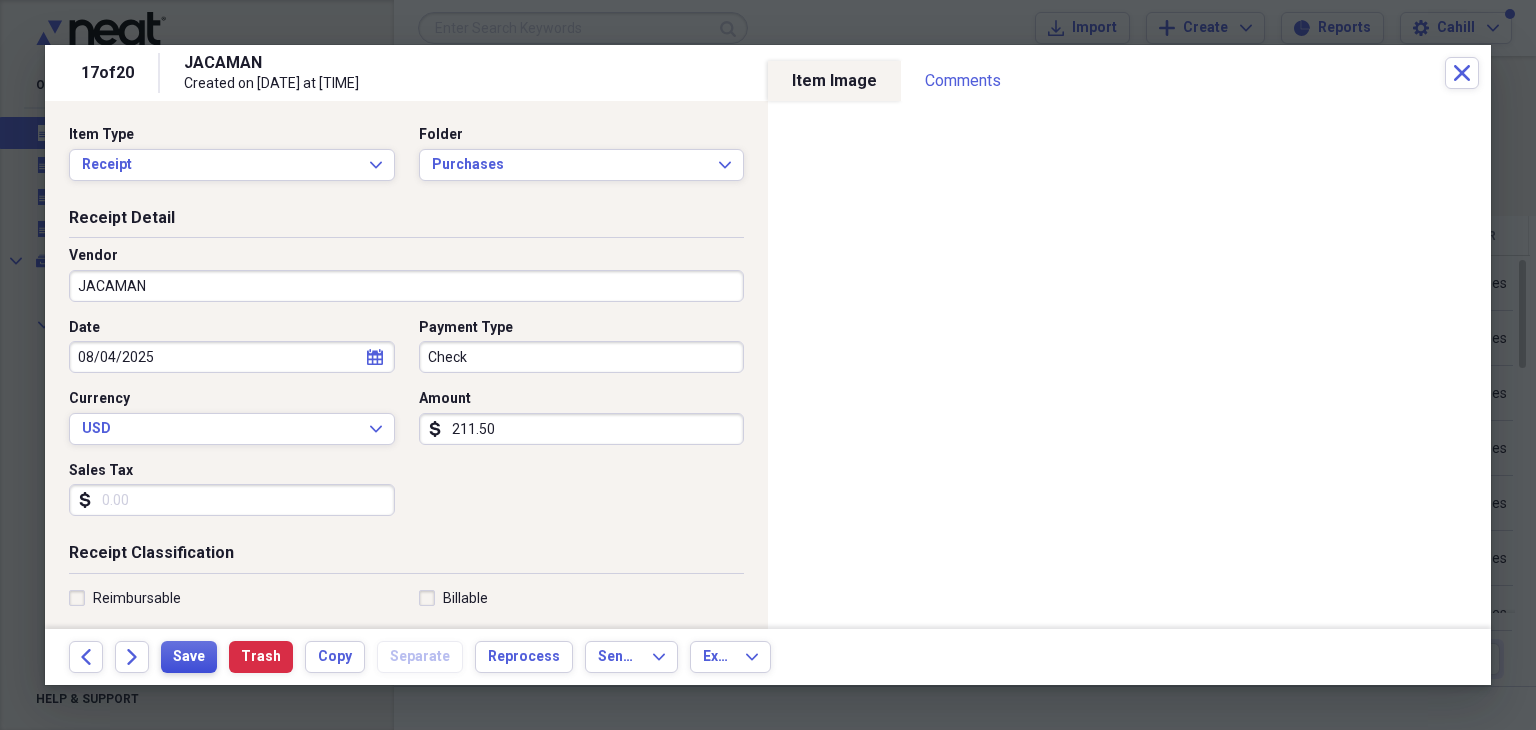 click on "Save" at bounding box center [189, 657] 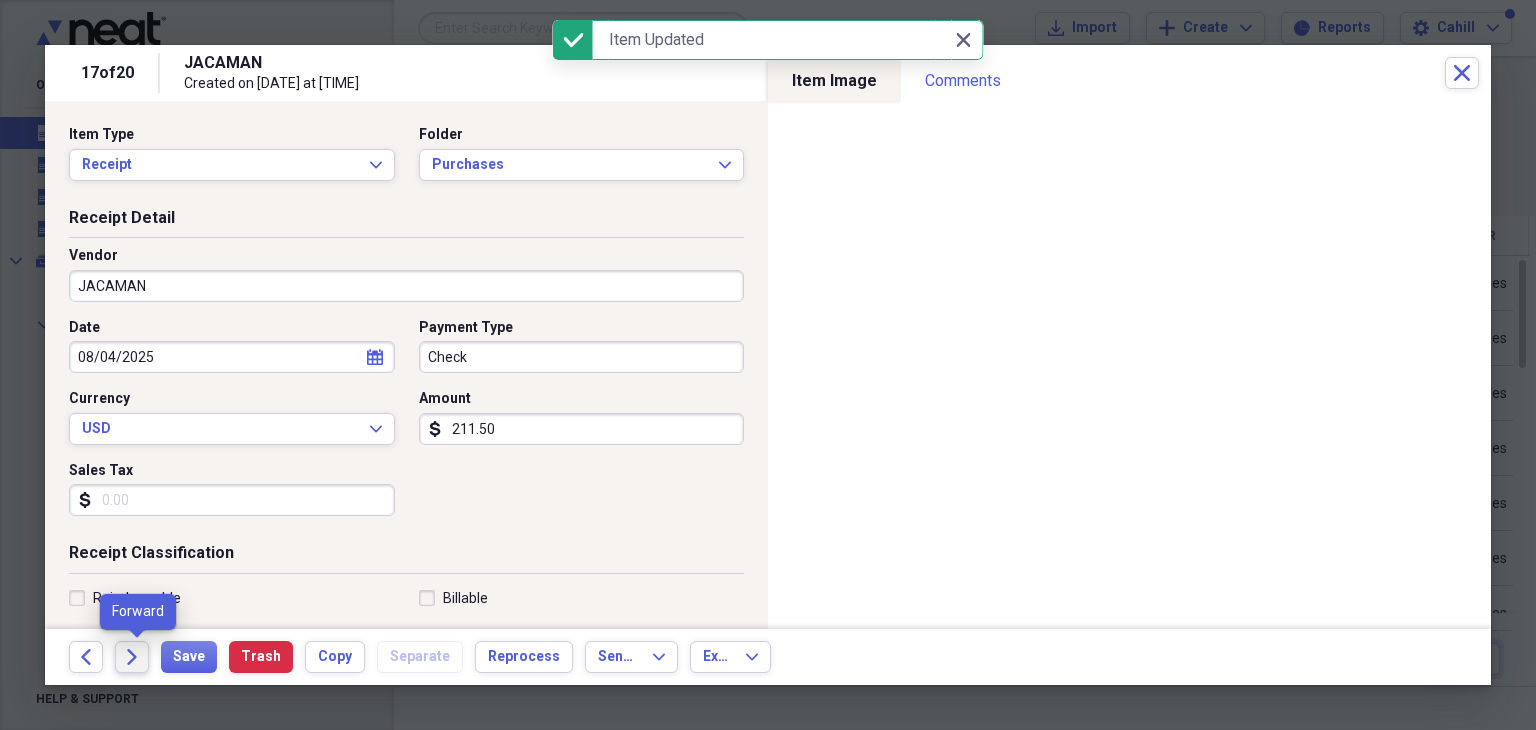 click on "Forward" 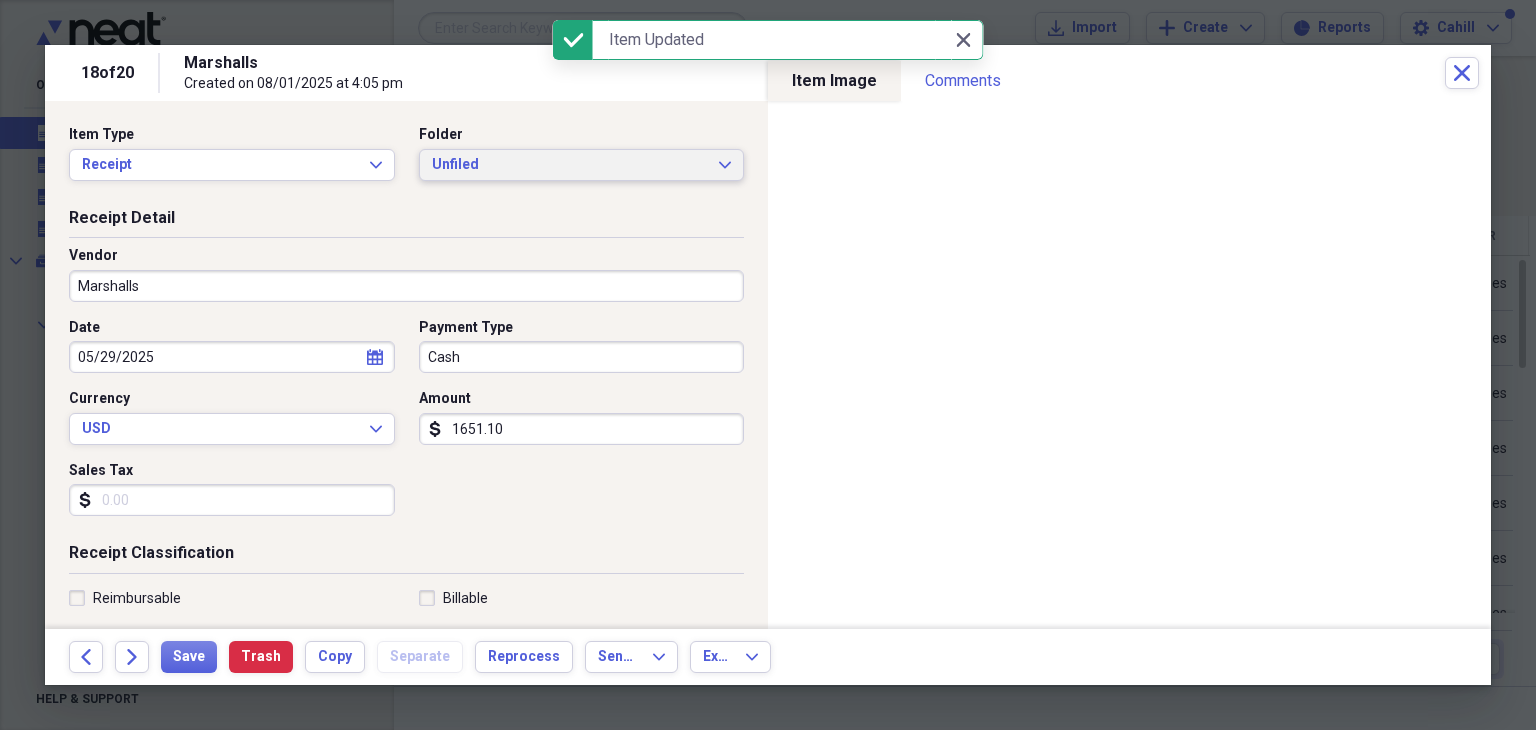 click on "Unfiled" at bounding box center [570, 165] 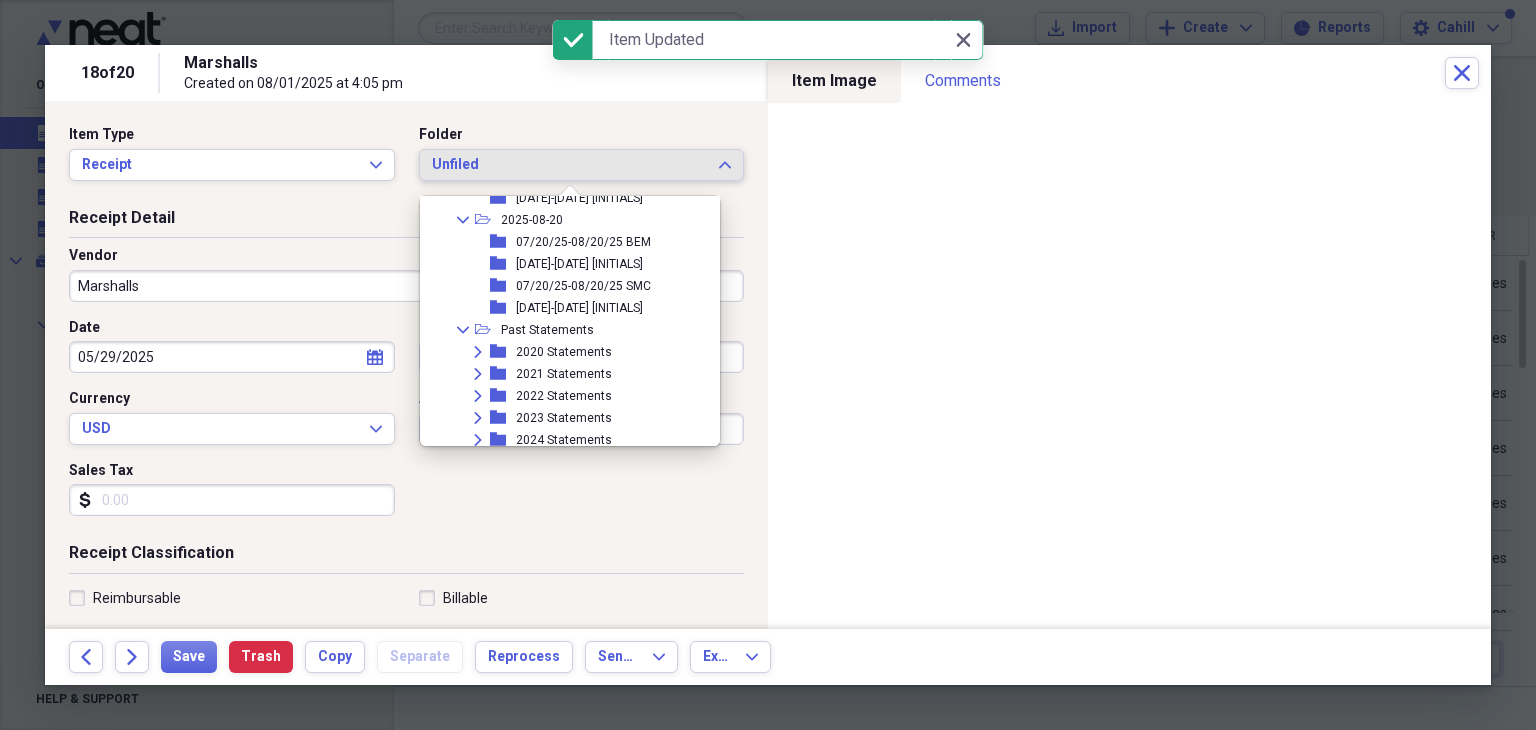 scroll, scrollTop: 0, scrollLeft: 0, axis: both 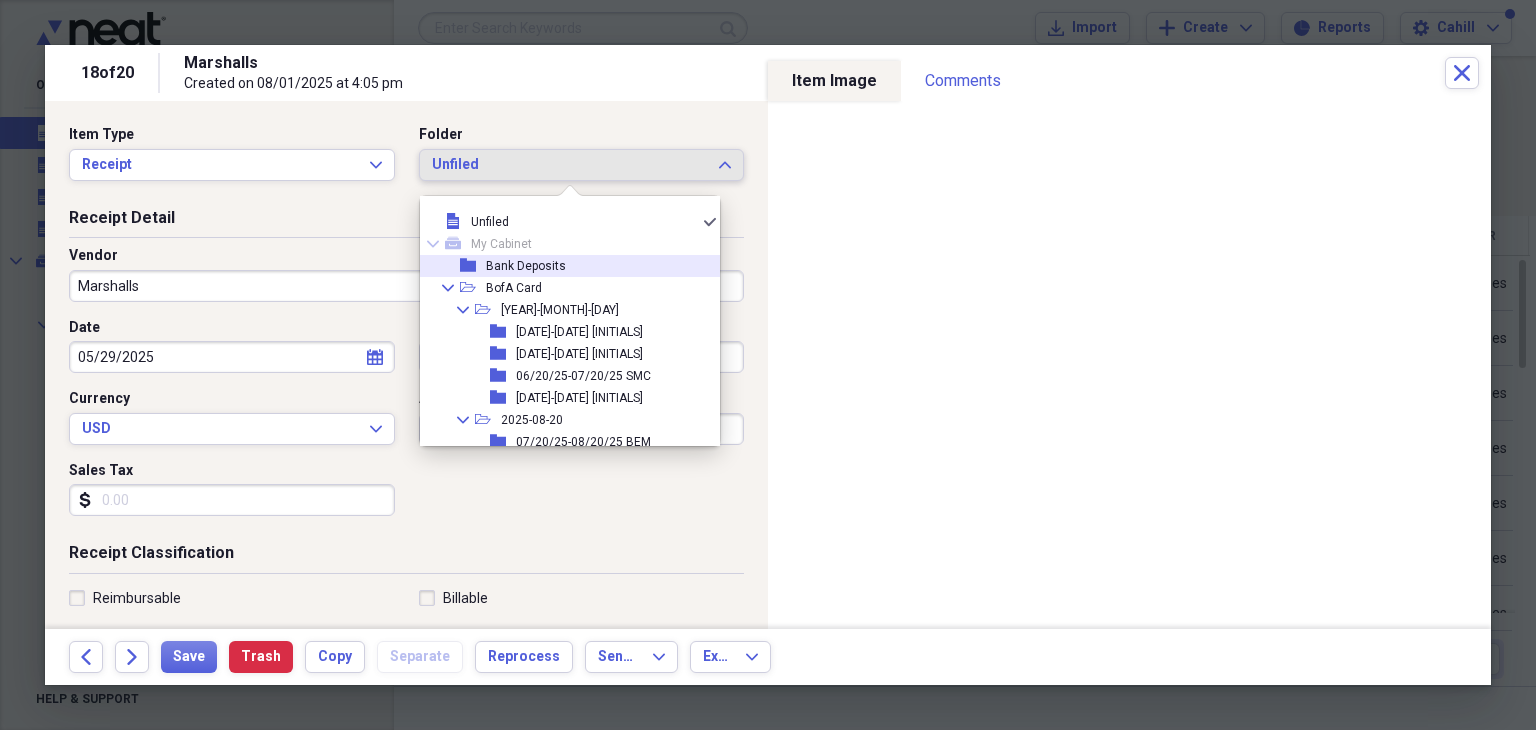 click on "folder Bank Deposits" at bounding box center [562, 266] 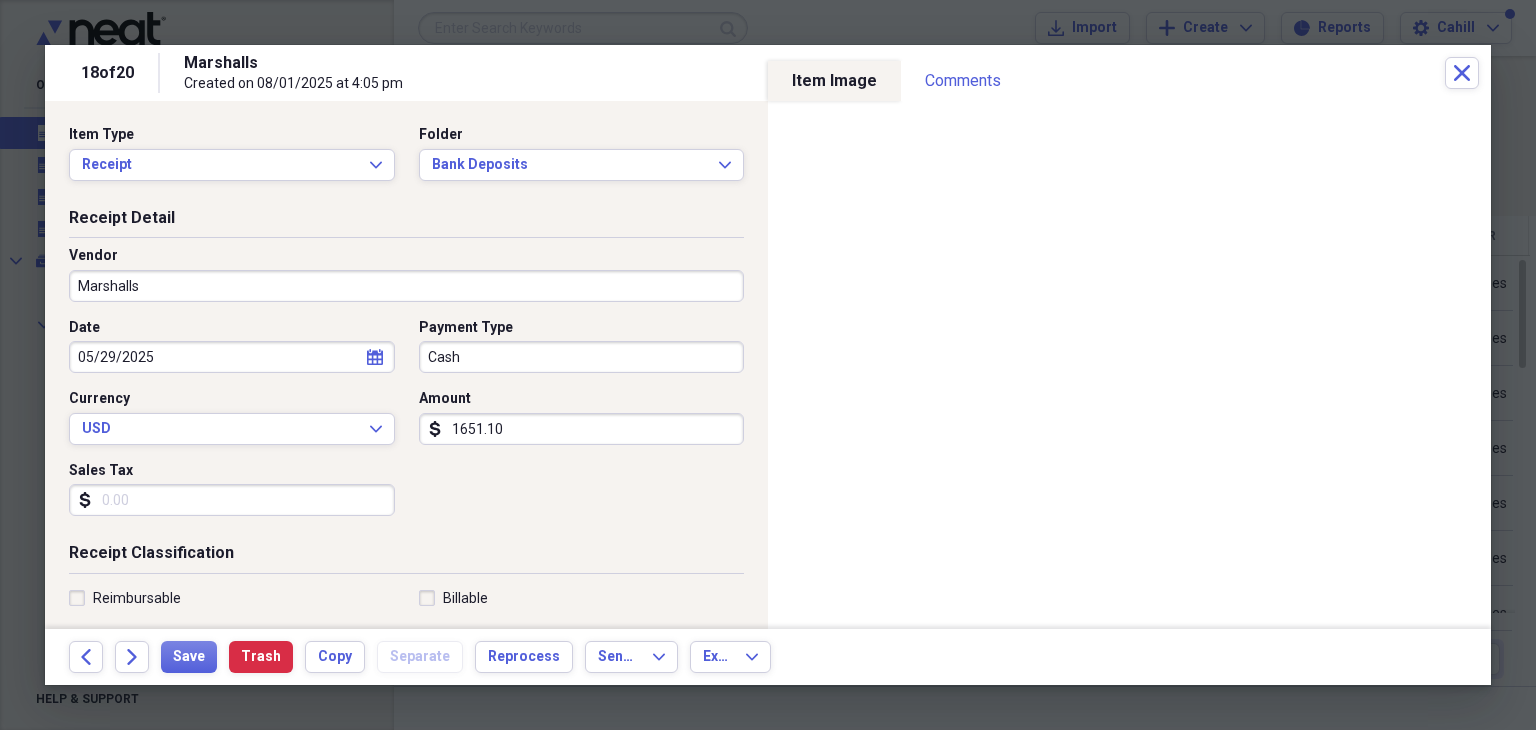 click on "Marshalls" at bounding box center (406, 286) 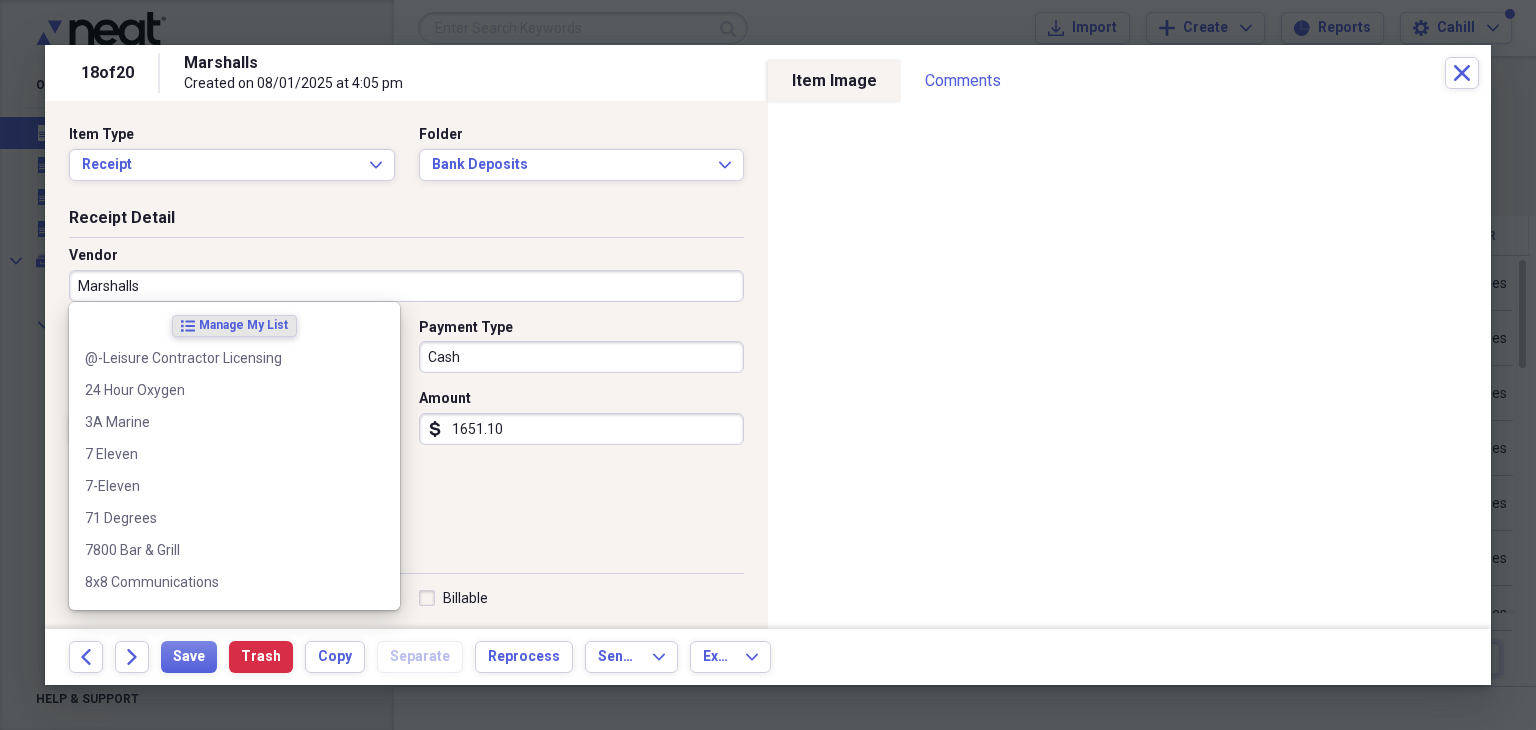type on "y" 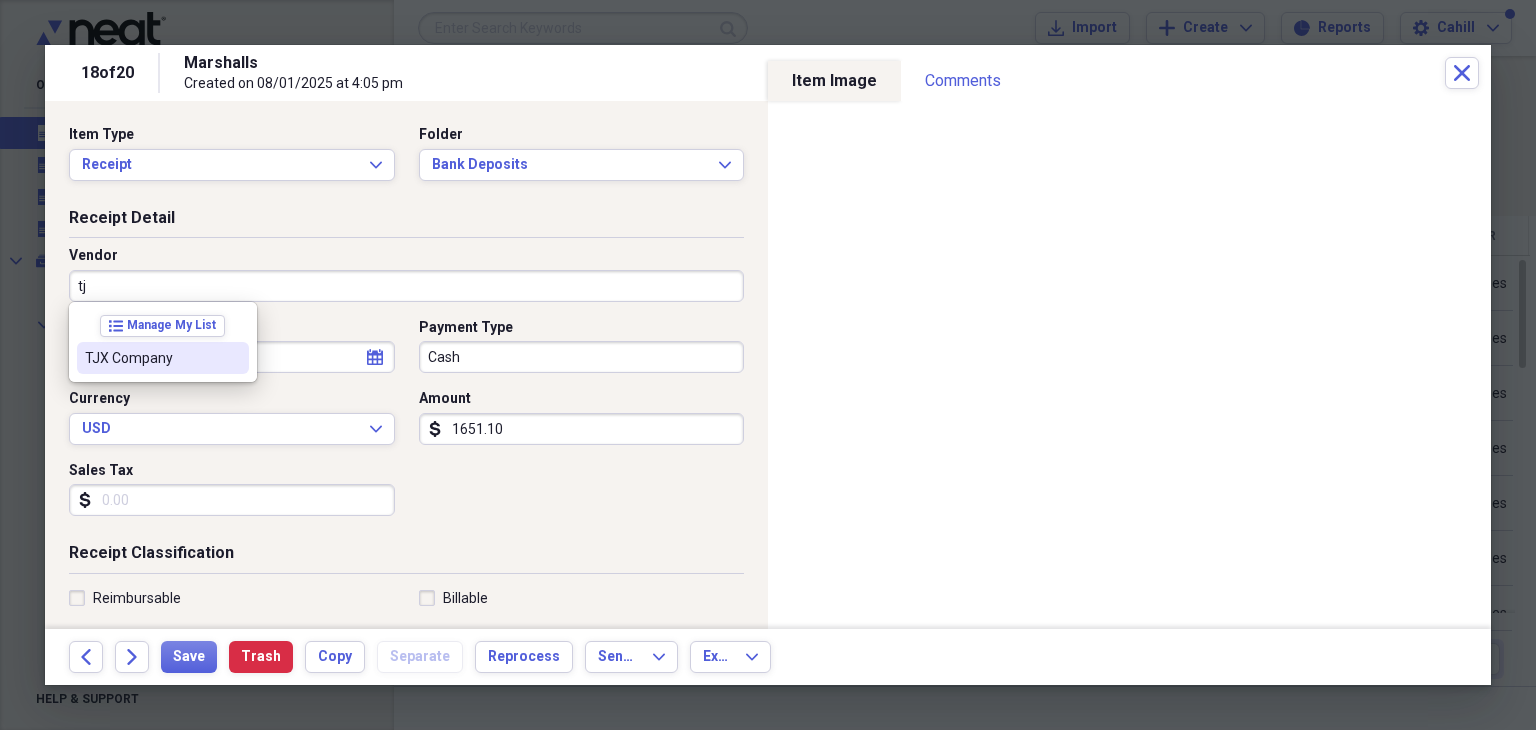 click on "TJX Company" at bounding box center (151, 358) 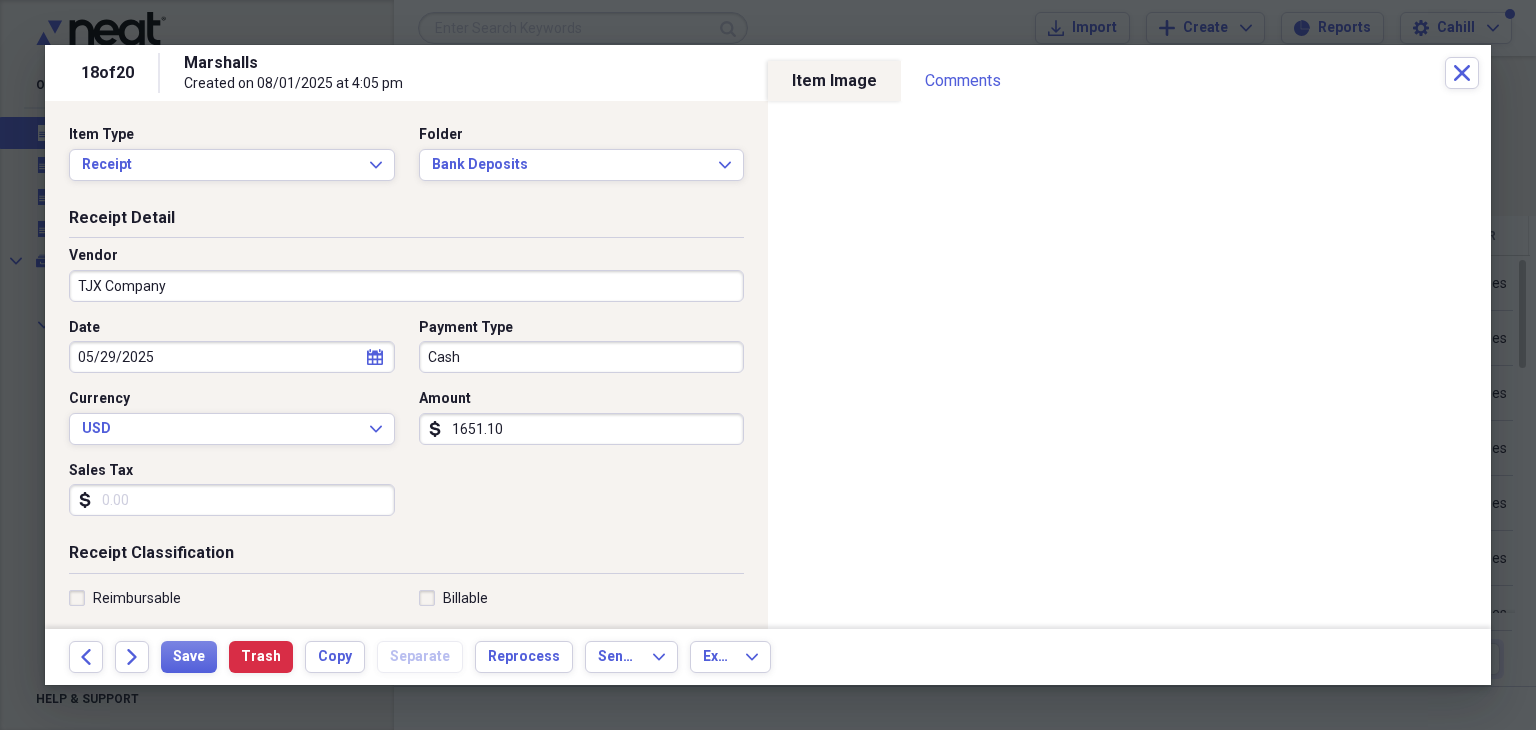 click on "05/29/2025" at bounding box center (232, 357) 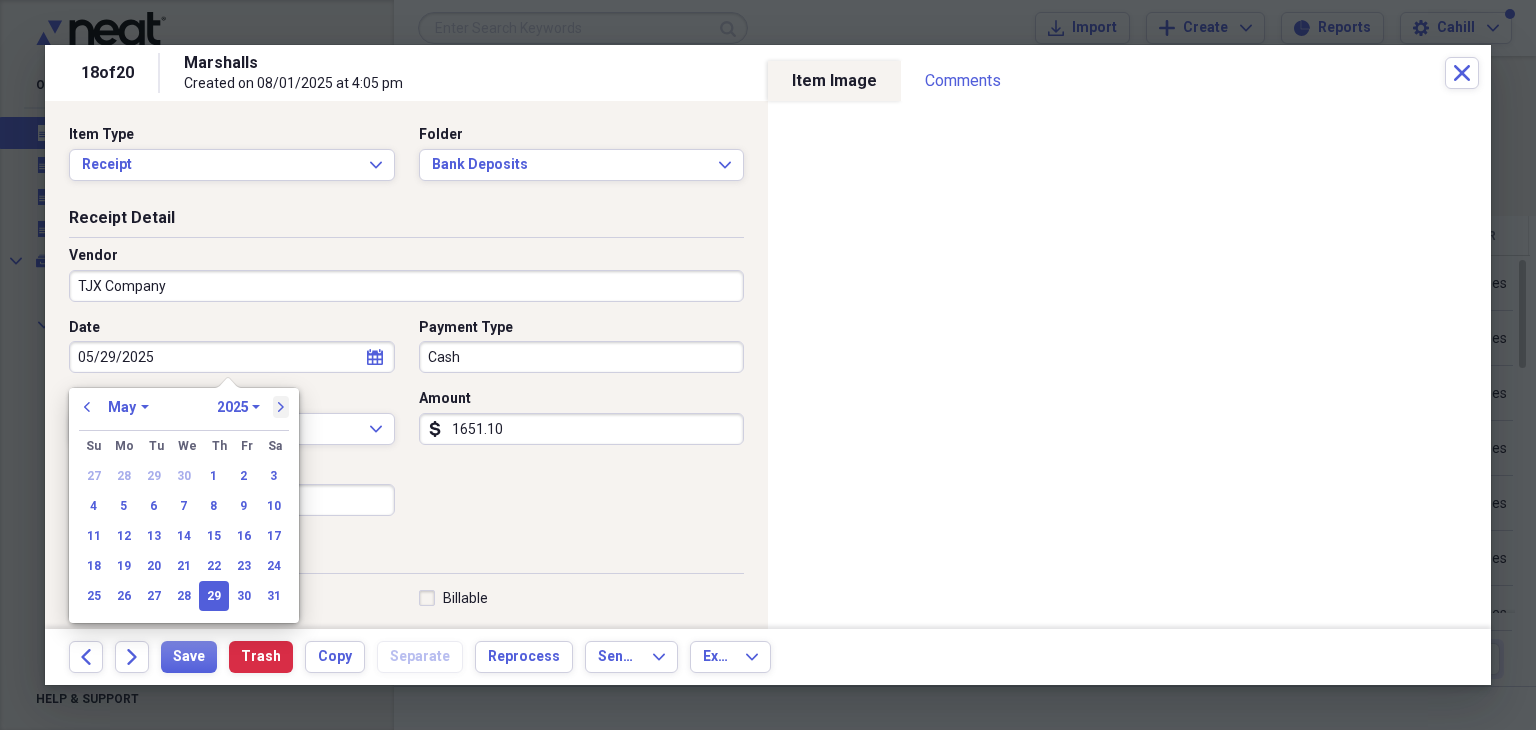 click on "next" at bounding box center (281, 407) 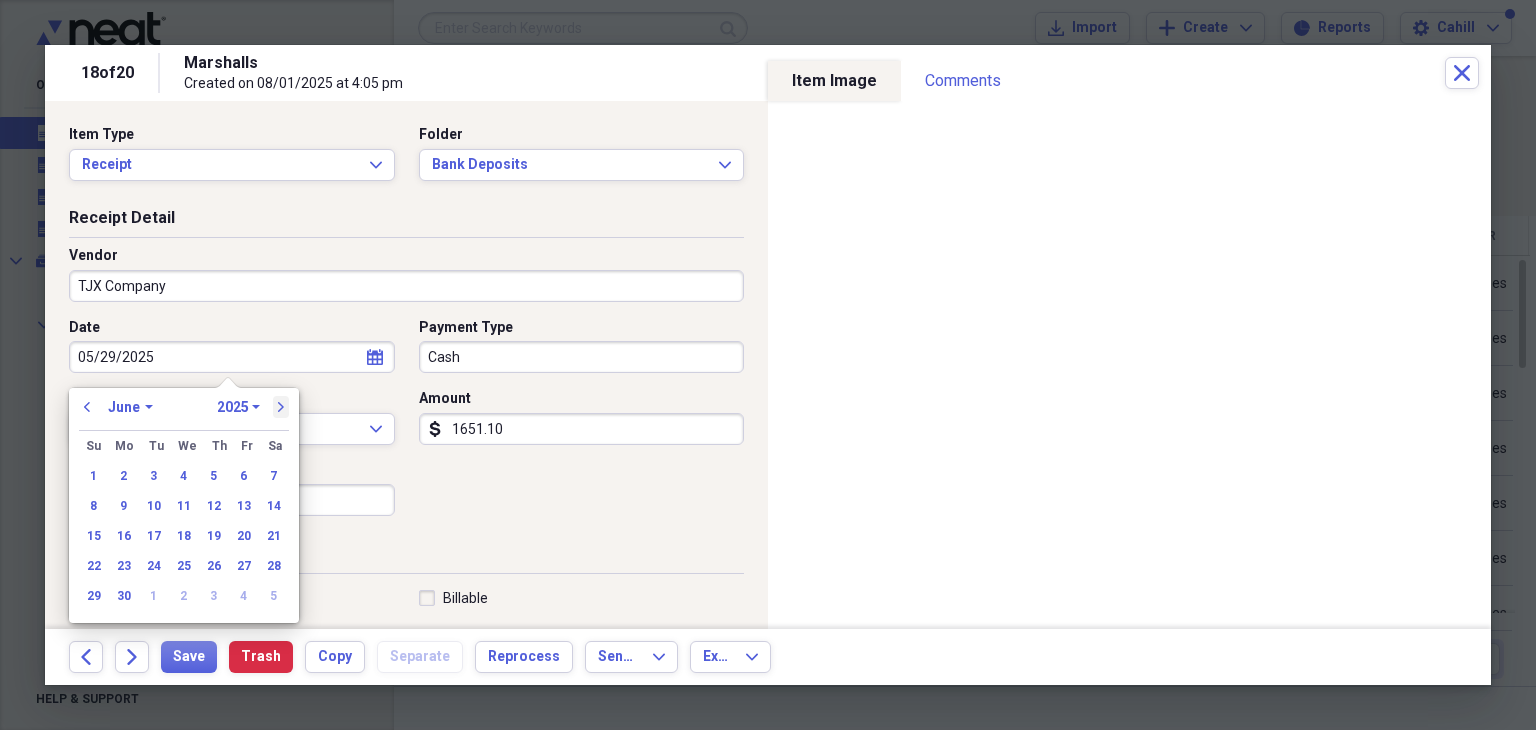 click on "next" at bounding box center [281, 407] 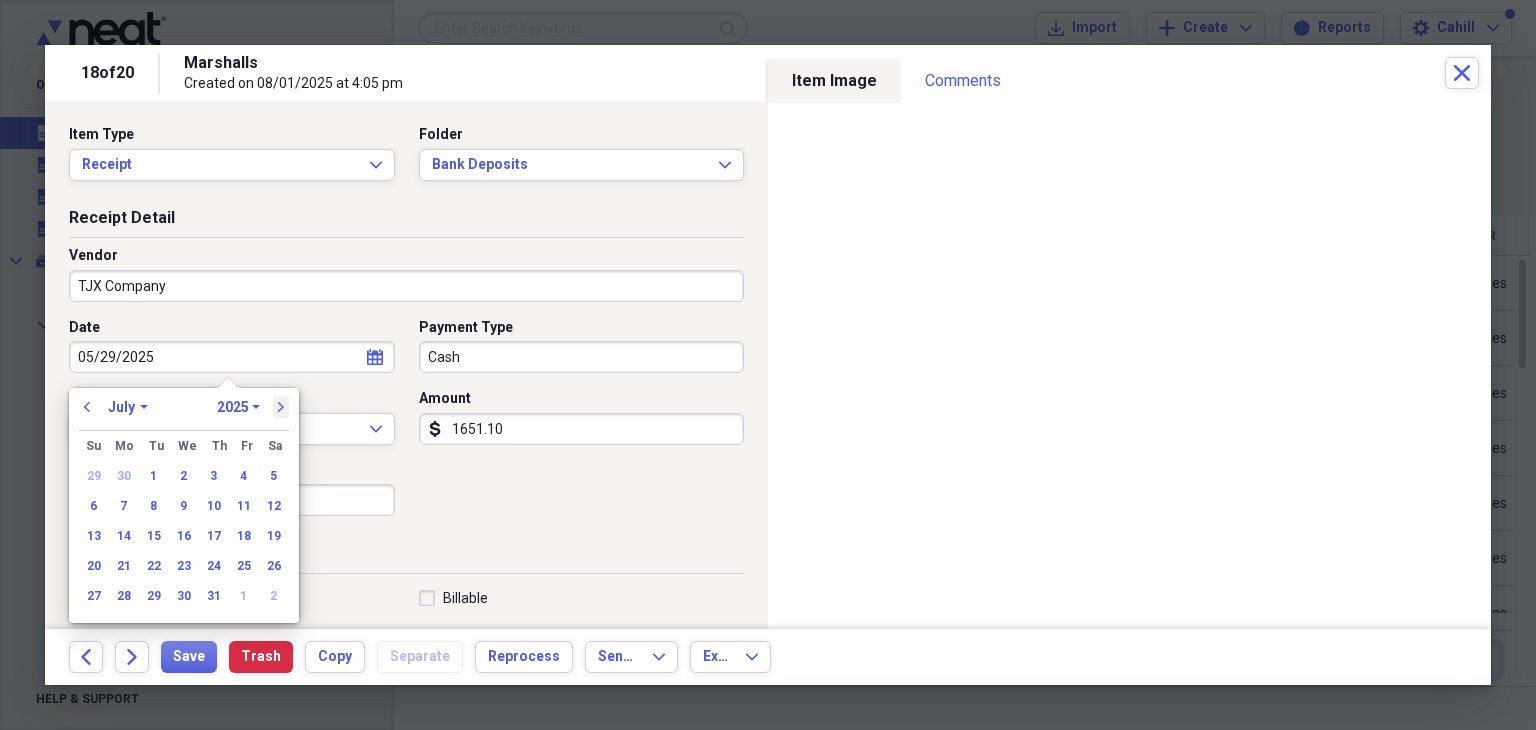 click on "next" at bounding box center [281, 407] 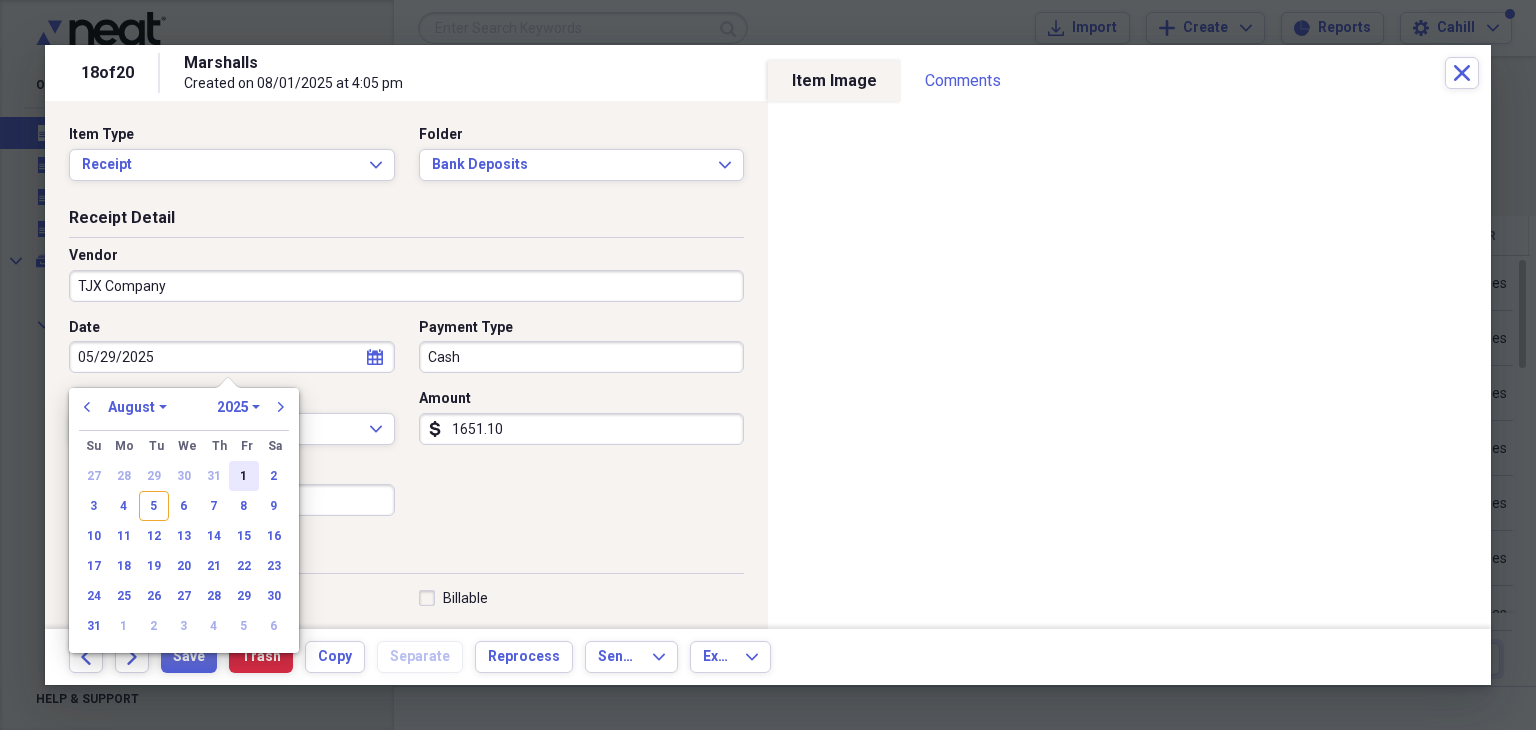 click on "1" at bounding box center (244, 476) 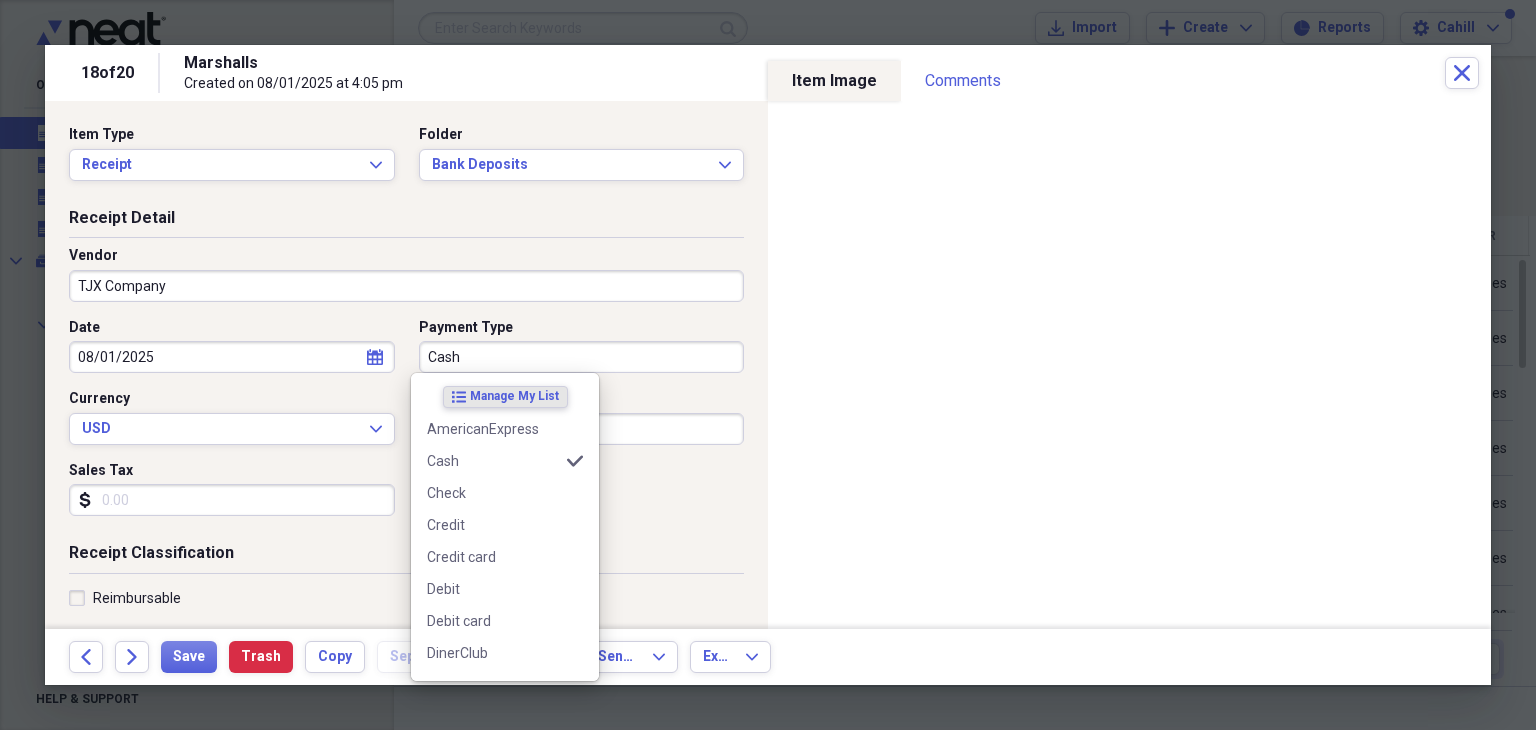 click on "Cash" at bounding box center [582, 357] 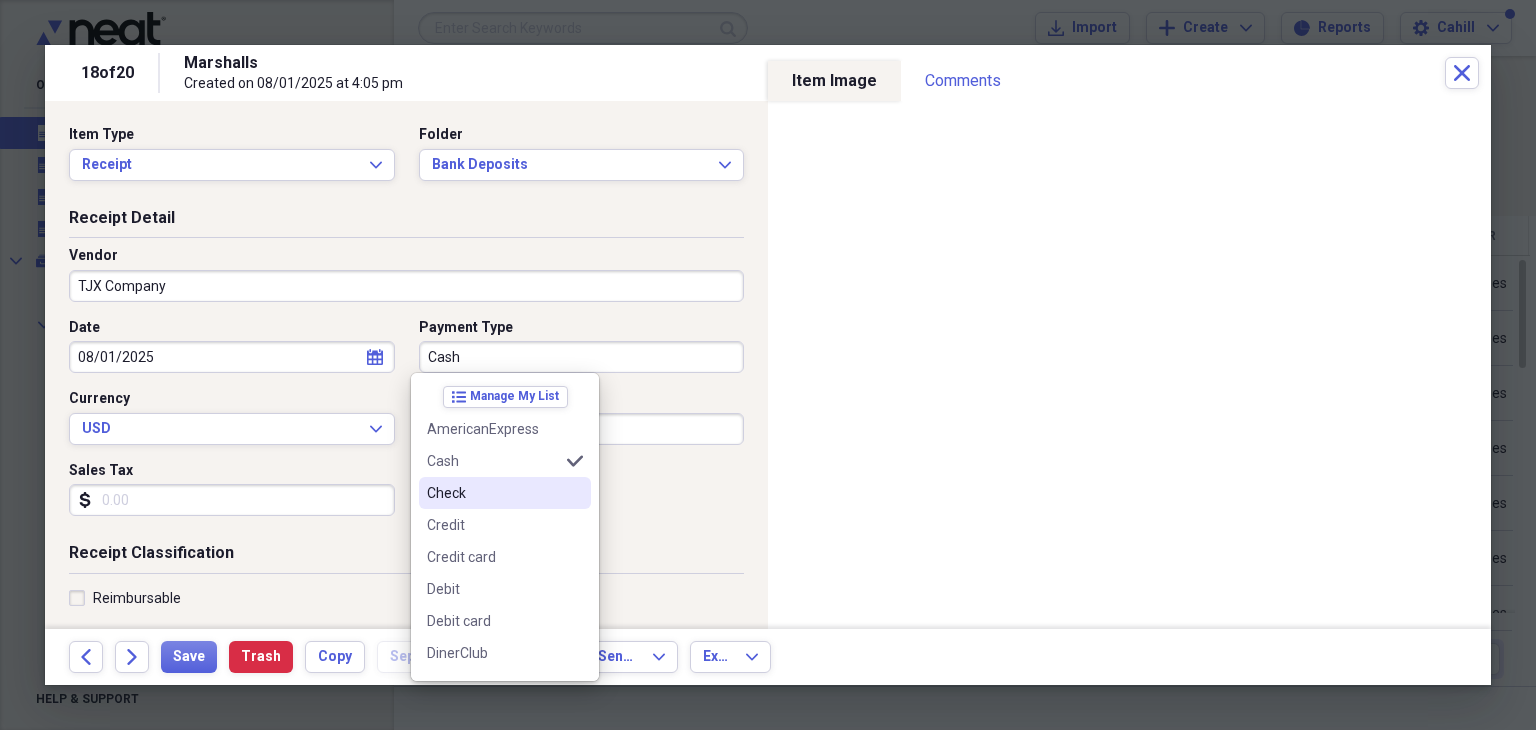 click on "Check" at bounding box center [493, 493] 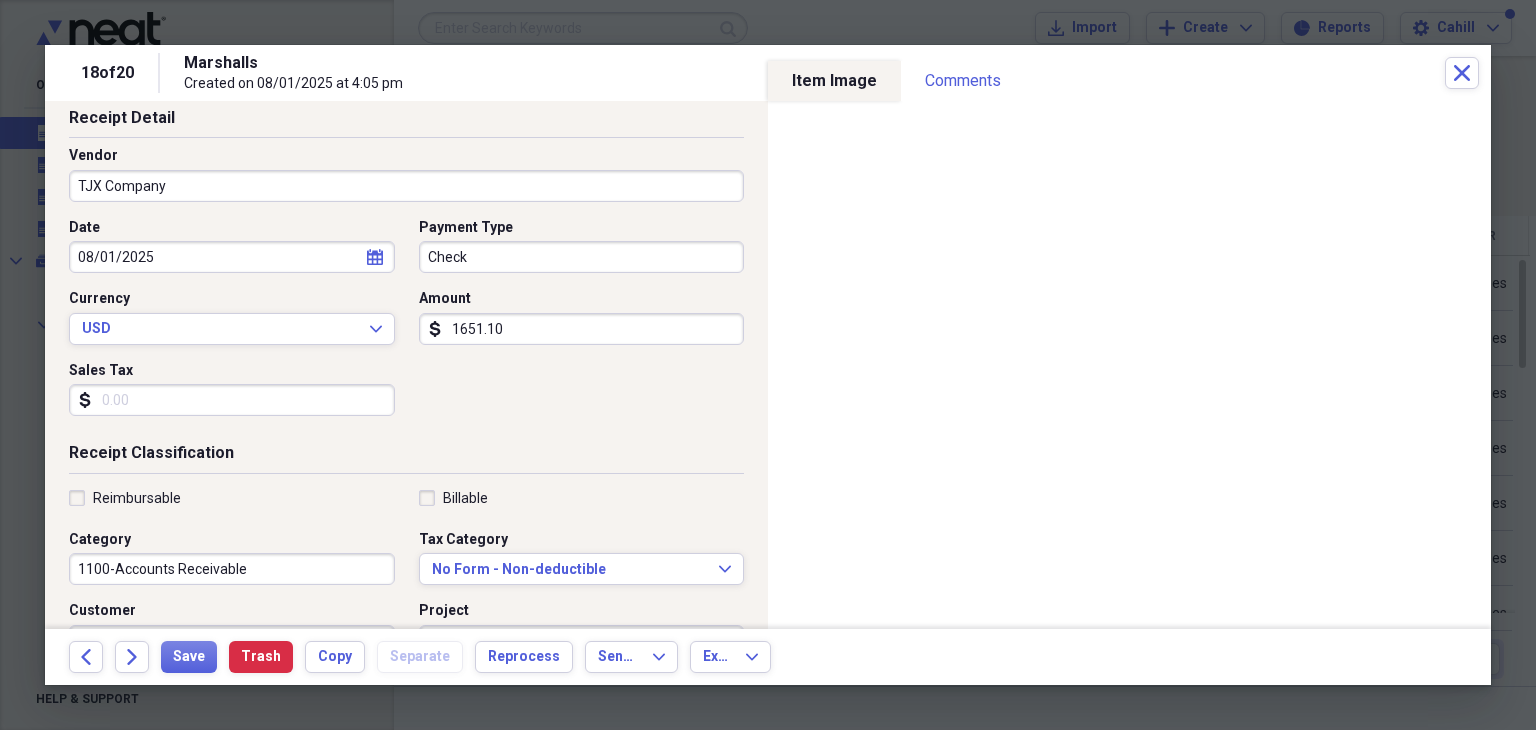 scroll, scrollTop: 200, scrollLeft: 0, axis: vertical 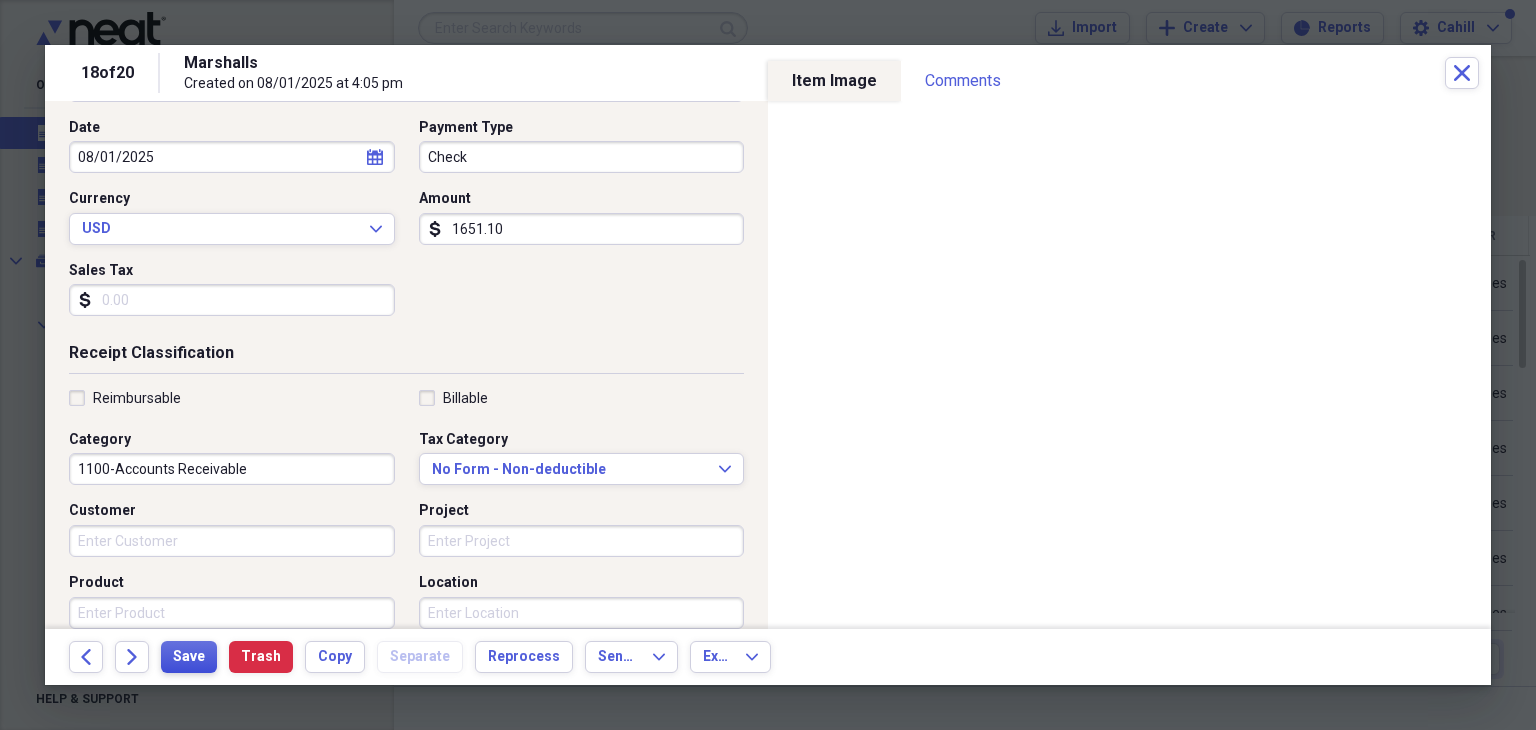 click on "Save" at bounding box center [189, 657] 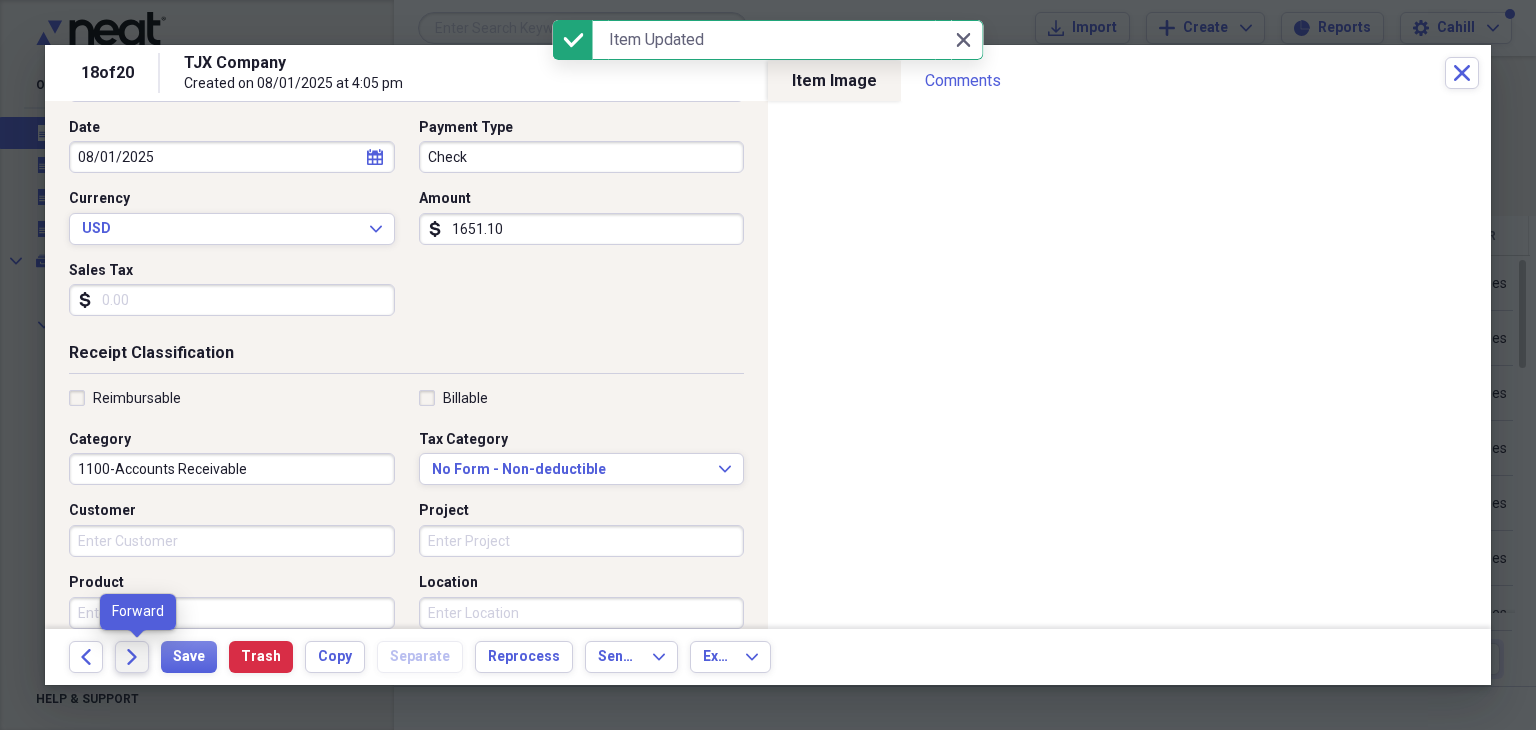 click on "Forward" 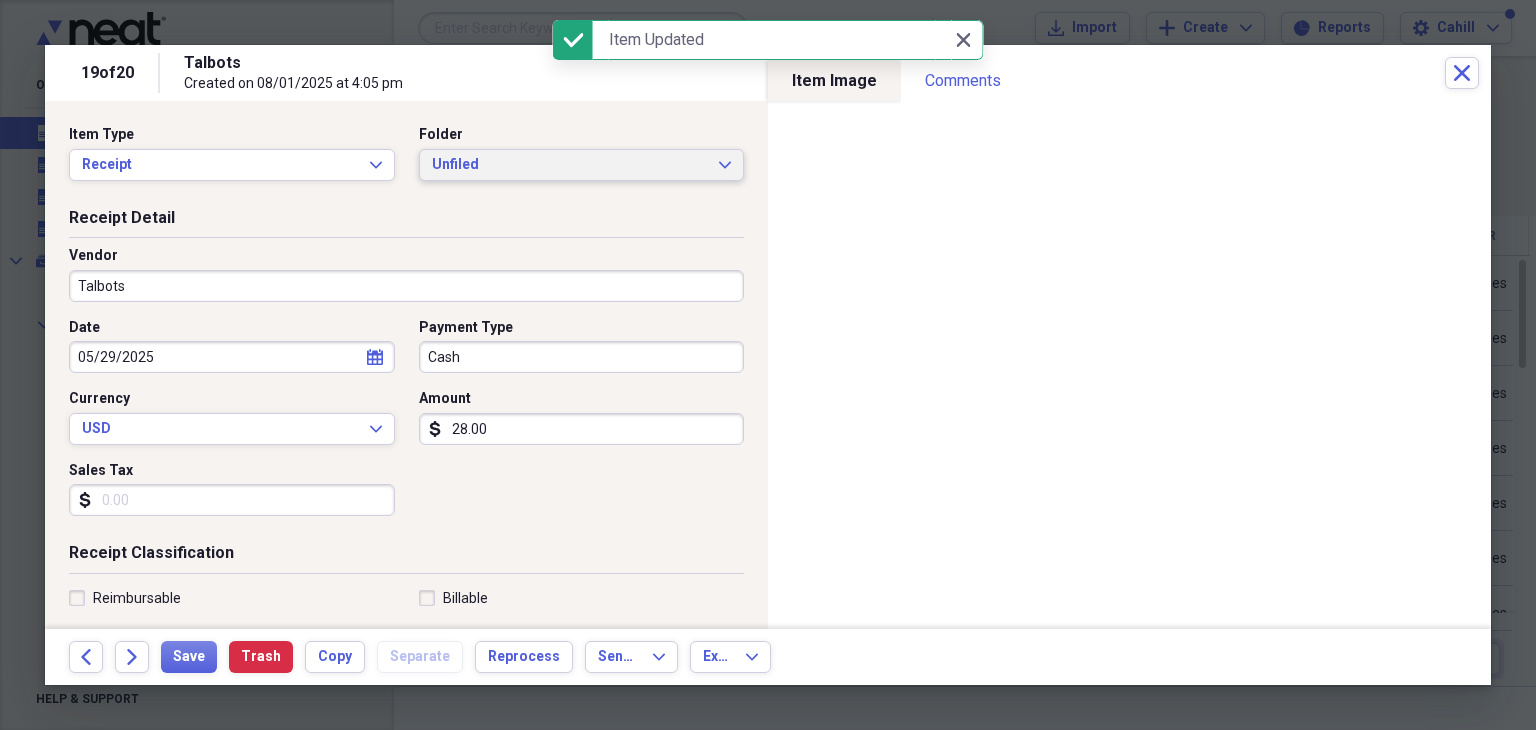 click on "Unfiled" at bounding box center (570, 165) 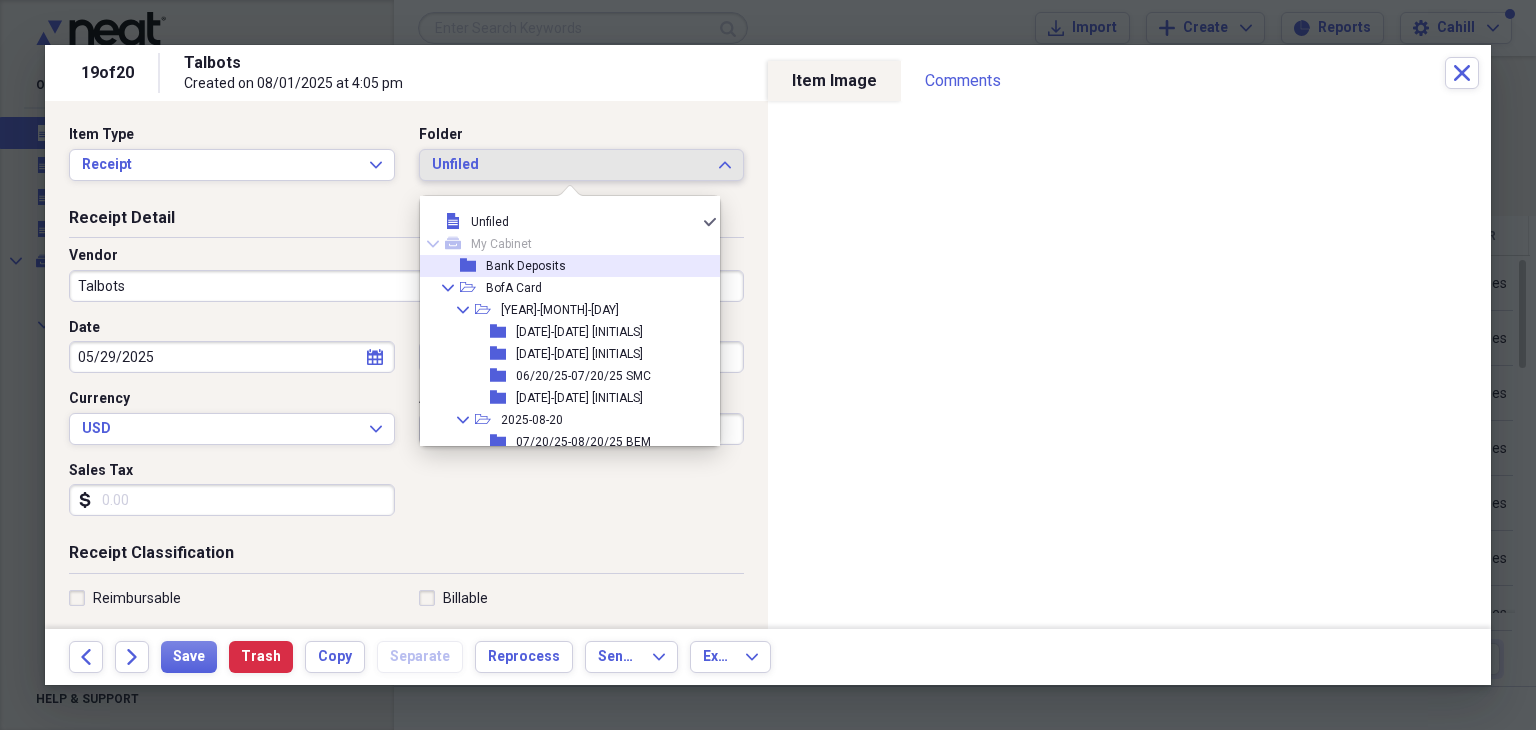 click on "Bank Deposits" at bounding box center (526, 266) 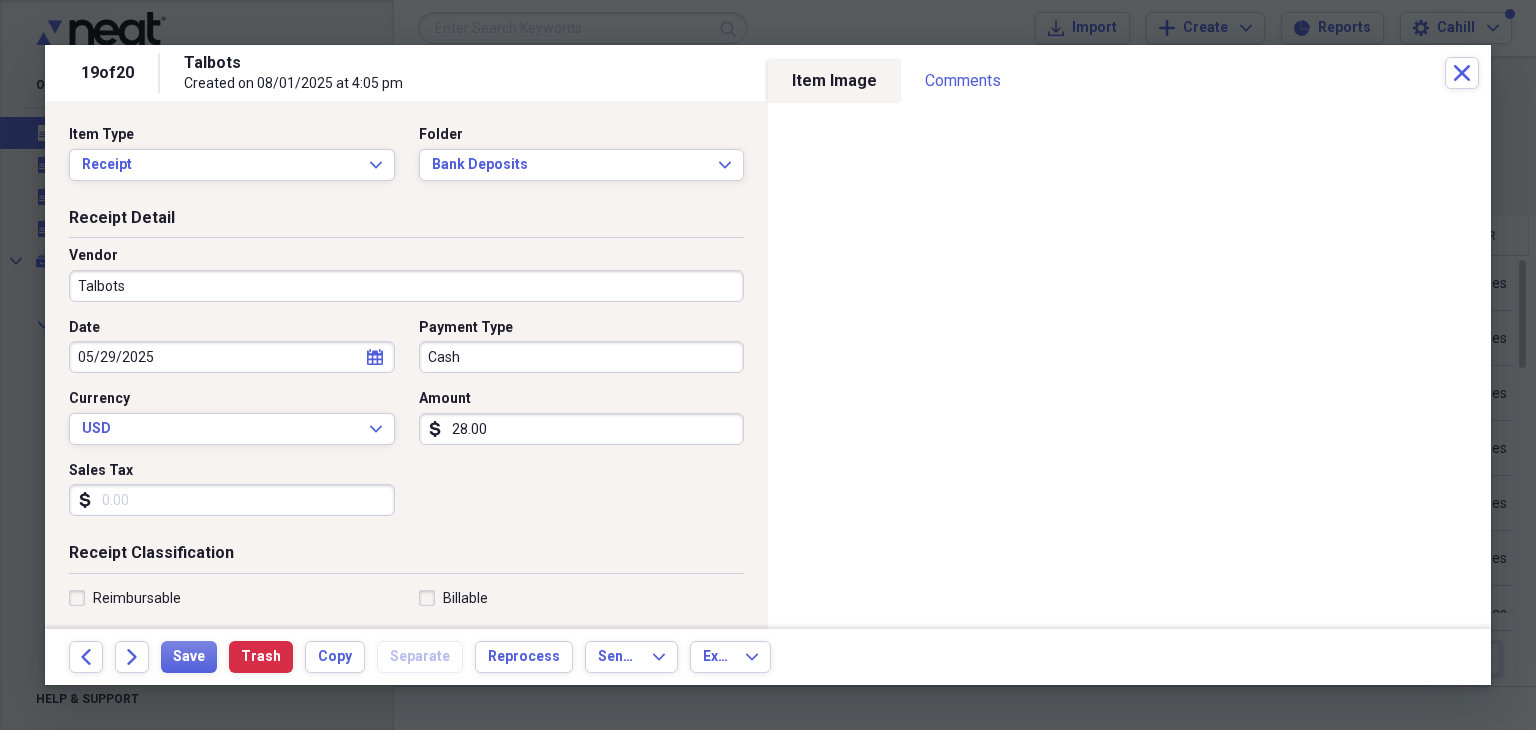 select on "4" 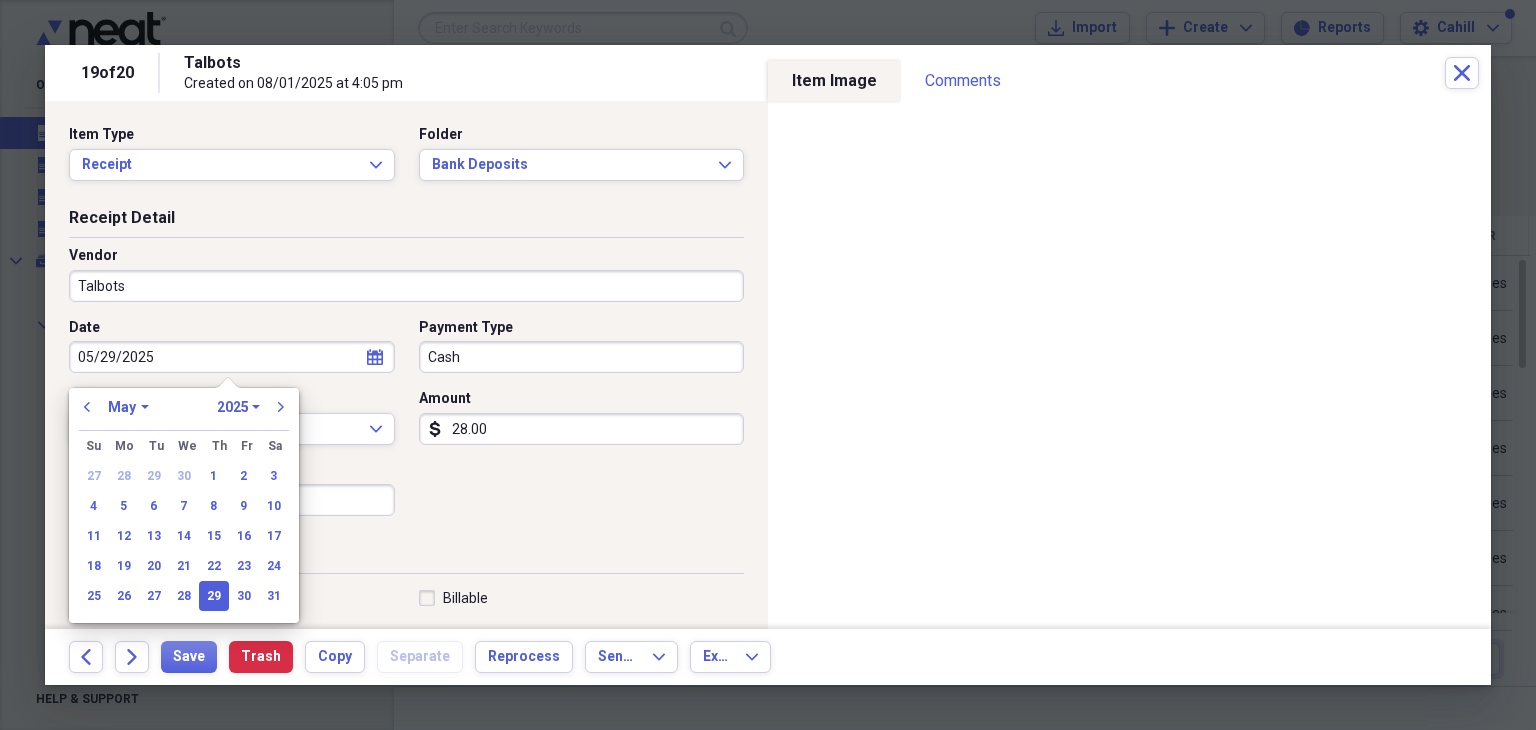 click on "05/29/2025" at bounding box center (232, 357) 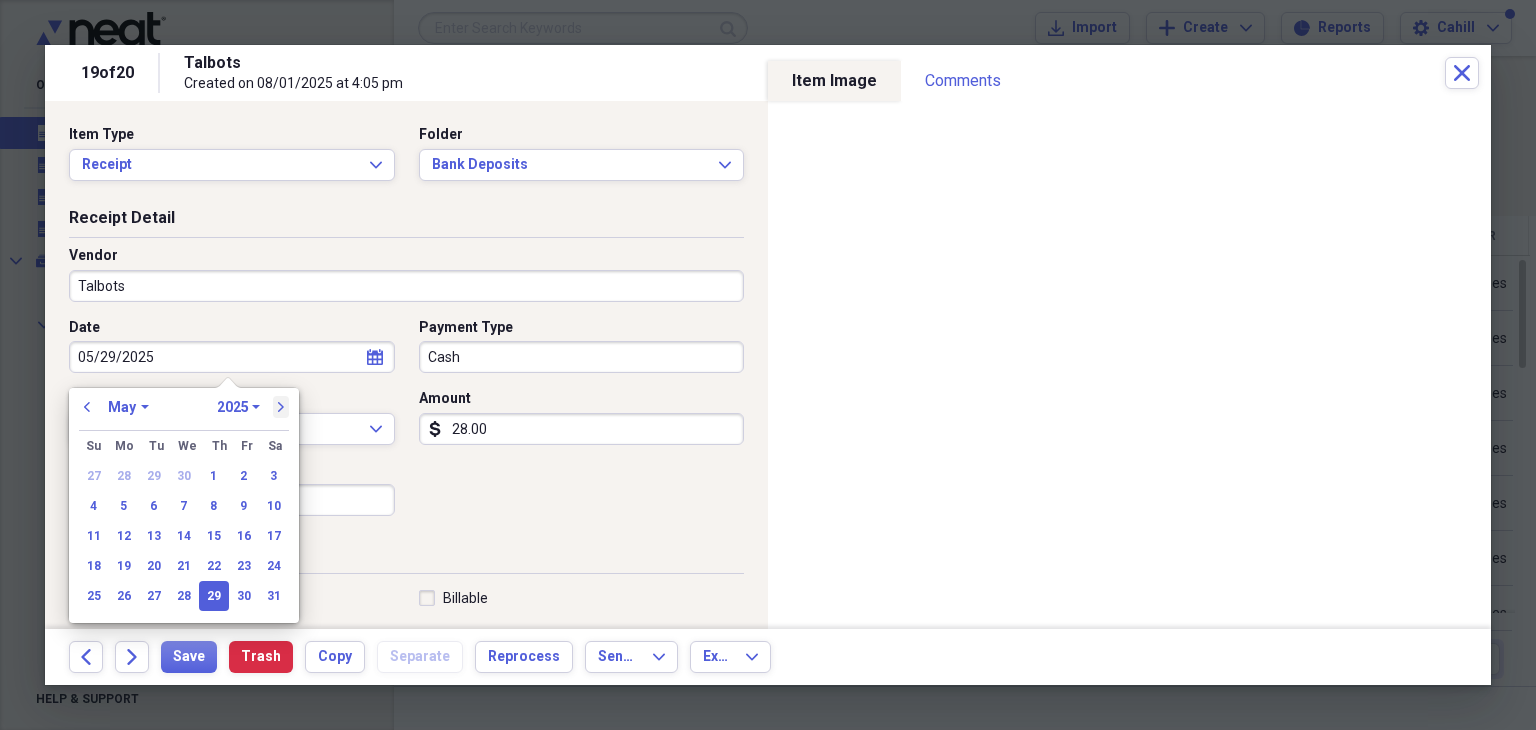 click on "next" at bounding box center [281, 407] 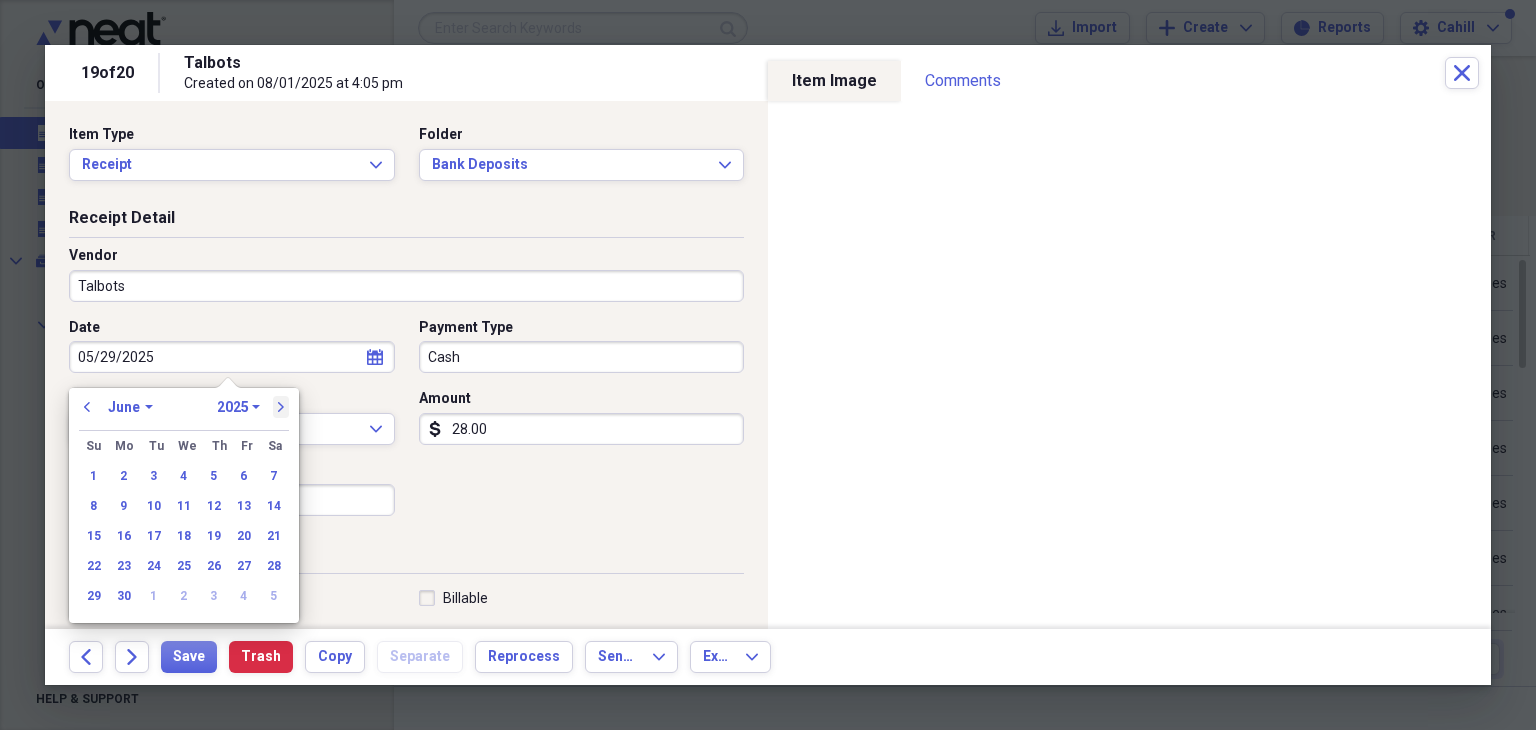 click on "next" at bounding box center (281, 407) 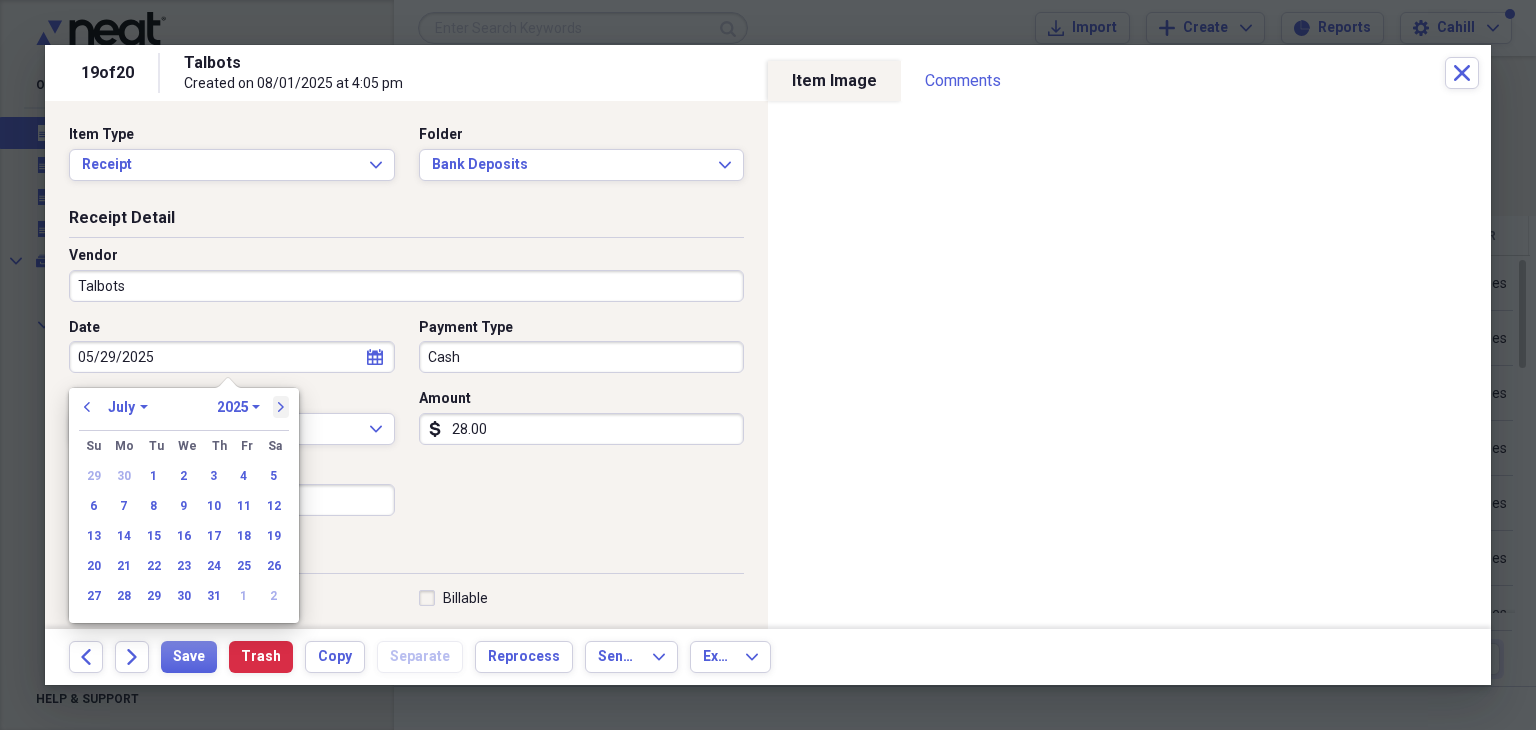 click on "next" at bounding box center (281, 407) 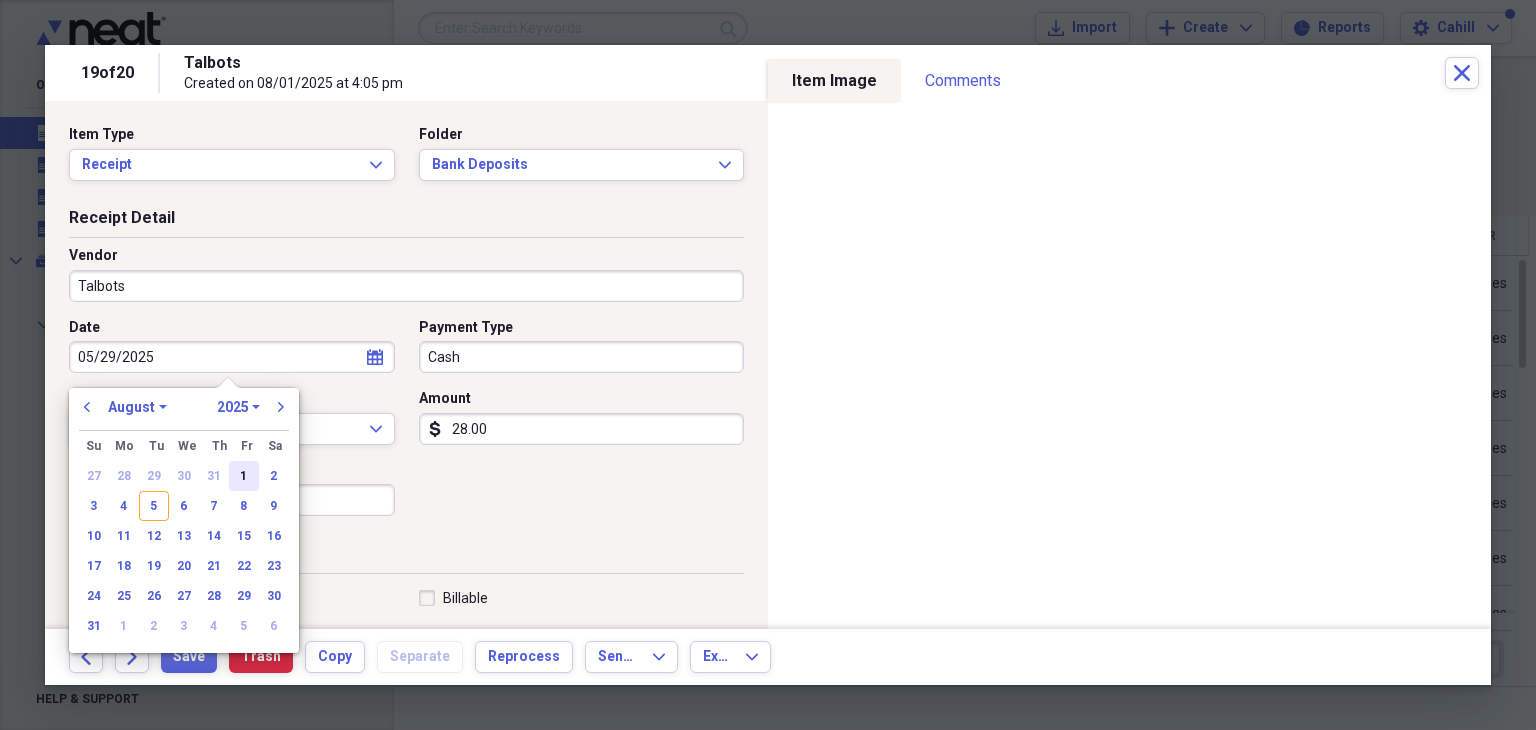 click on "1" at bounding box center [244, 476] 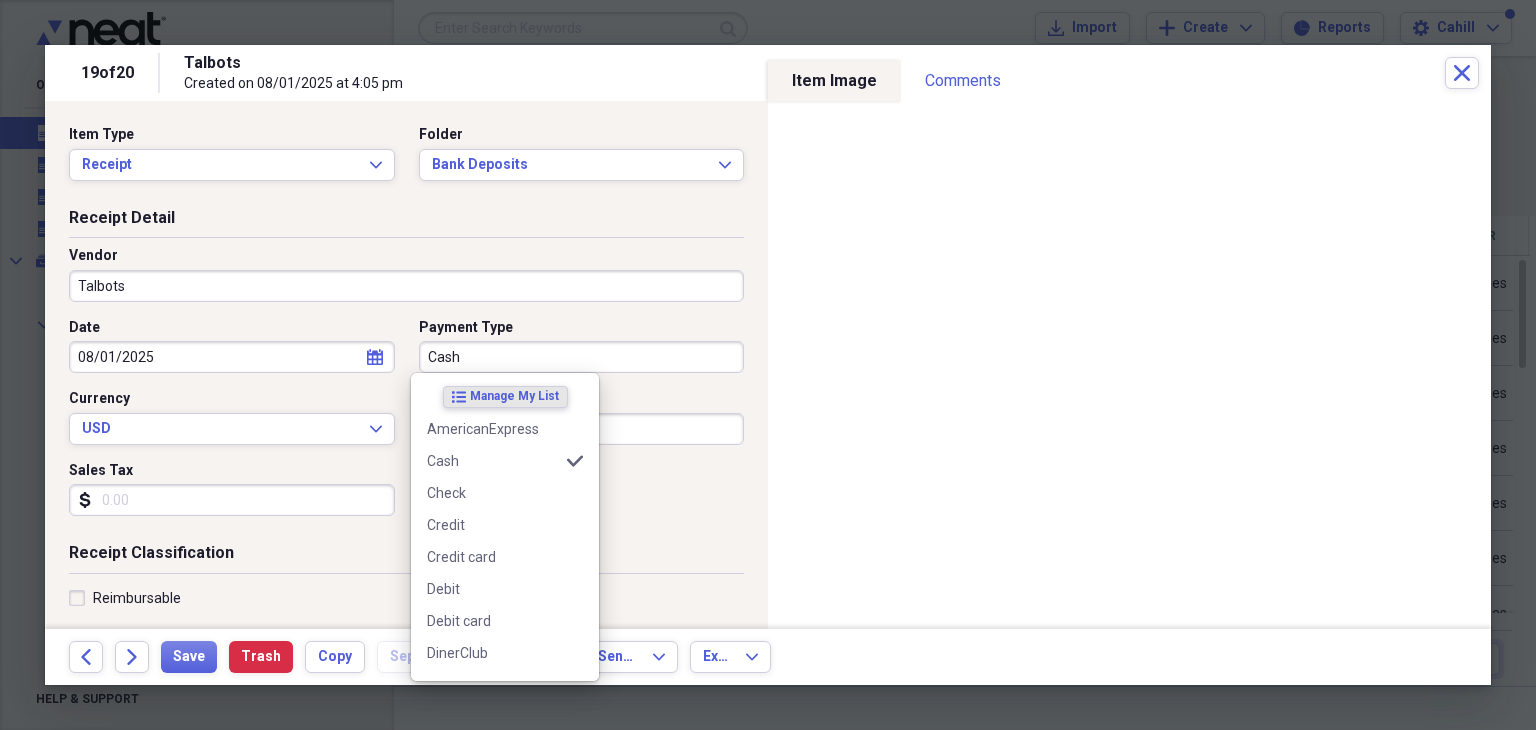 click on "Cash" at bounding box center (582, 357) 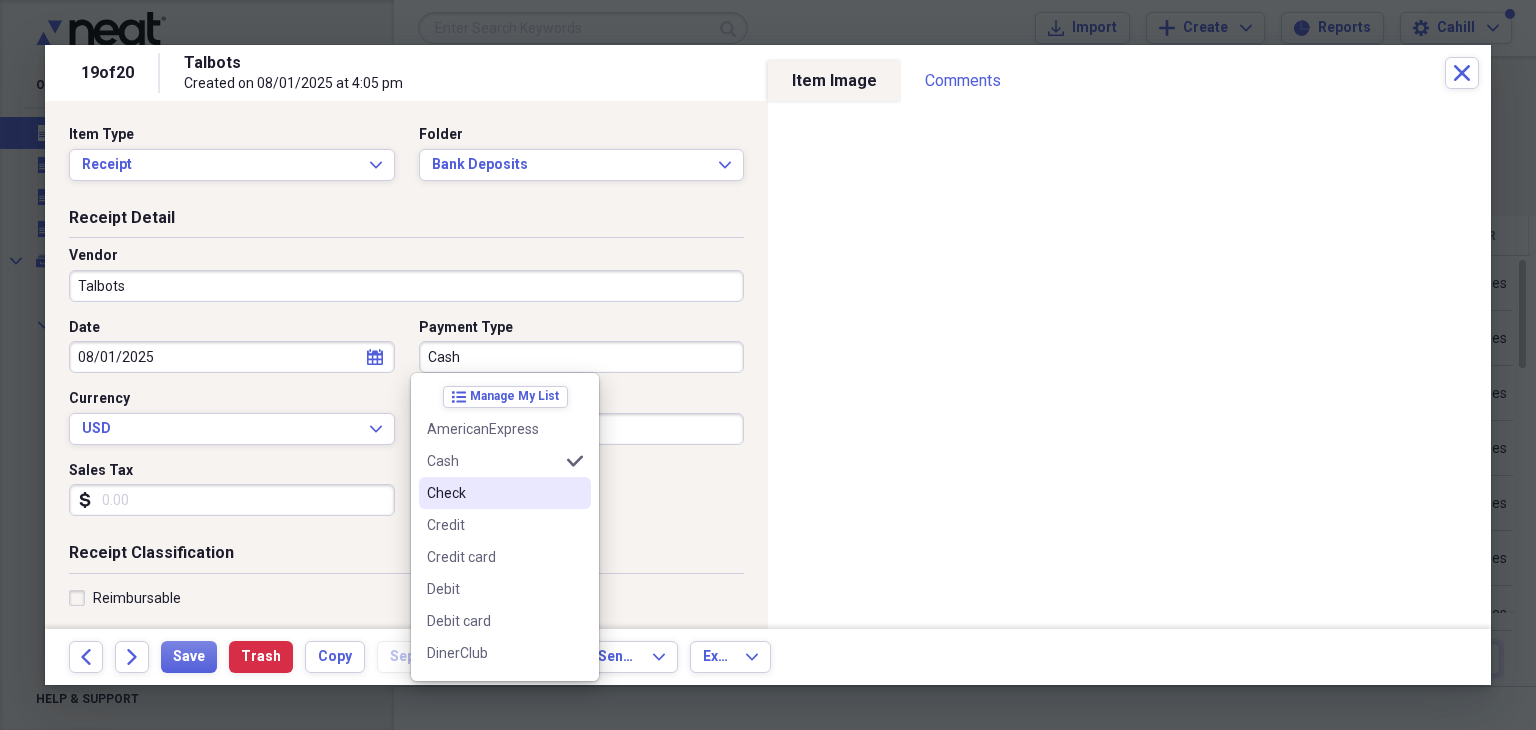 click on "Check" at bounding box center [493, 493] 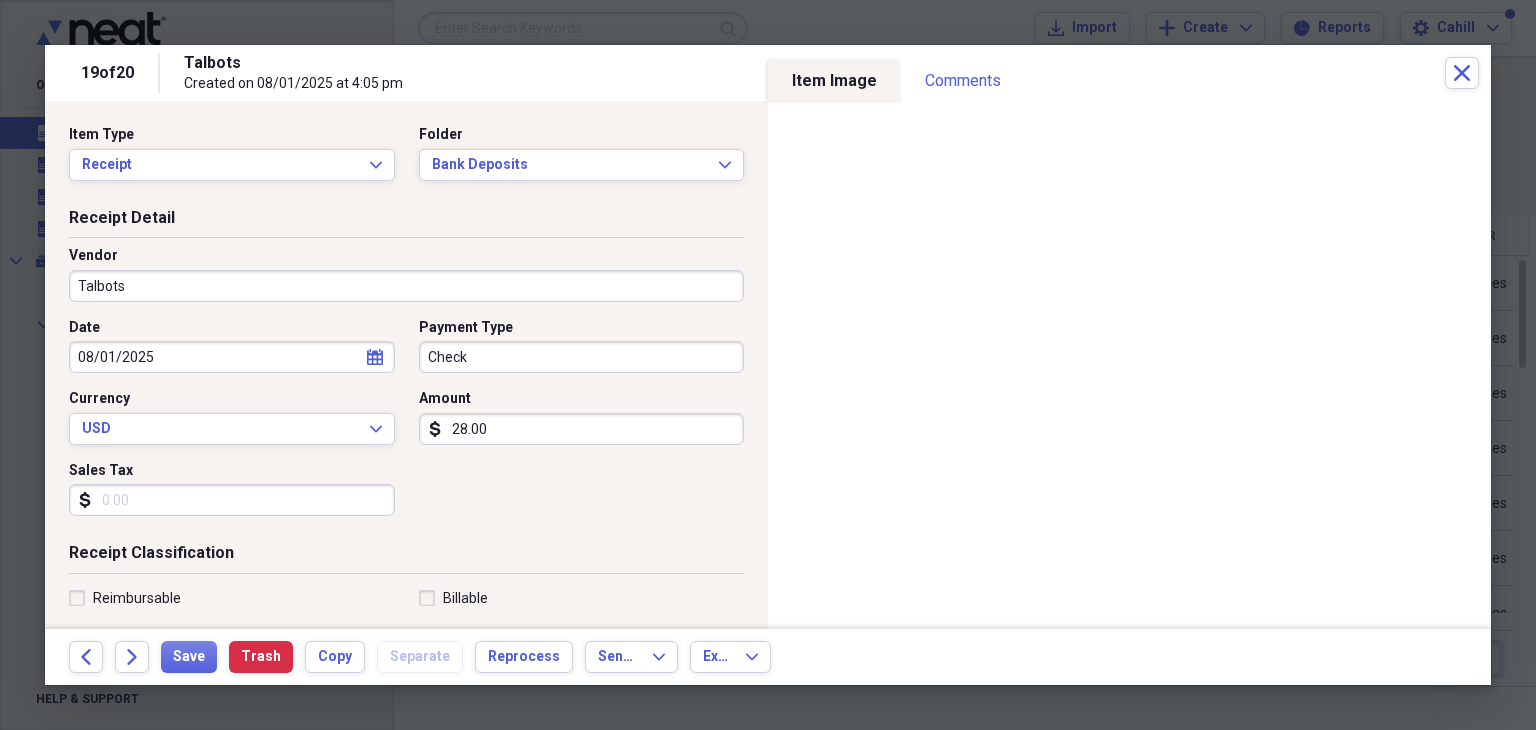 click on "28.00" at bounding box center [582, 429] 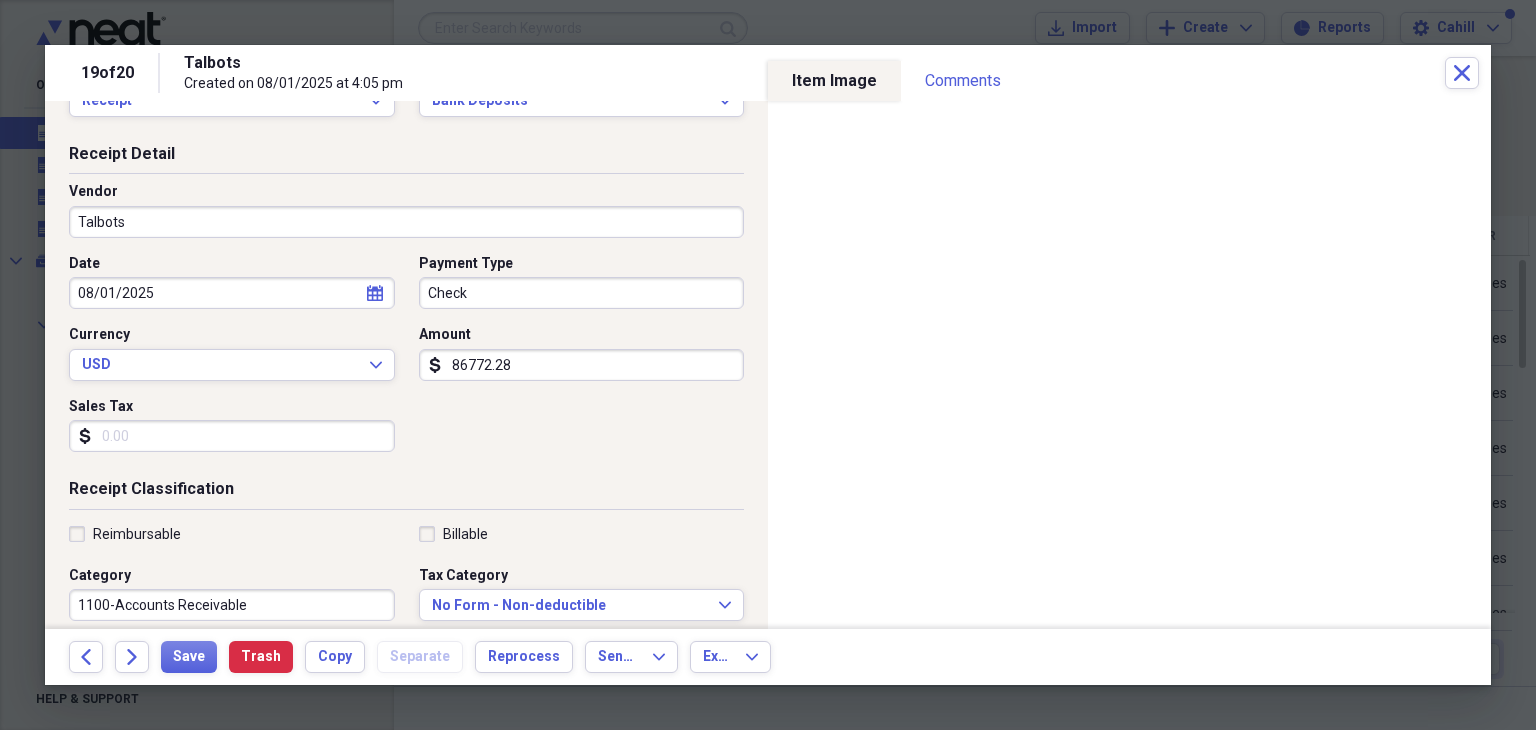 scroll, scrollTop: 100, scrollLeft: 0, axis: vertical 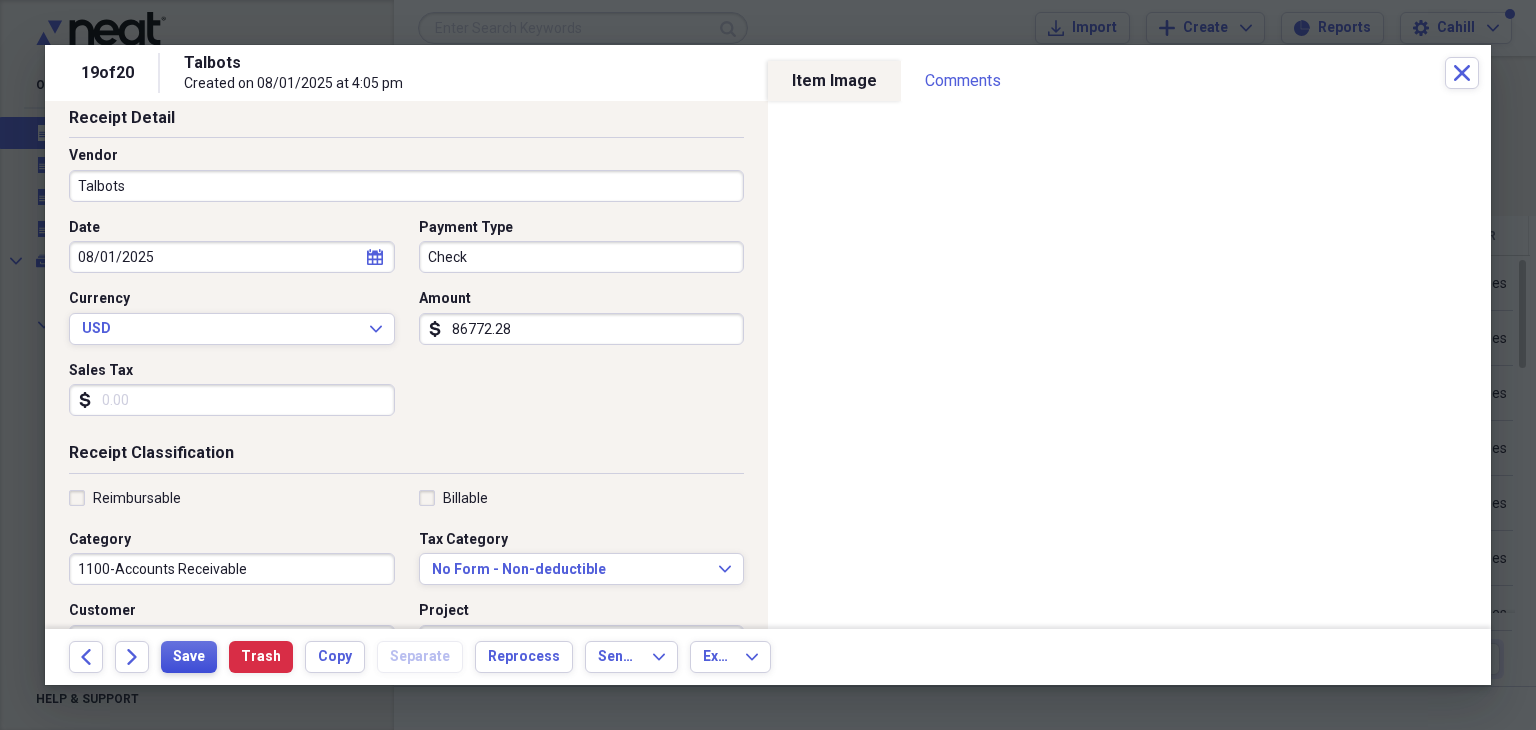 type on "86772.28" 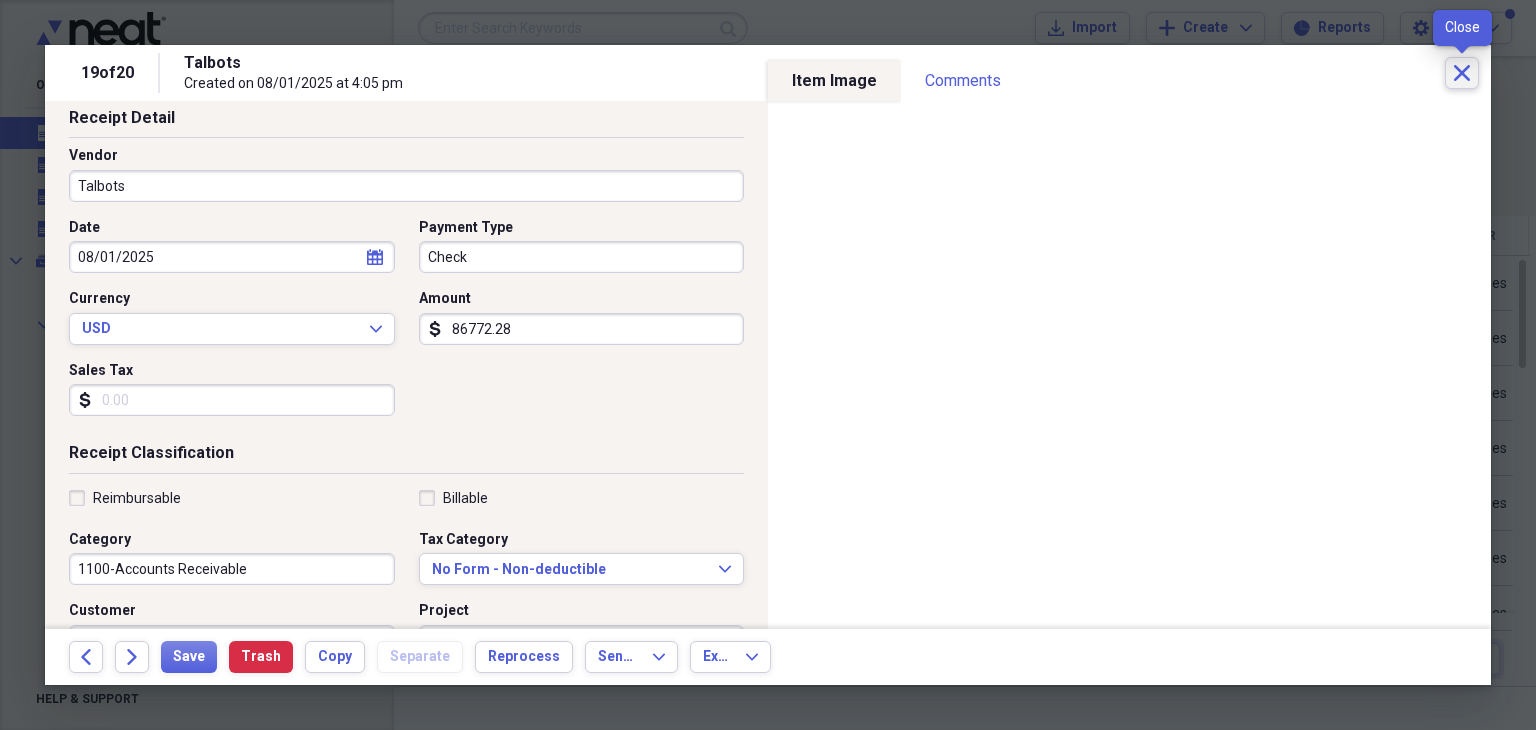 click on "Close" 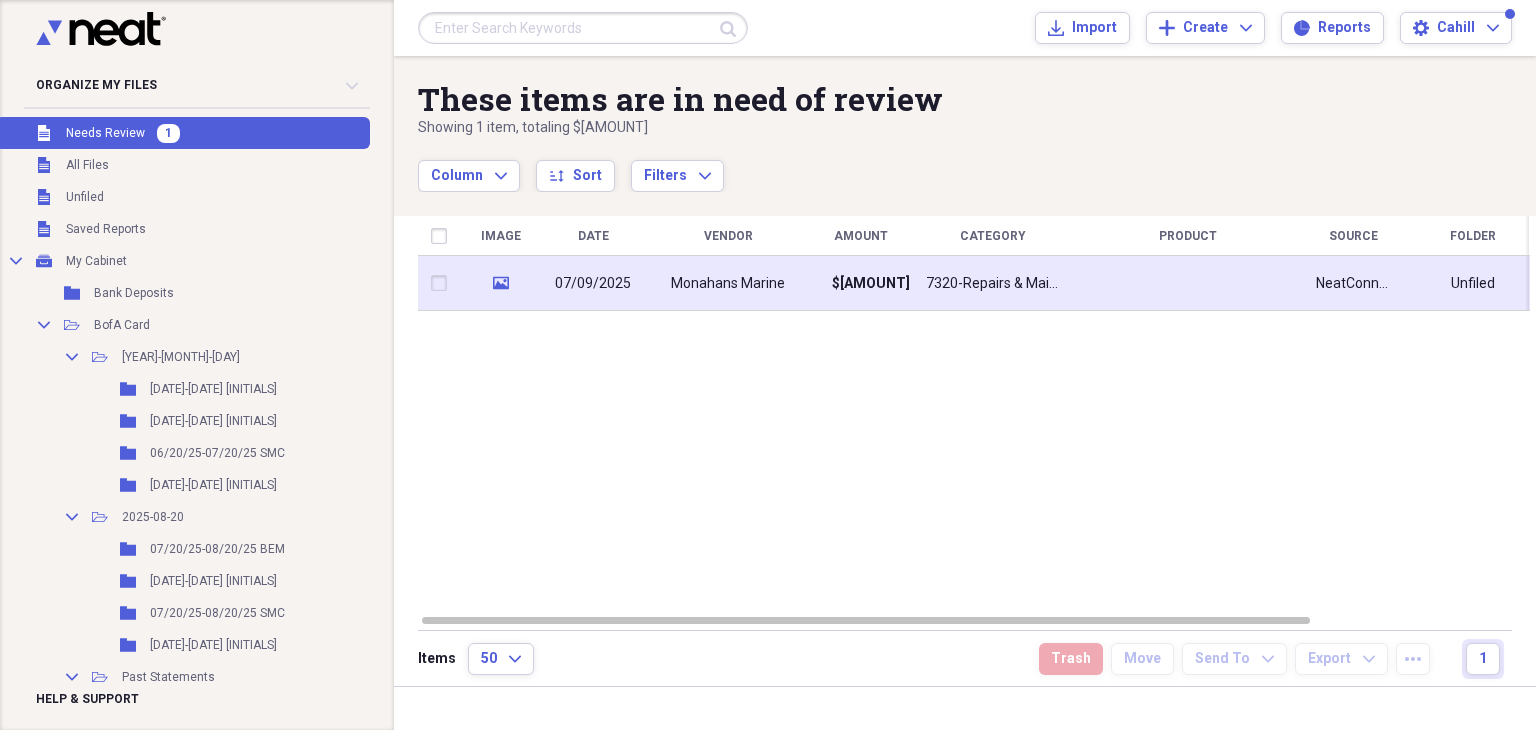 click on "07/09/2025" at bounding box center (593, 283) 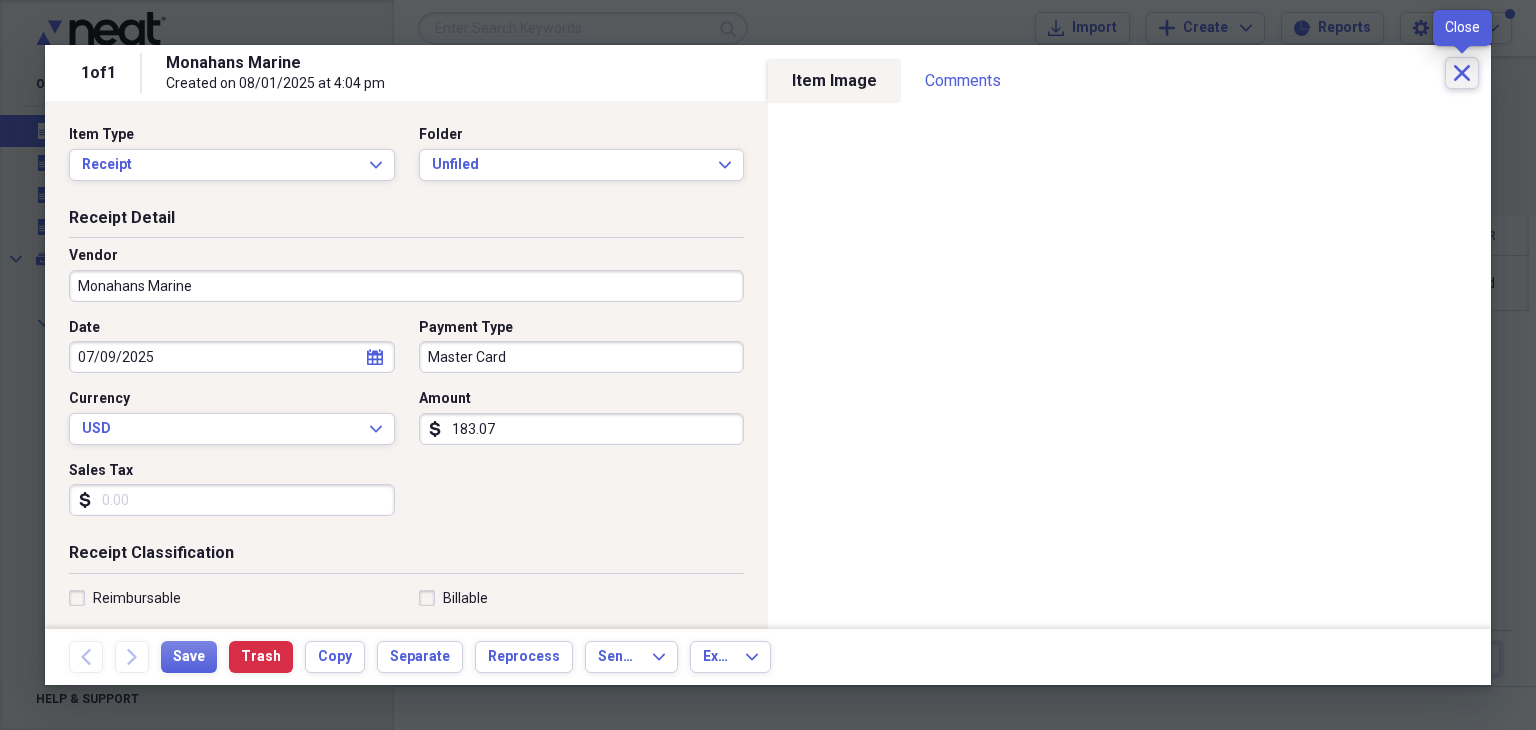 click 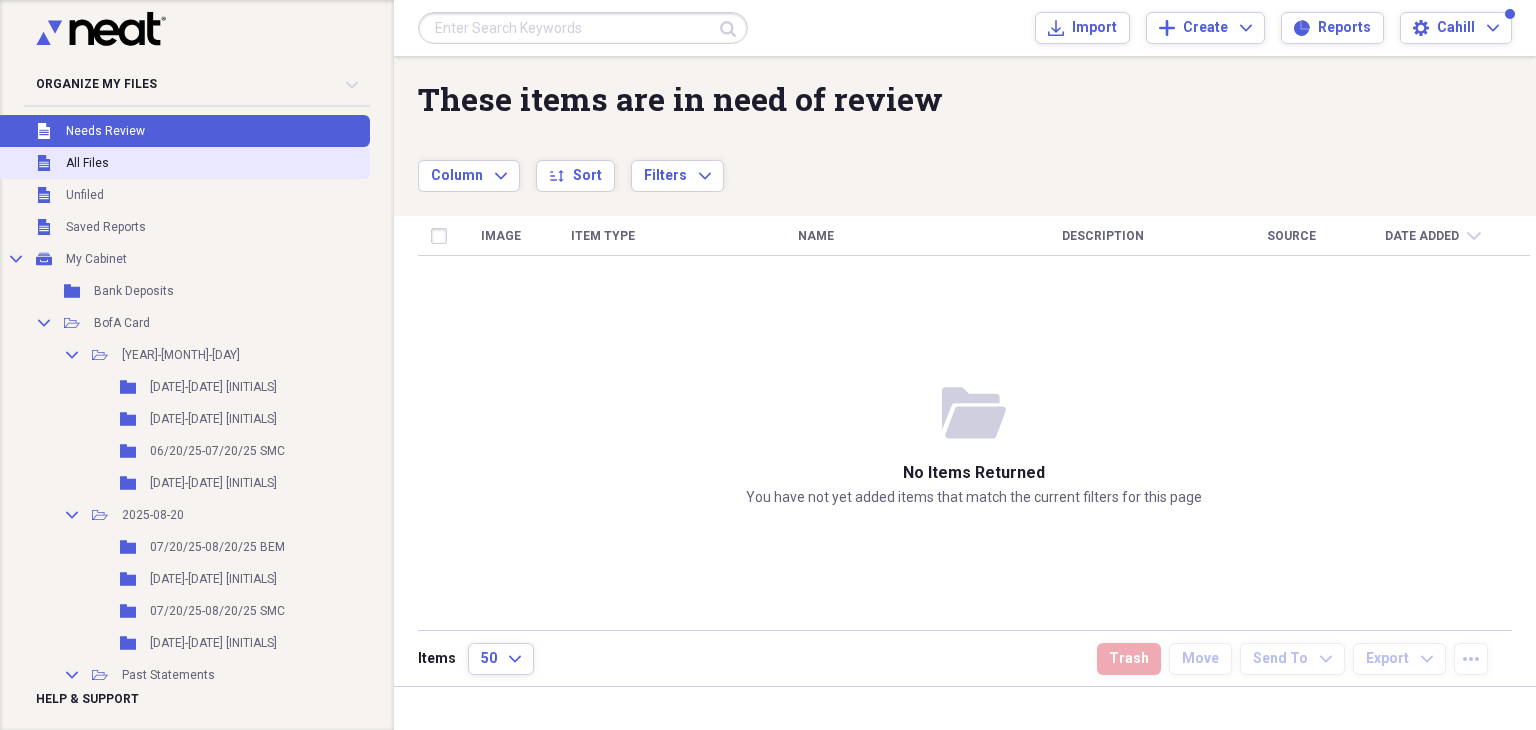 click on "All Files" at bounding box center (87, 163) 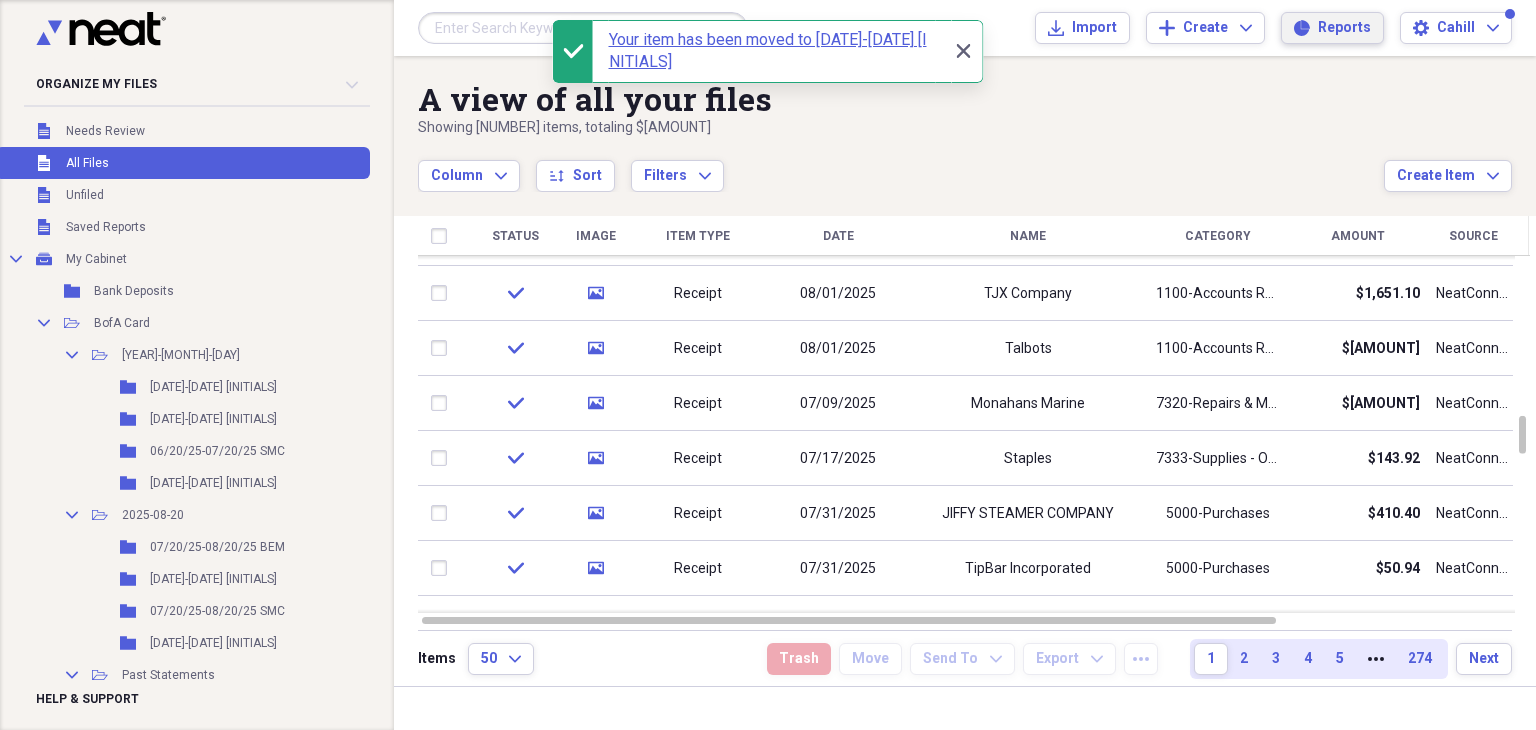 click on "Reports Reports" at bounding box center [1332, 28] 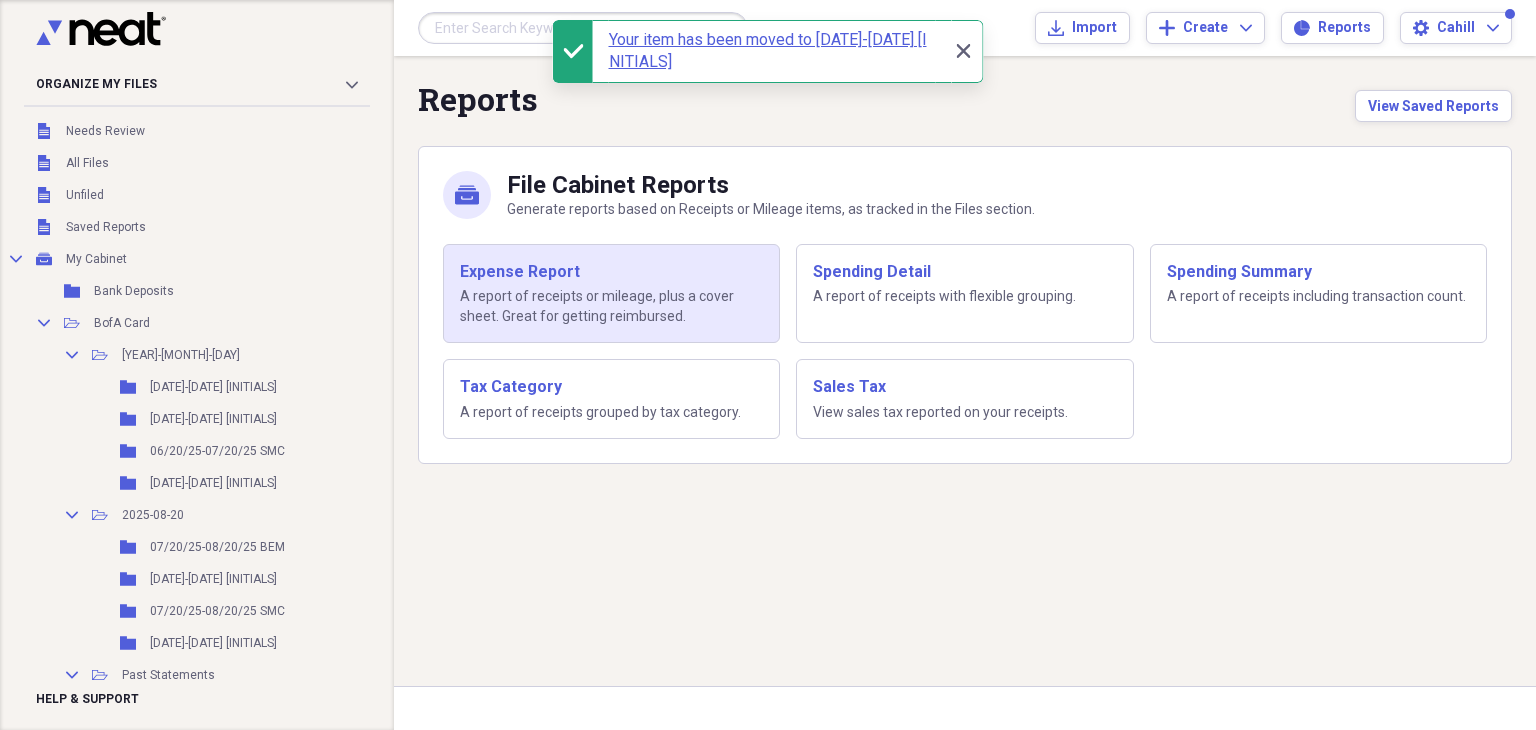 click on "Expense Report" at bounding box center (611, 272) 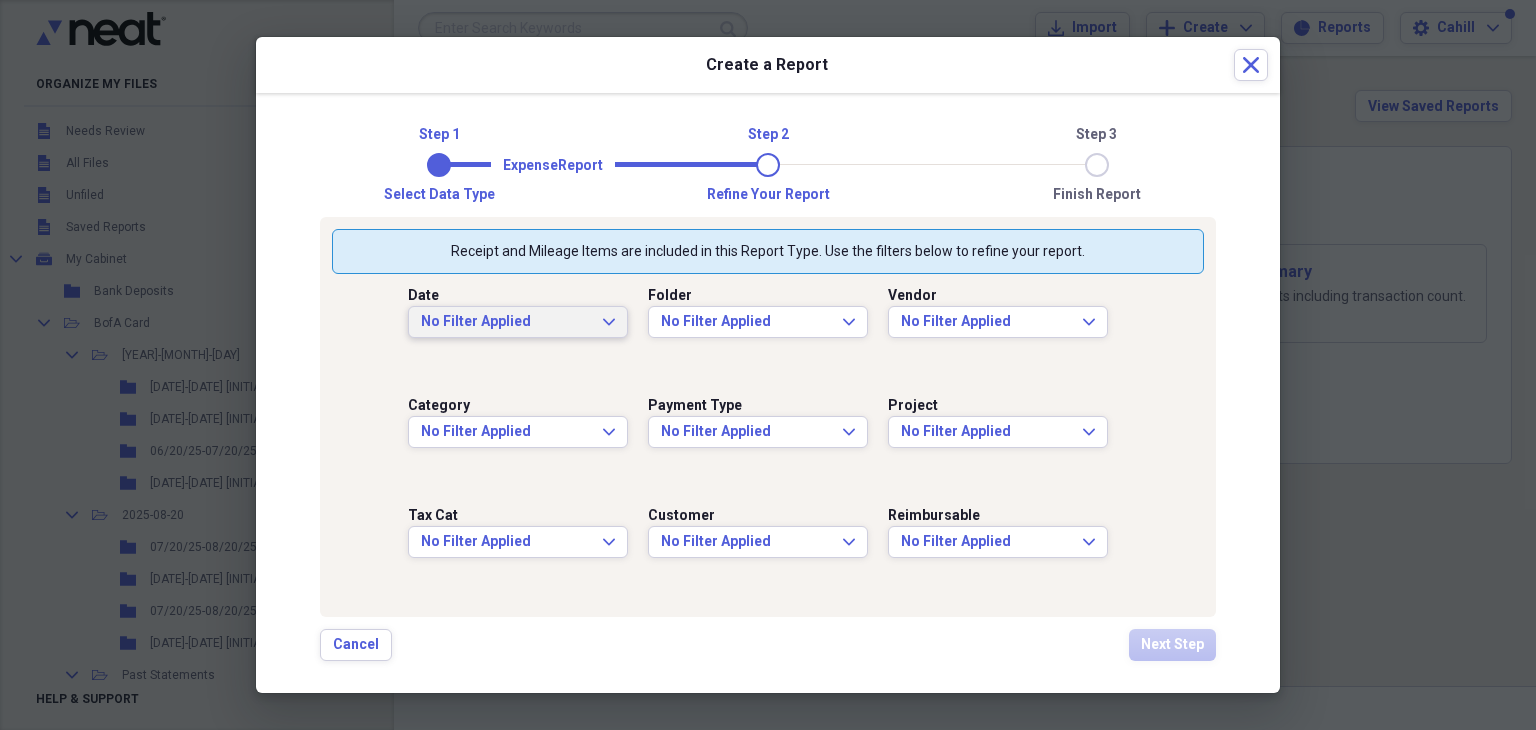 click on "No Filter Applied" at bounding box center (506, 322) 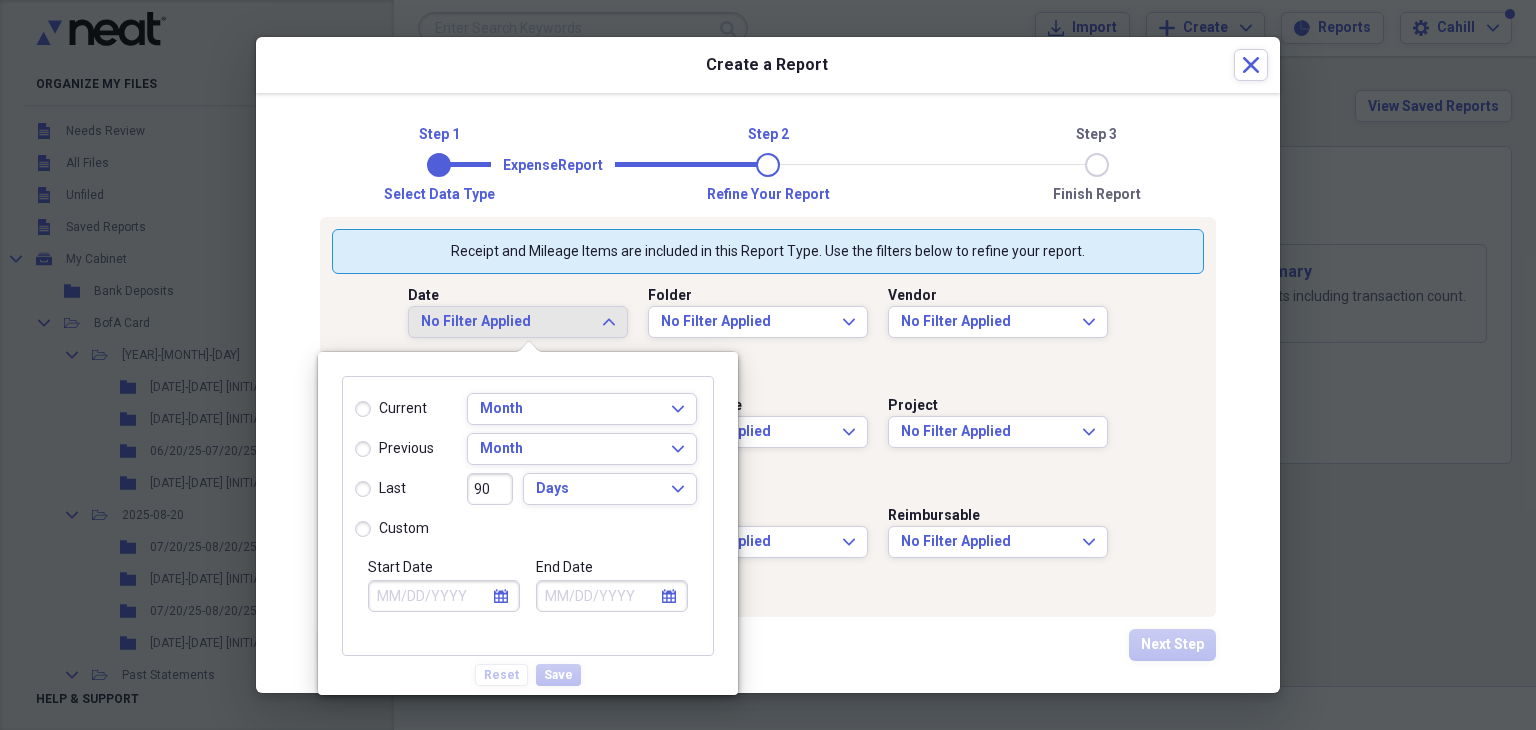 click on "calendar" 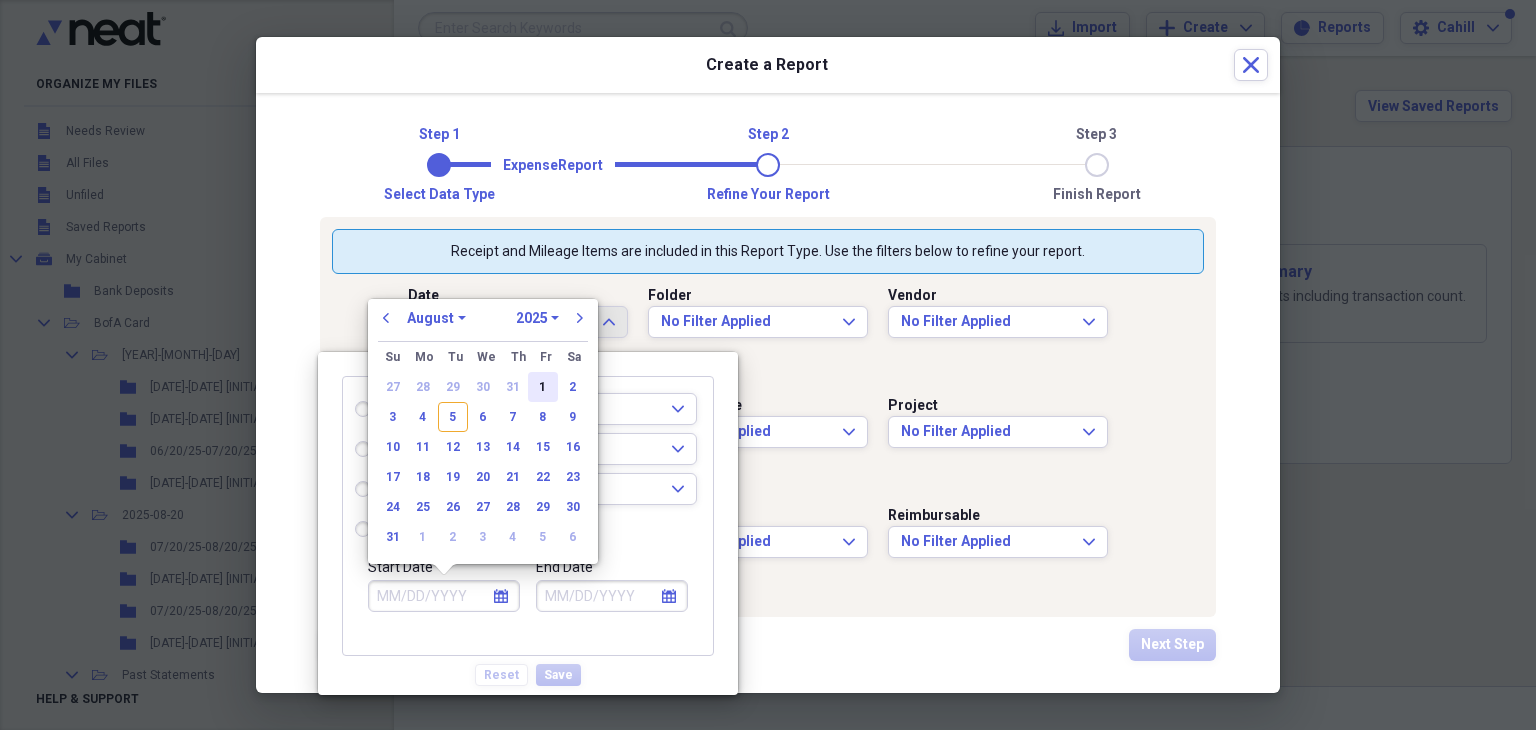 click on "1" at bounding box center (543, 387) 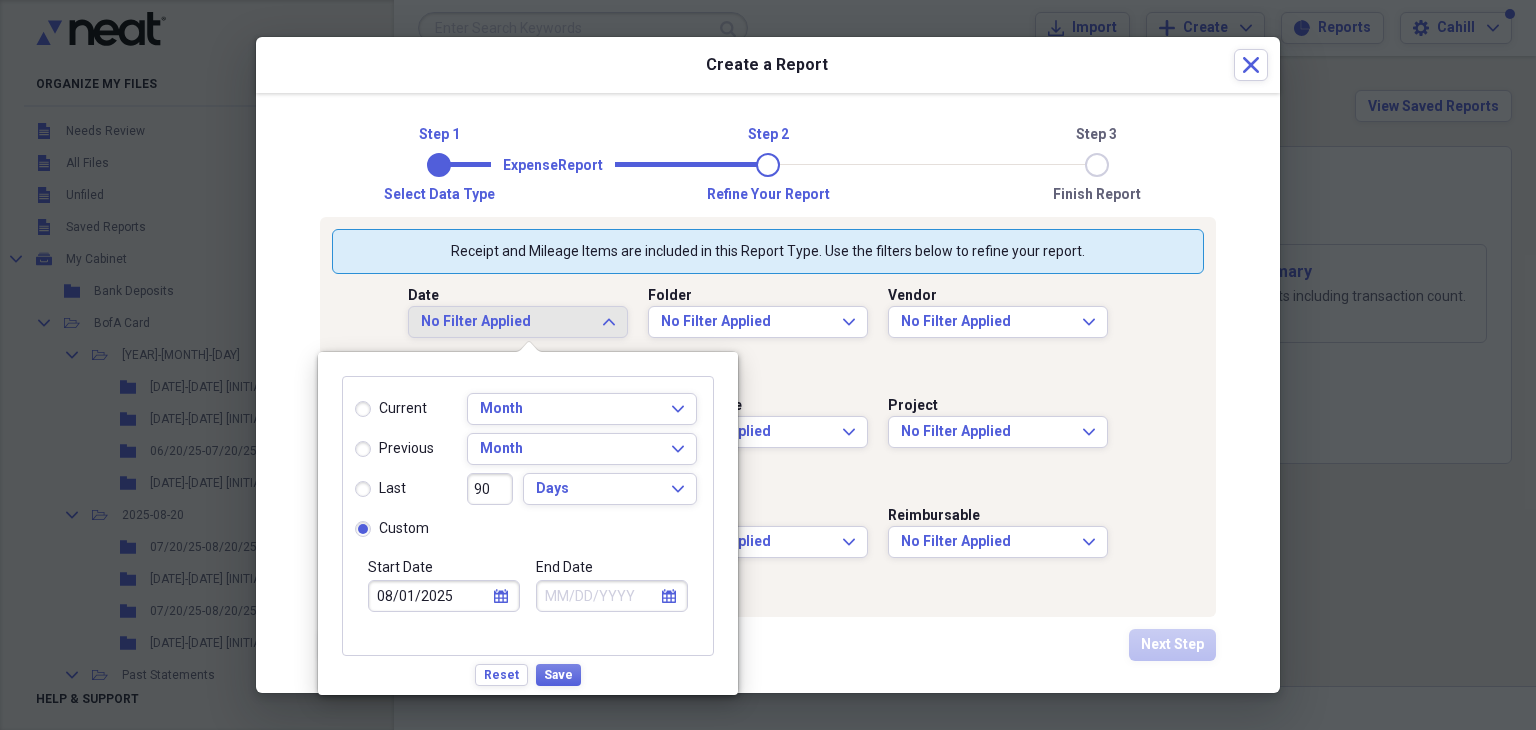 click 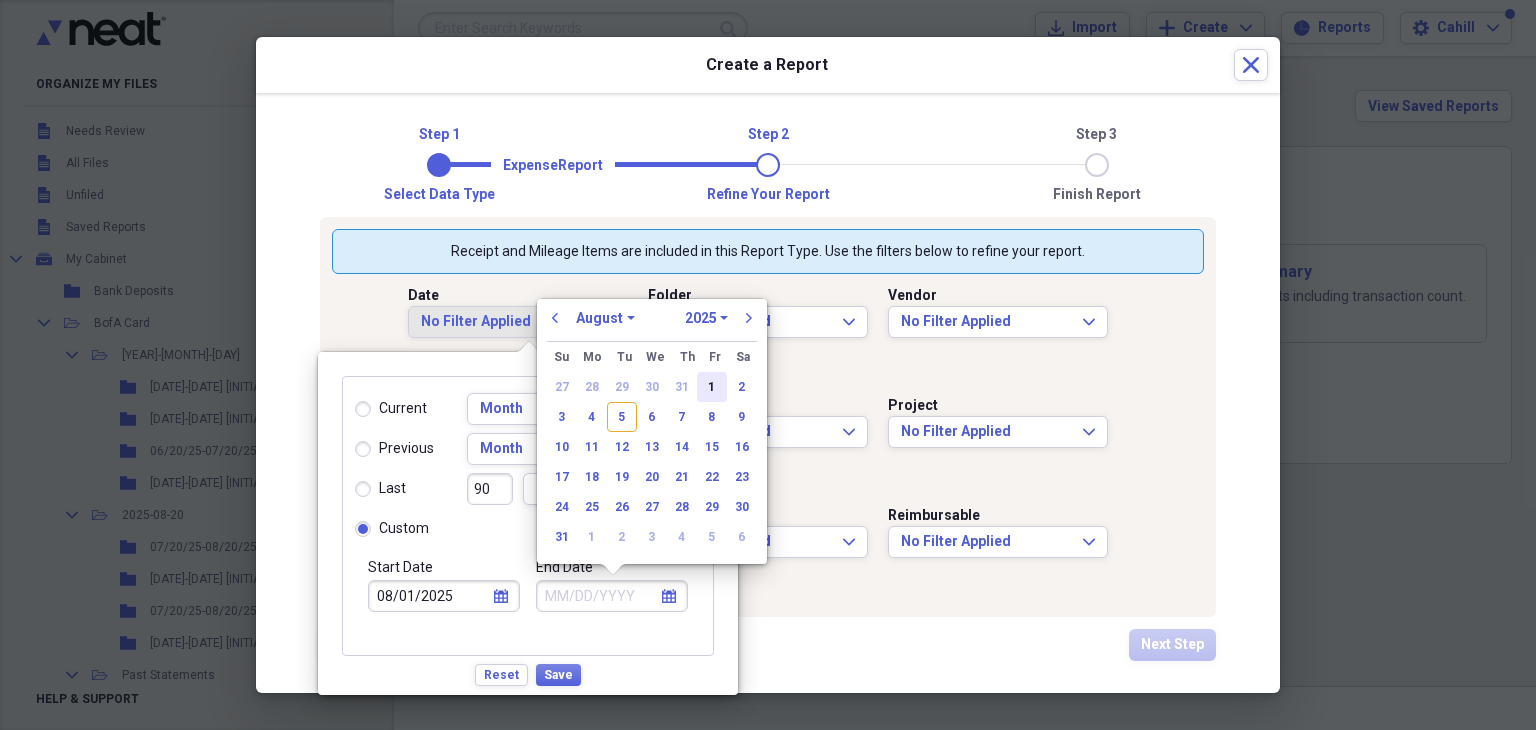 click on "1" at bounding box center (712, 387) 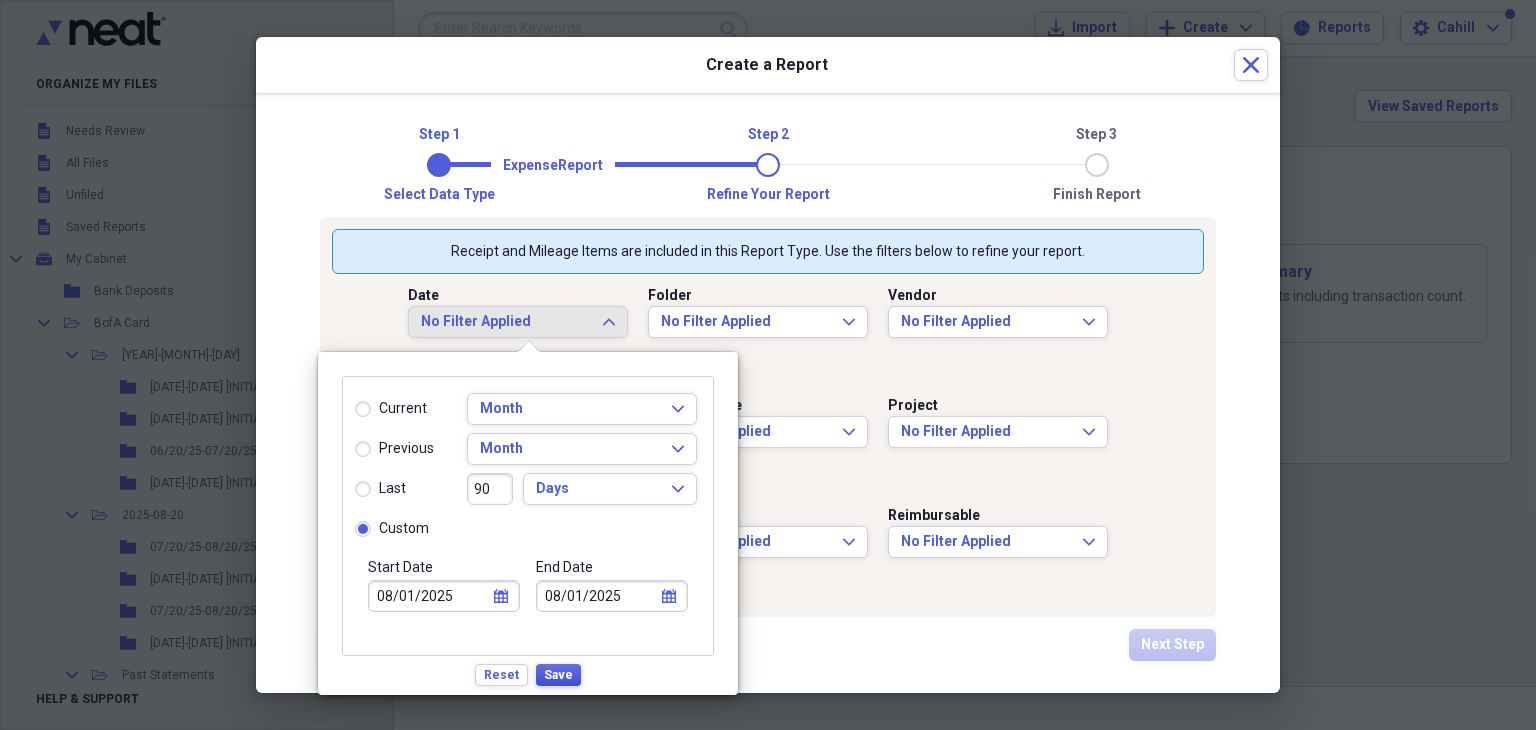 click on "Save" at bounding box center (558, 675) 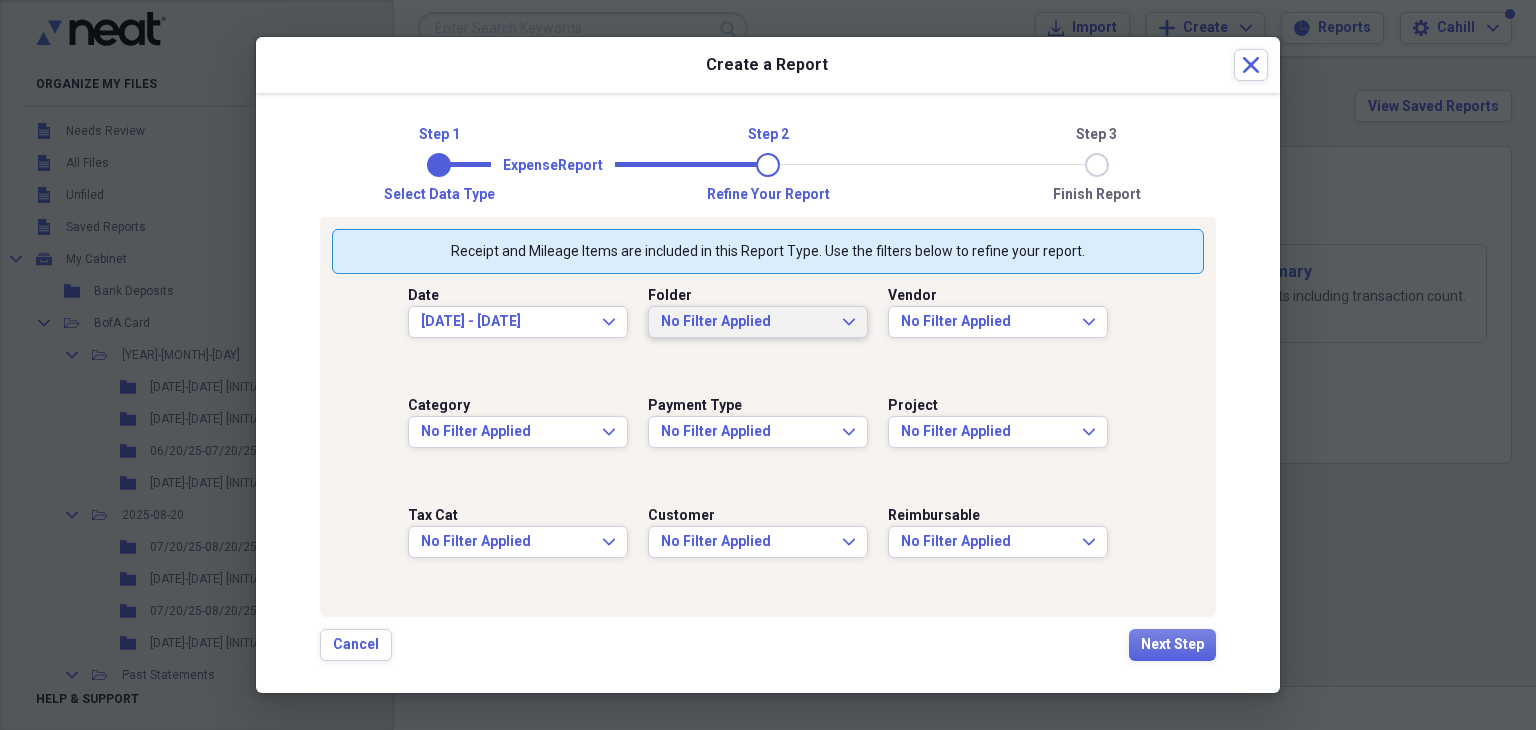 click on "No Filter Applied" at bounding box center (746, 322) 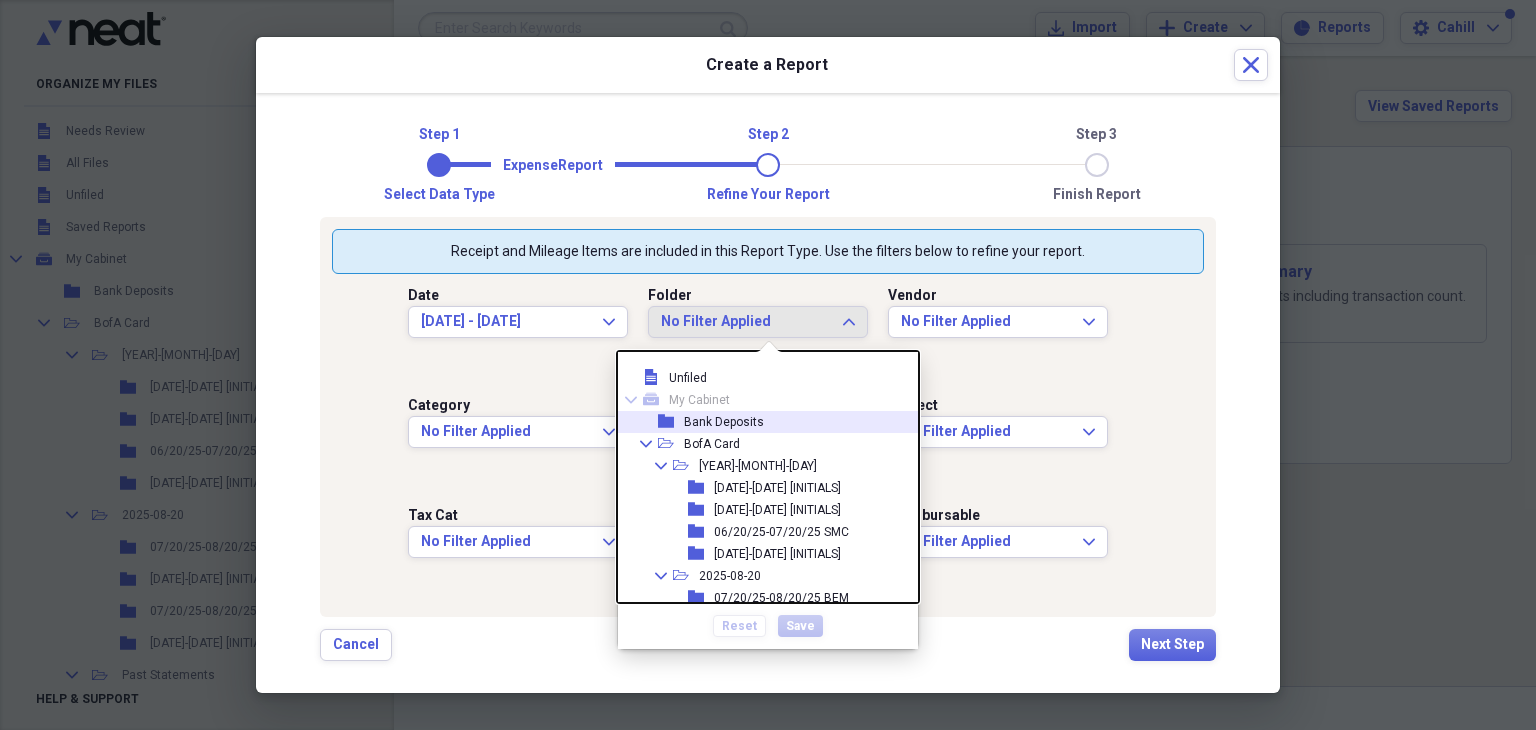 click on "Bank Deposits" at bounding box center (724, 422) 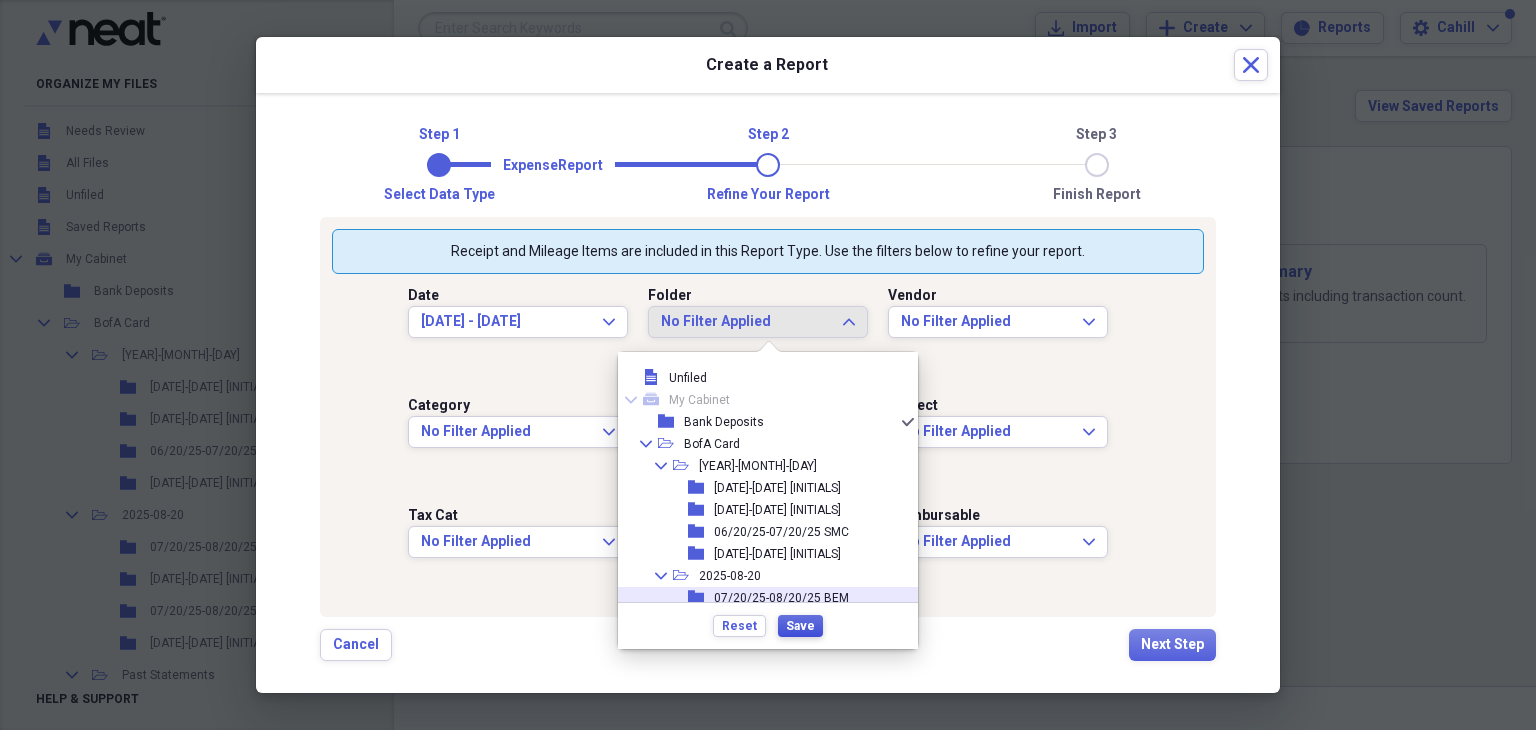 click on "Save" at bounding box center [800, 626] 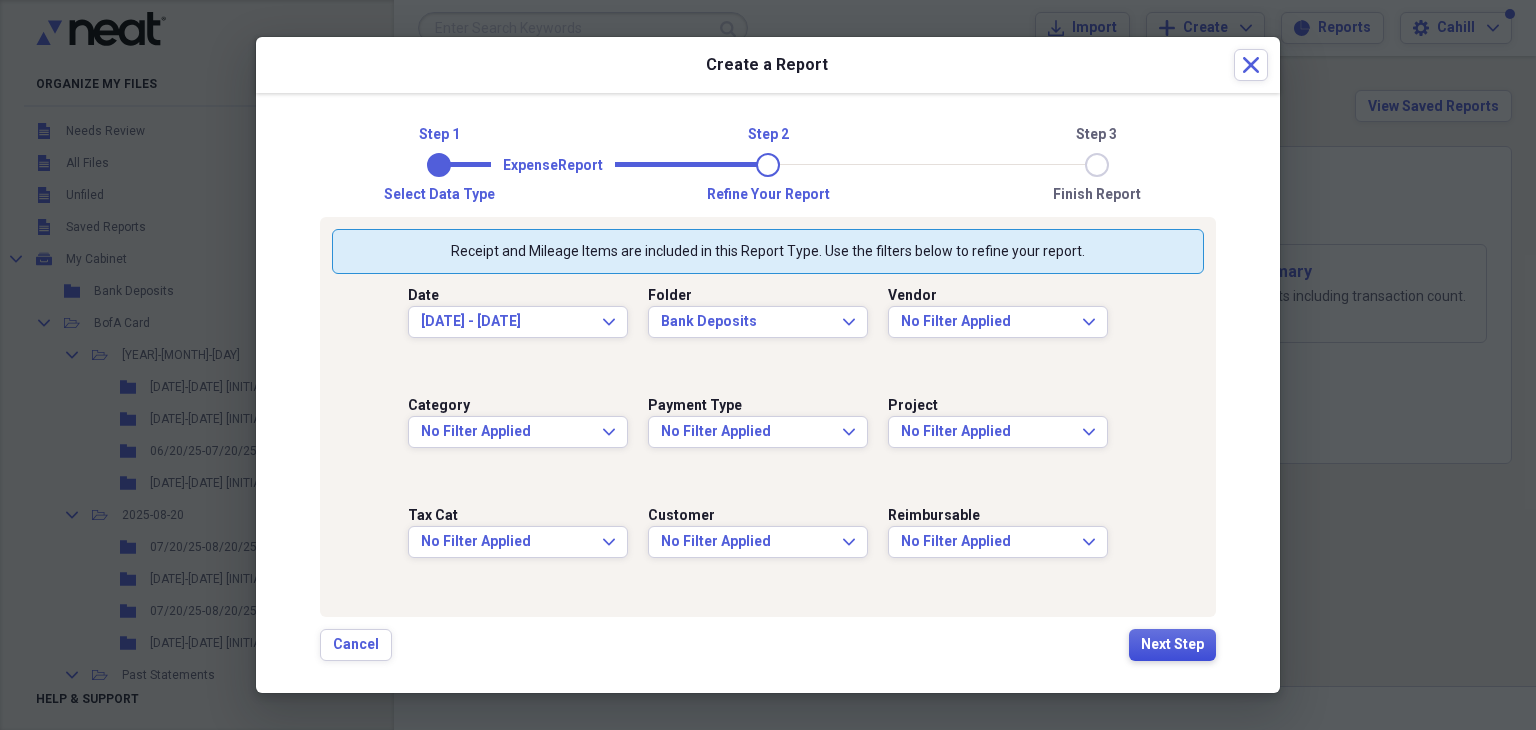 click on "Next Step" at bounding box center [1172, 645] 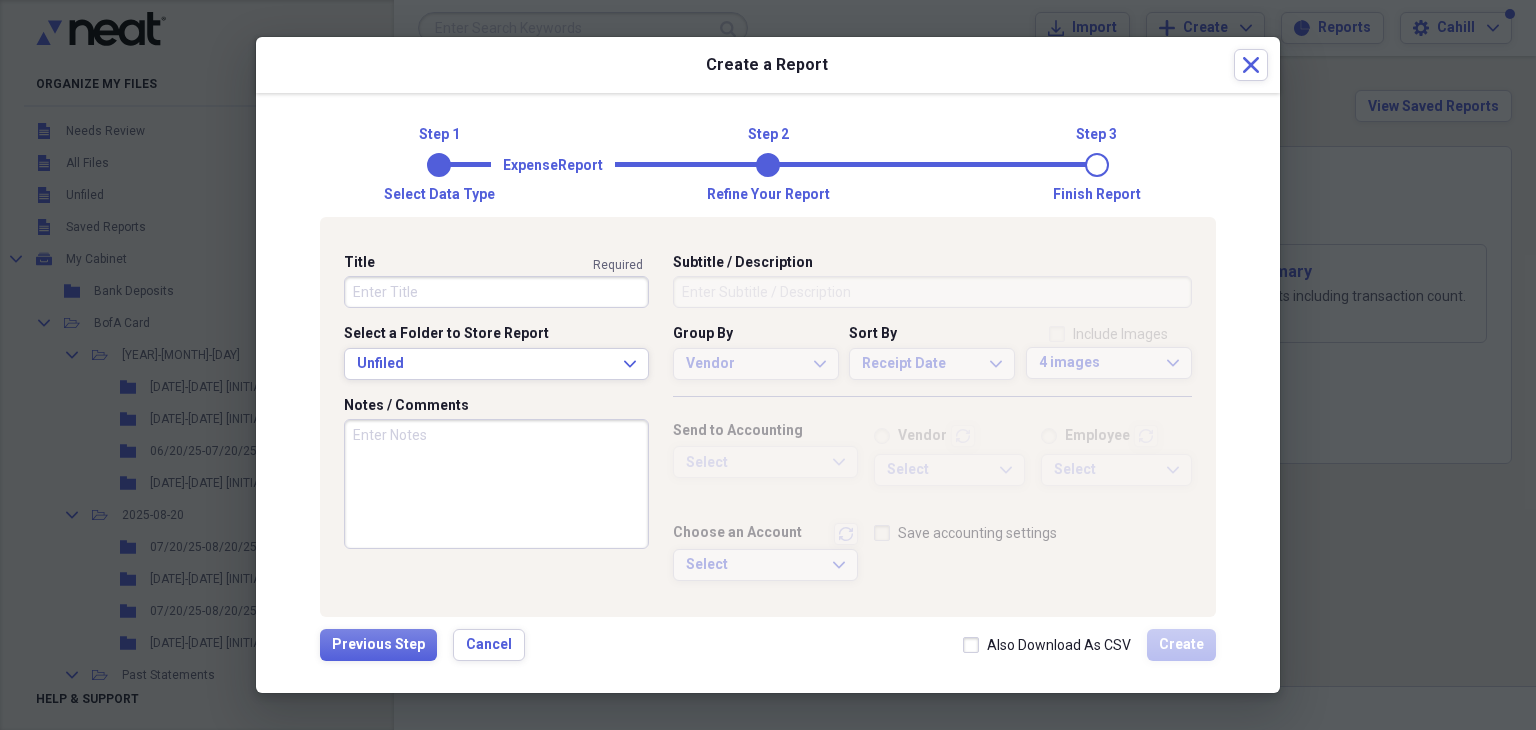 click on "Title" at bounding box center (496, 292) 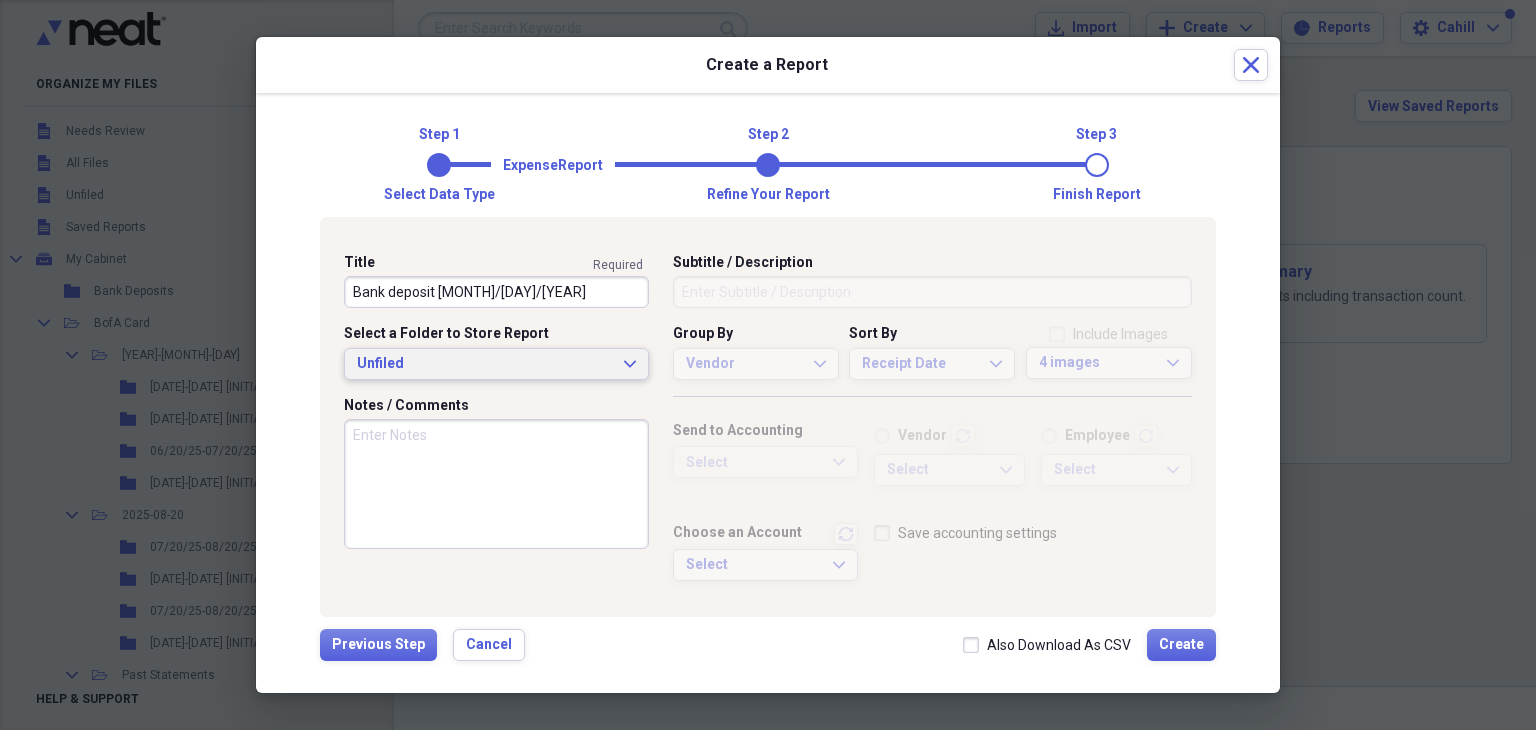 type on "Bank deposit [MONTH]/[DAY]/[YEAR]" 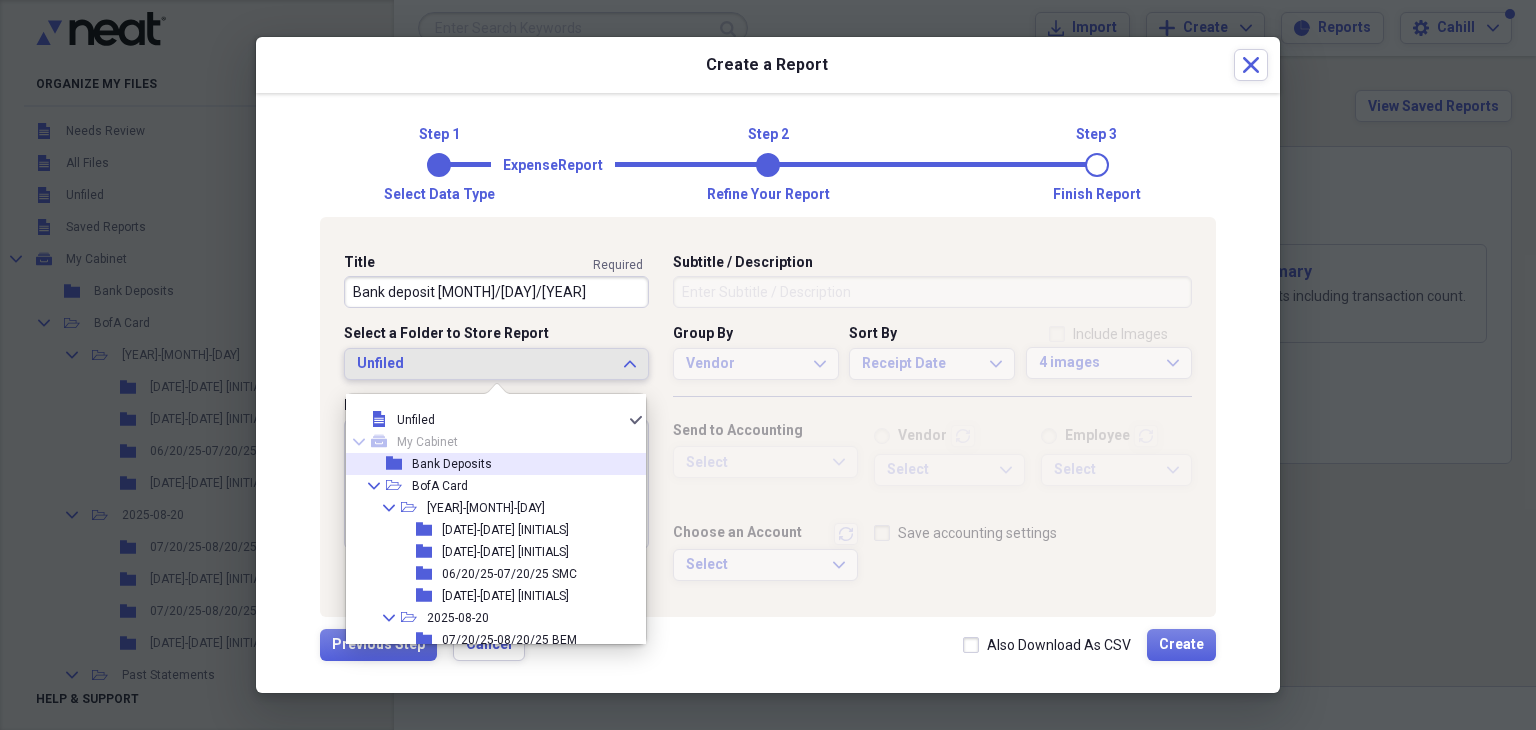 click on "Bank Deposits" at bounding box center [452, 464] 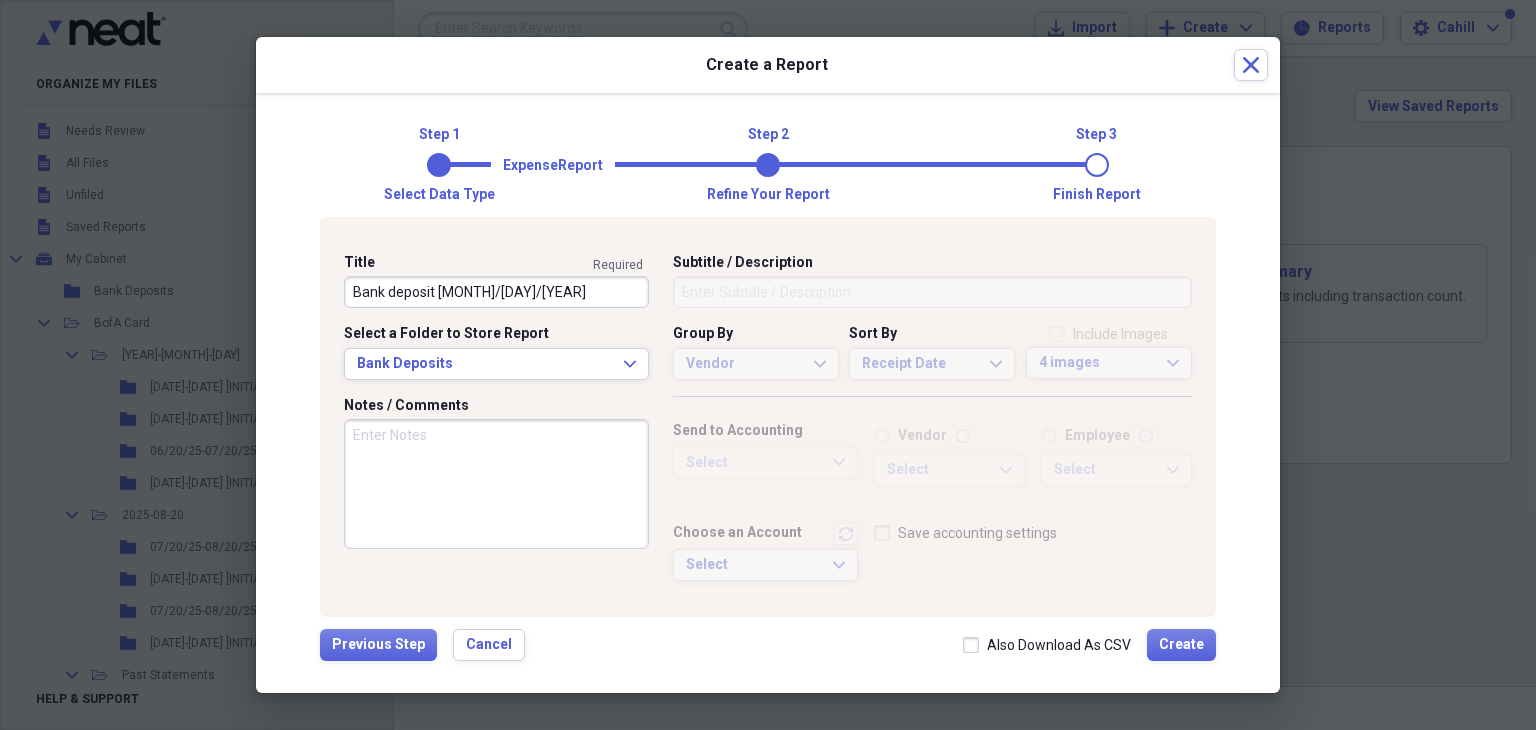 click on "Notes / Comments" at bounding box center [496, 484] 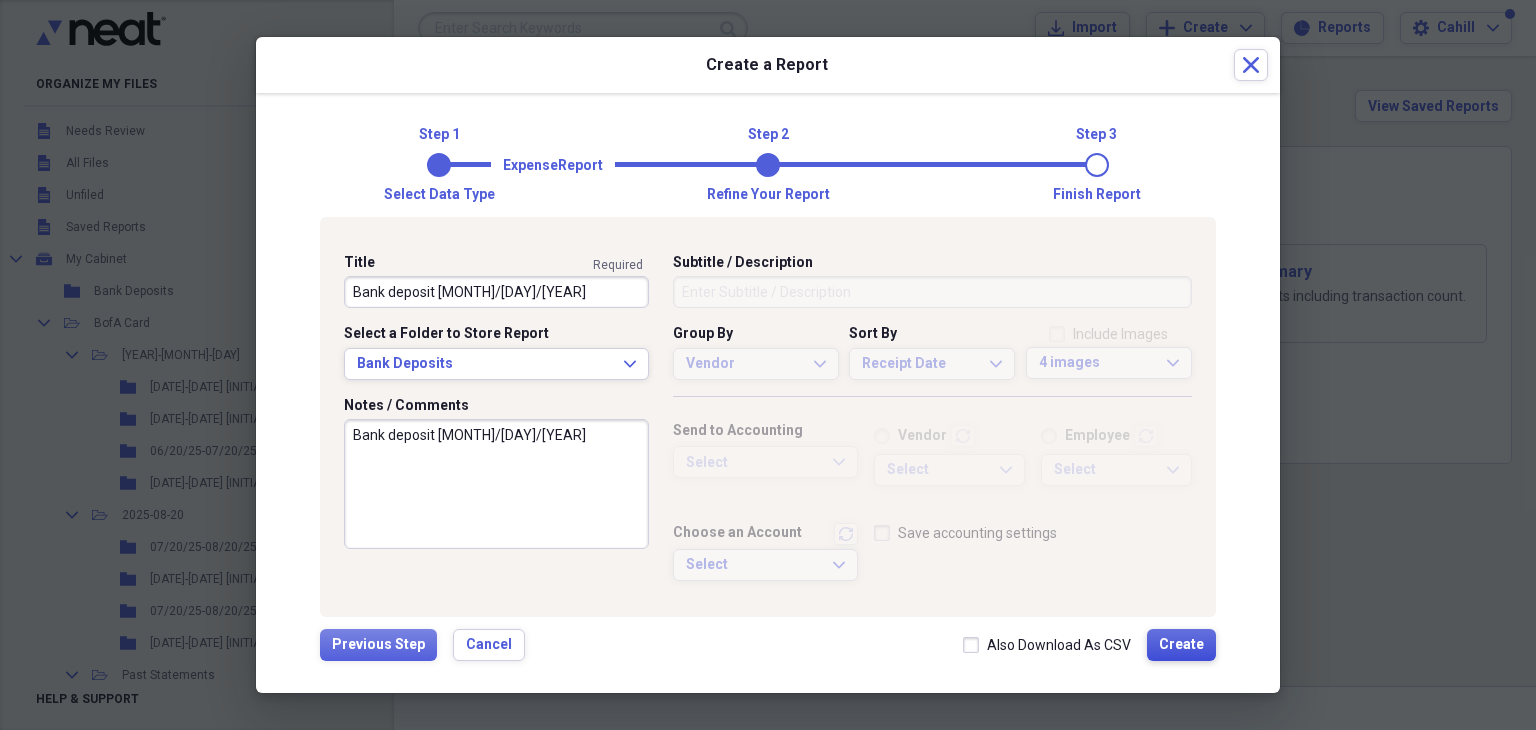 type on "Bank deposit [MONTH]/[DAY]/[YEAR]" 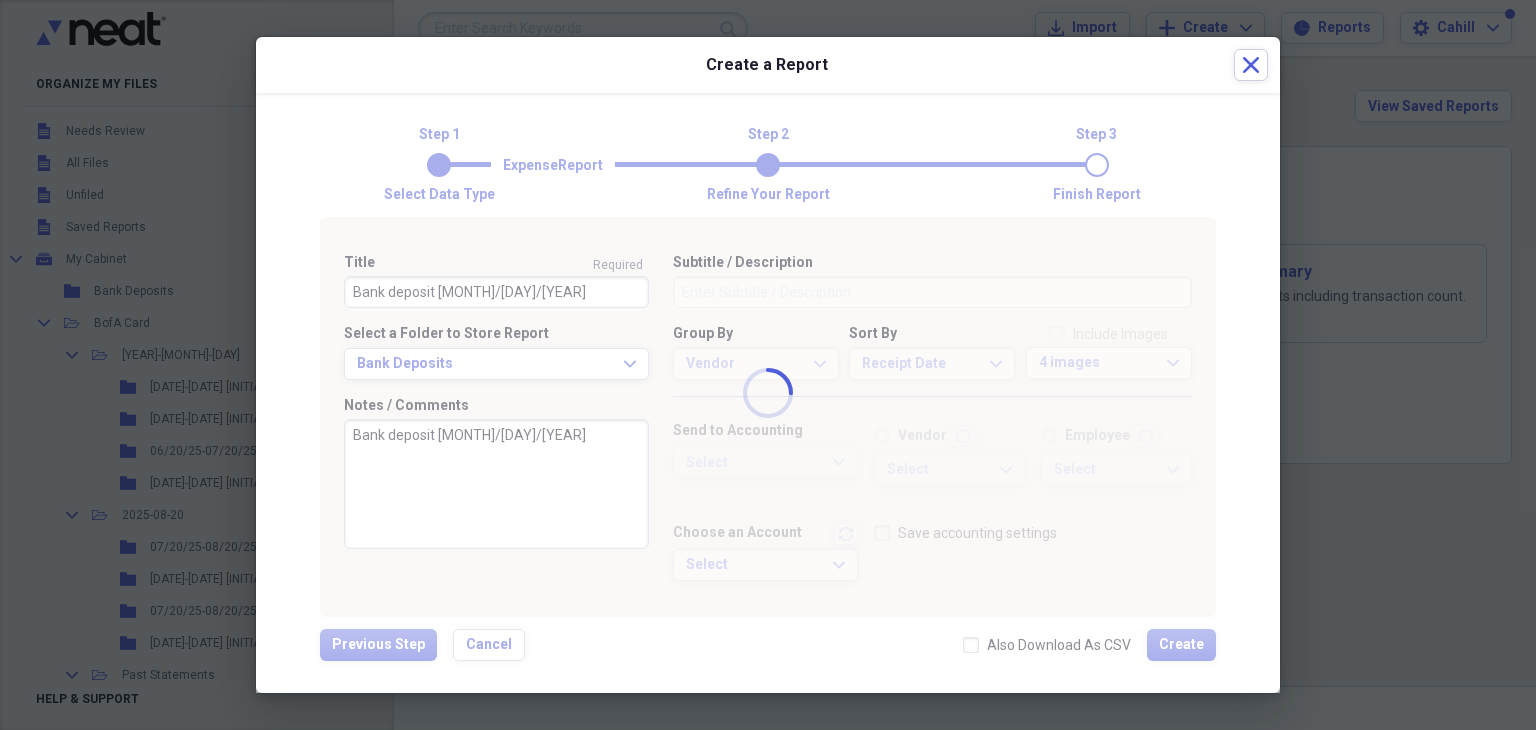 type 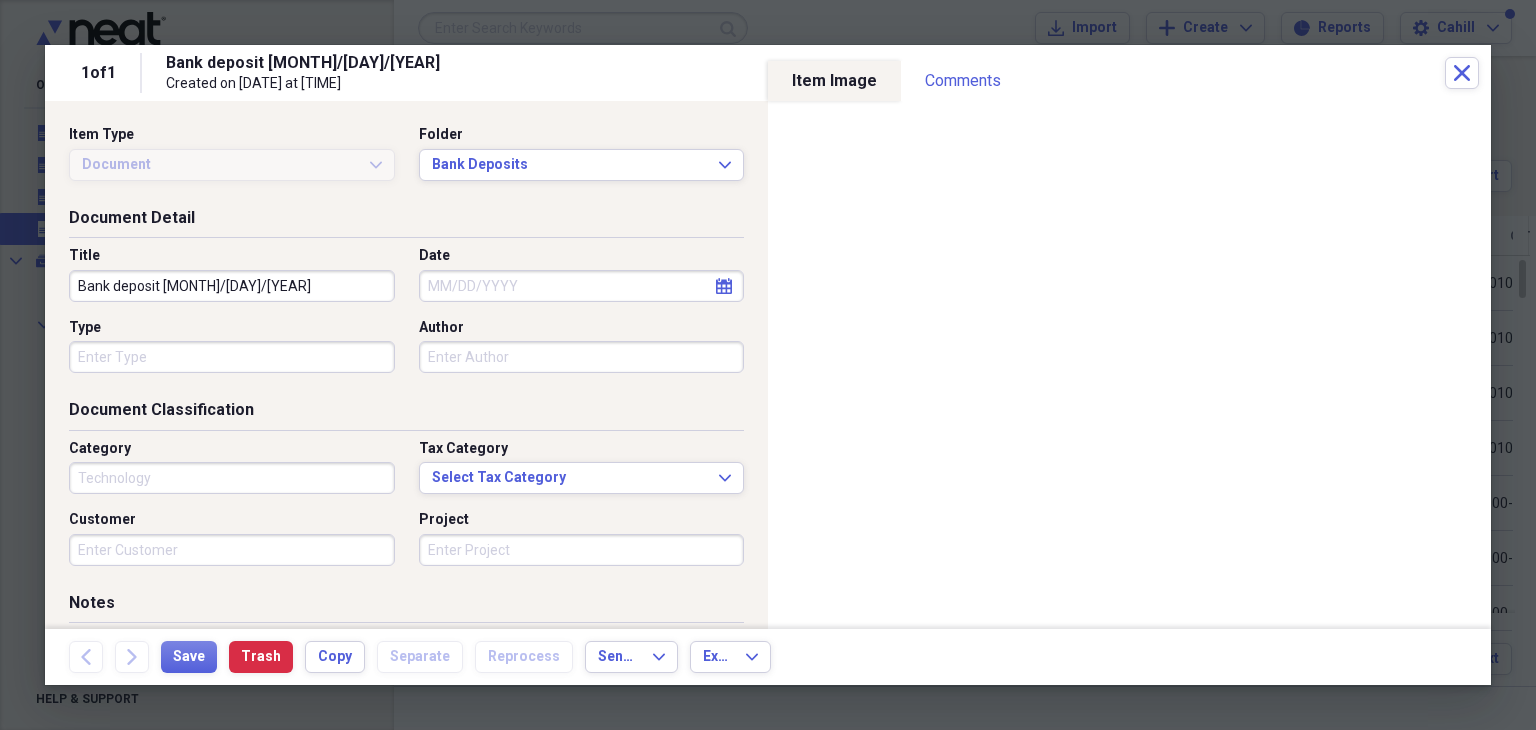 type on "Technology" 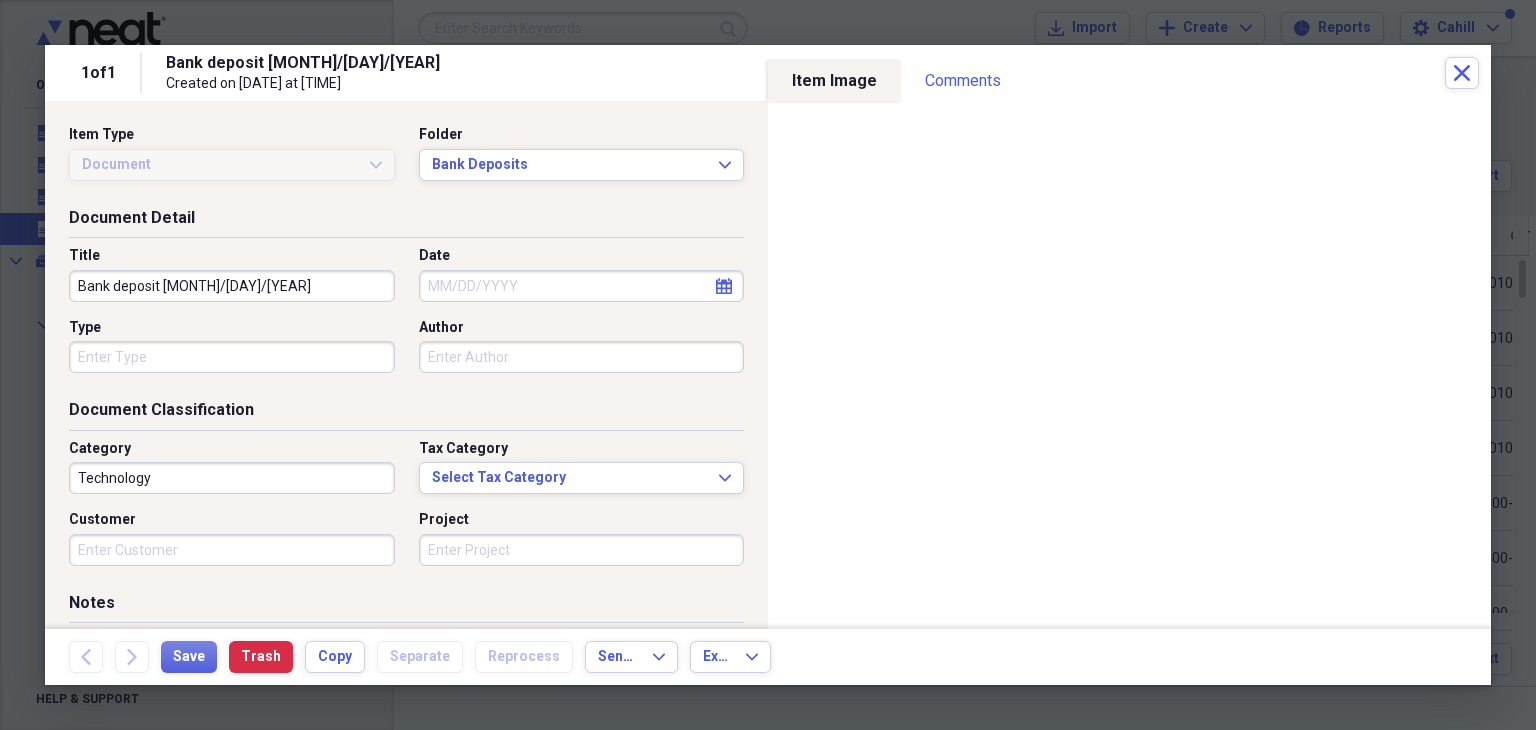 select on "7" 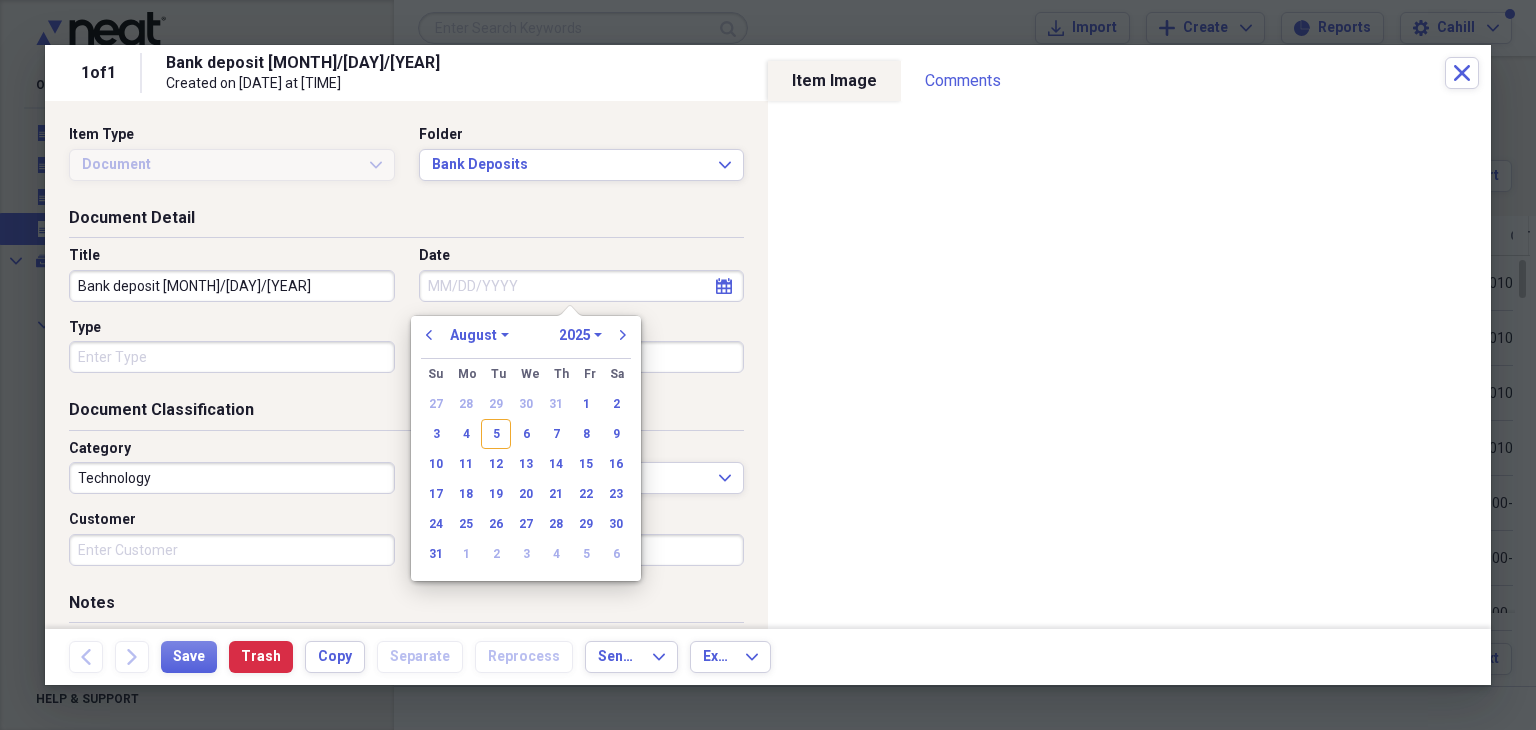 click on "Date" at bounding box center (582, 286) 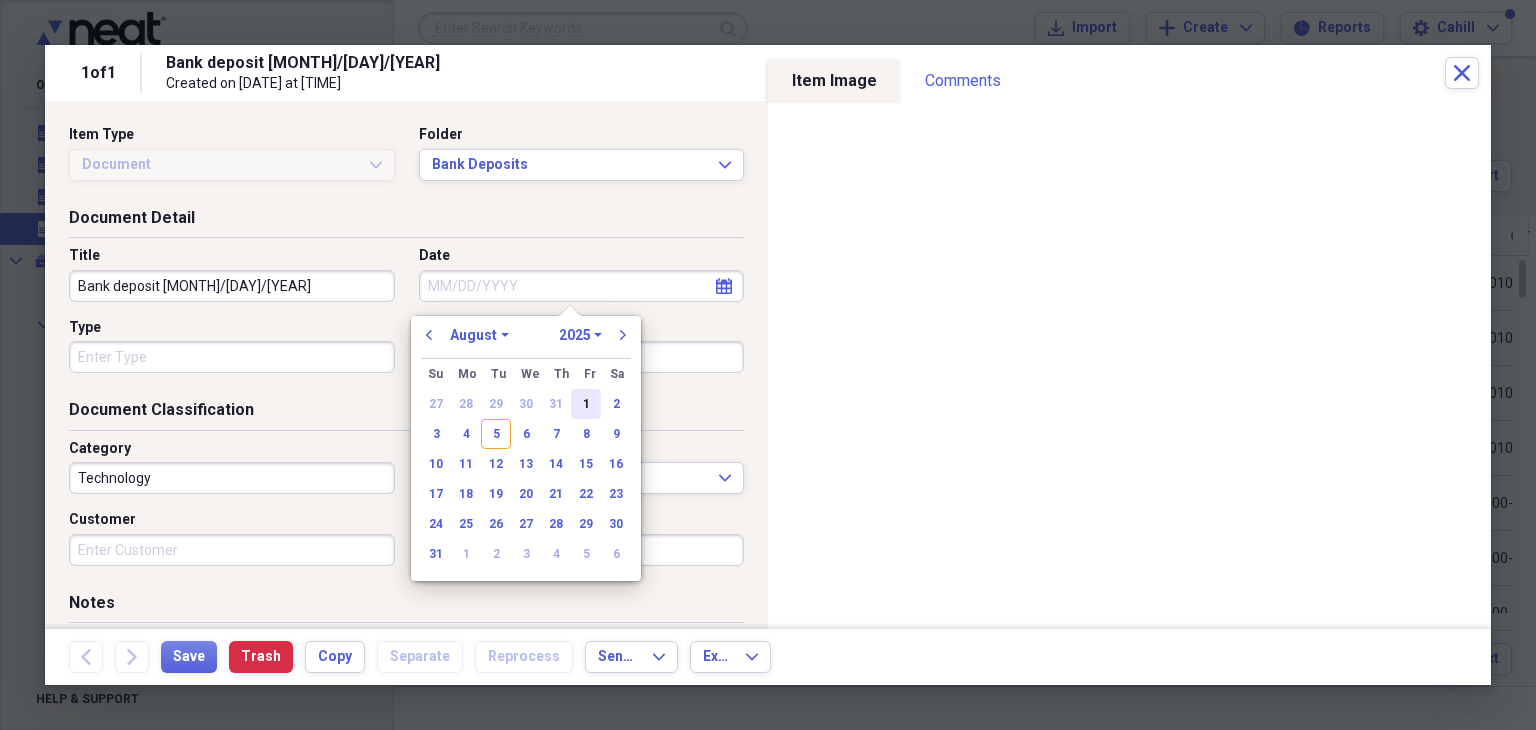 click on "1" at bounding box center (586, 404) 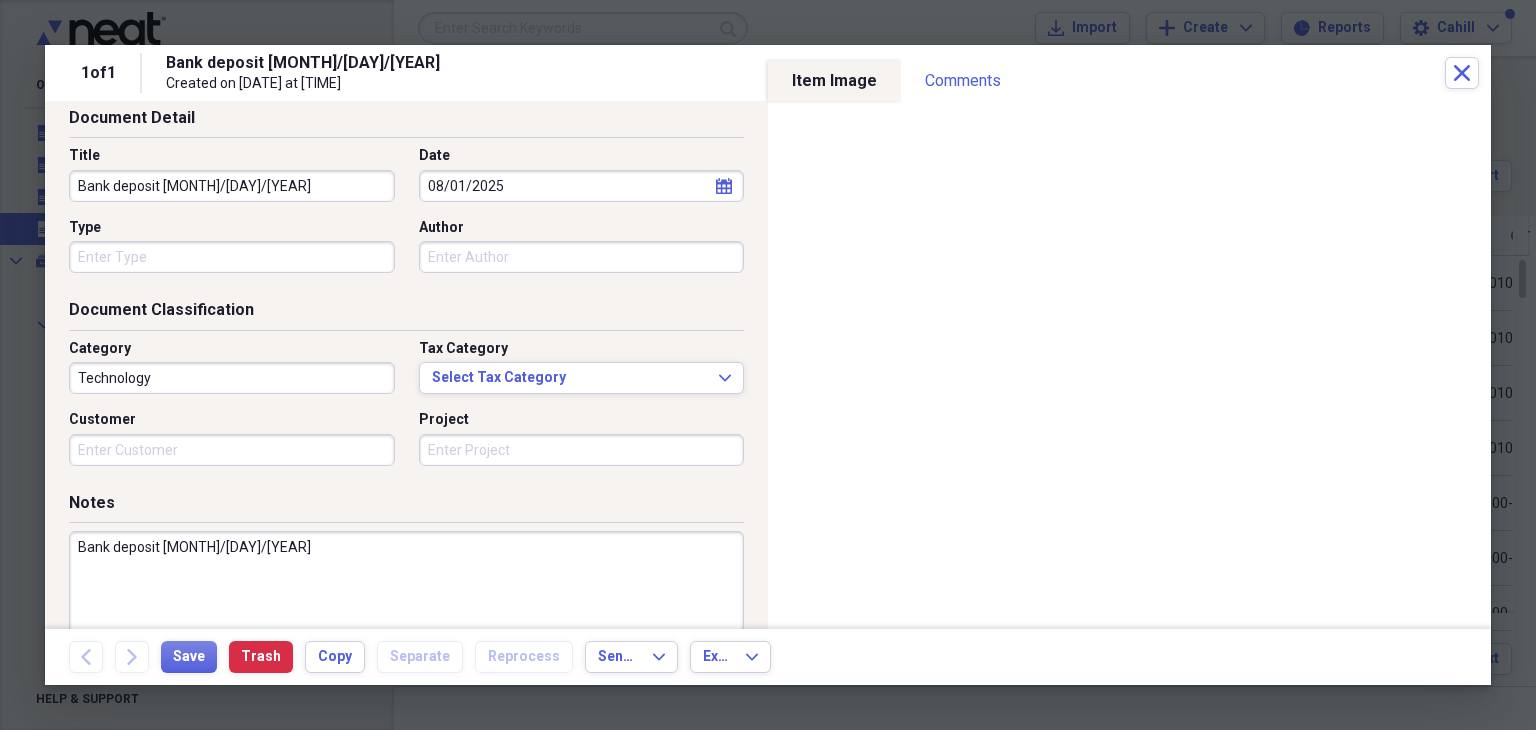 scroll, scrollTop: 200, scrollLeft: 0, axis: vertical 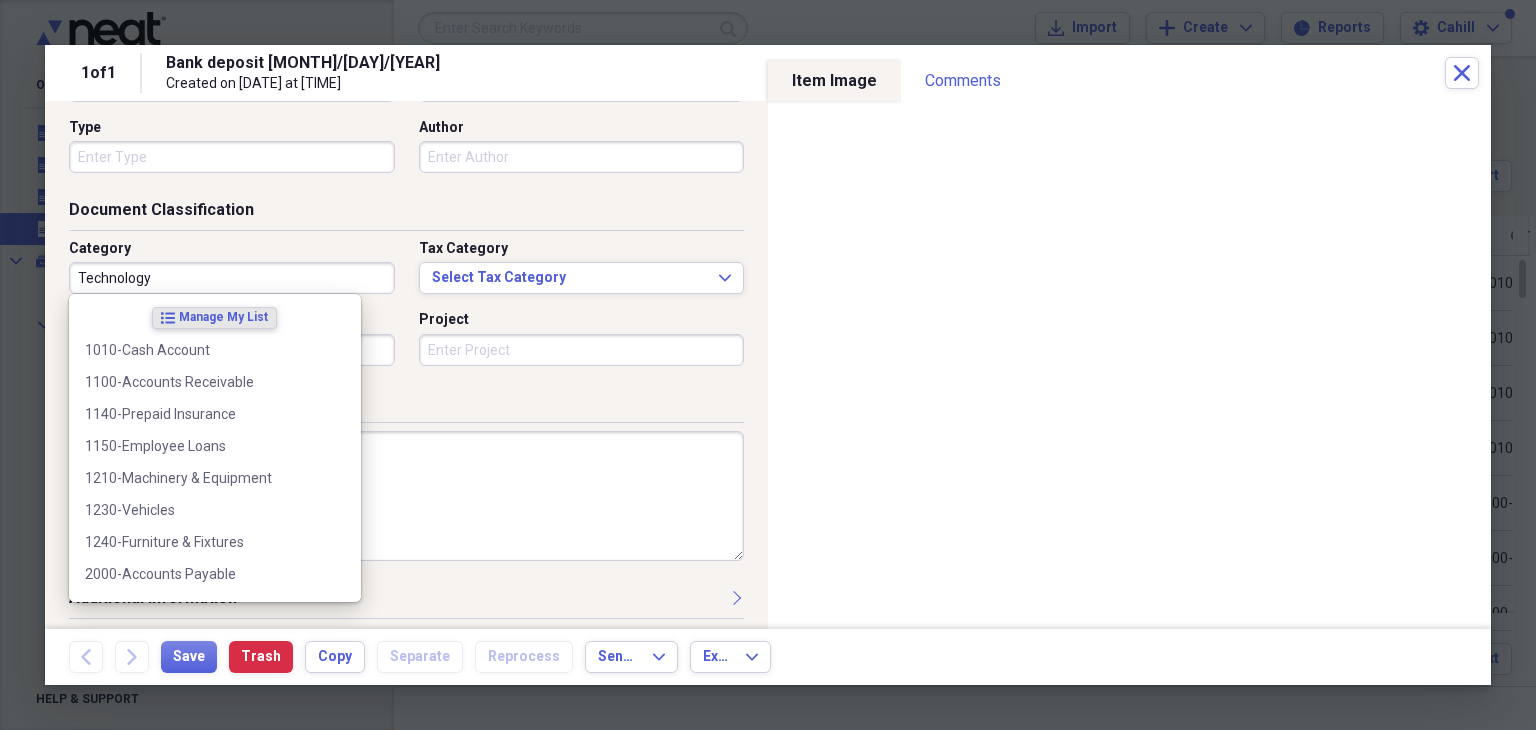 click on "Technology" at bounding box center [232, 278] 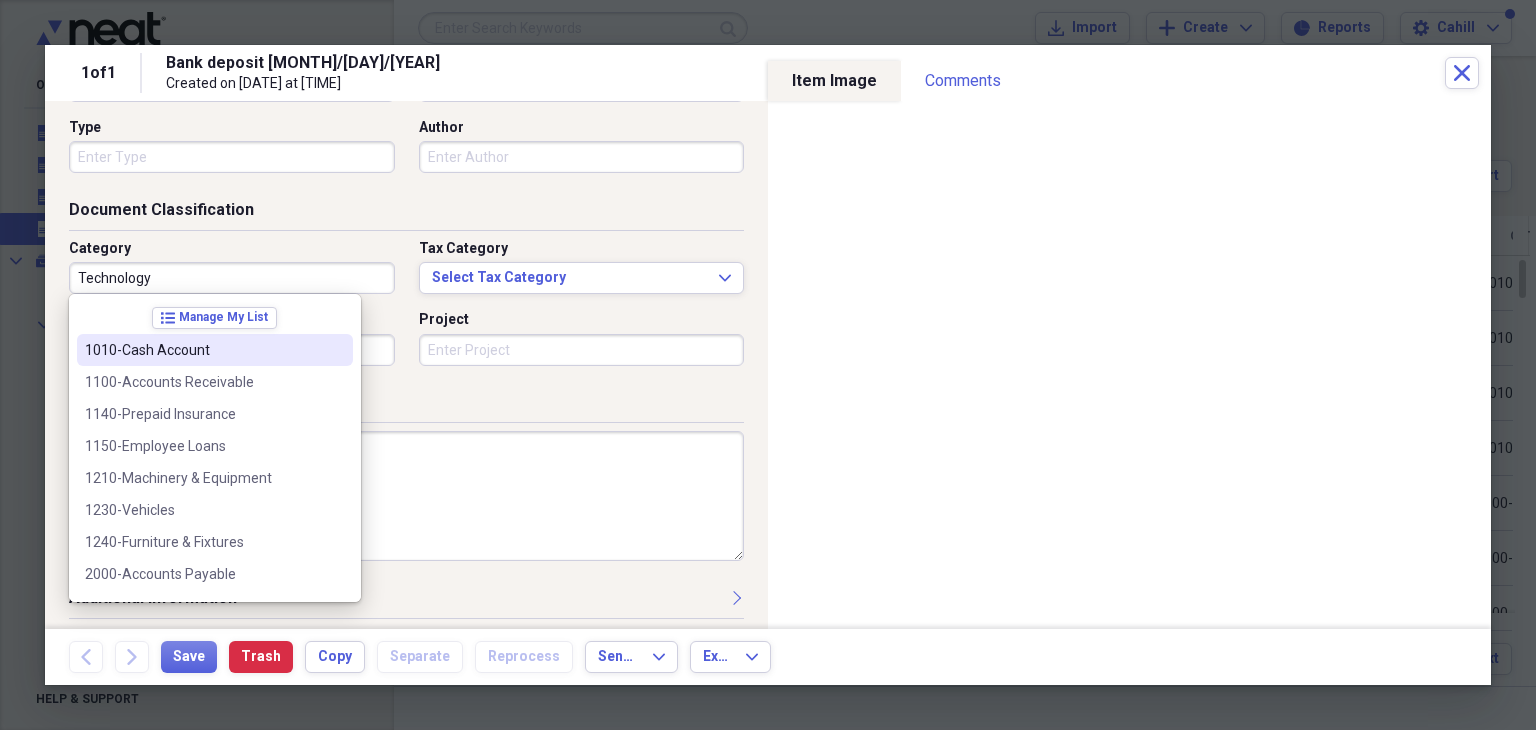 click on "1010-Cash Account" at bounding box center (203, 350) 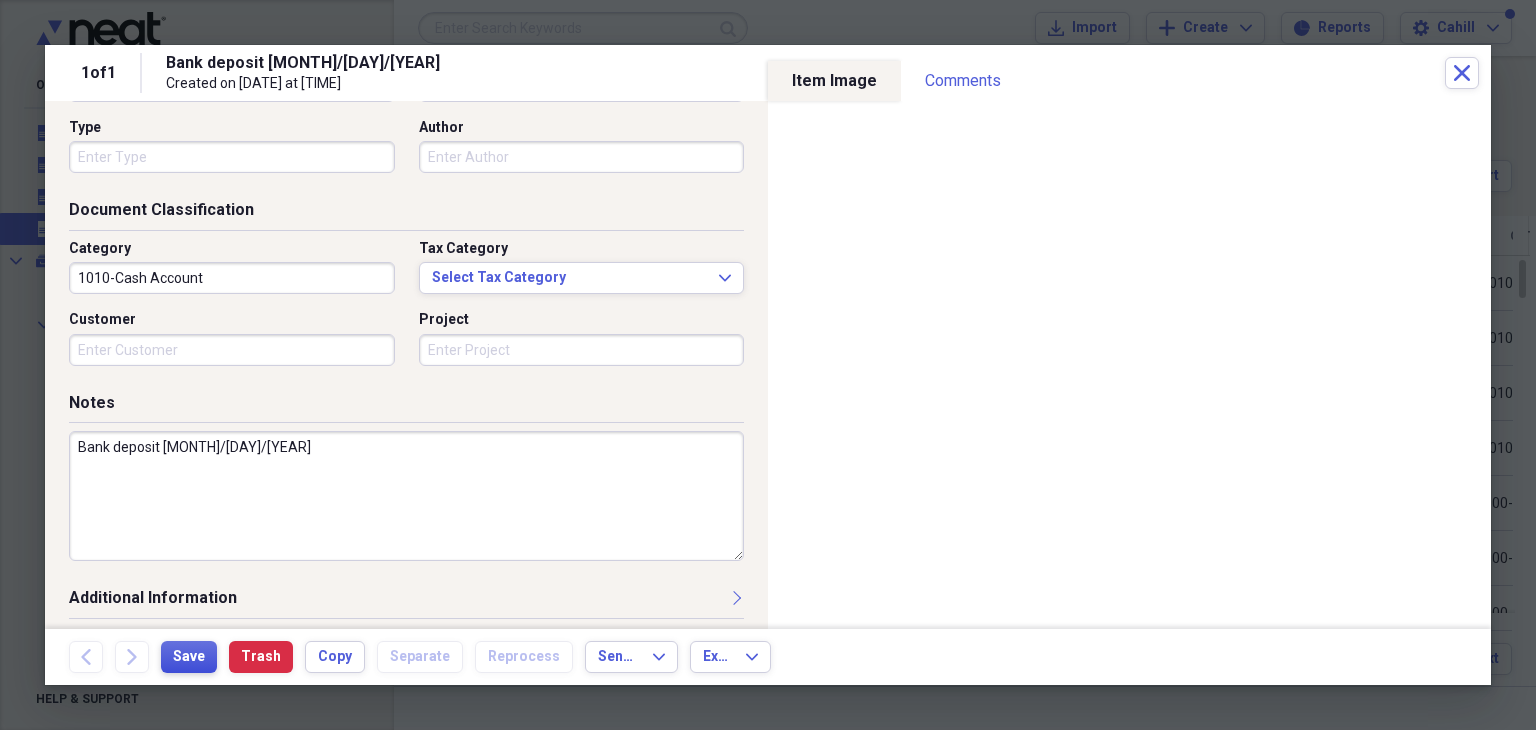 click on "Save" at bounding box center [189, 657] 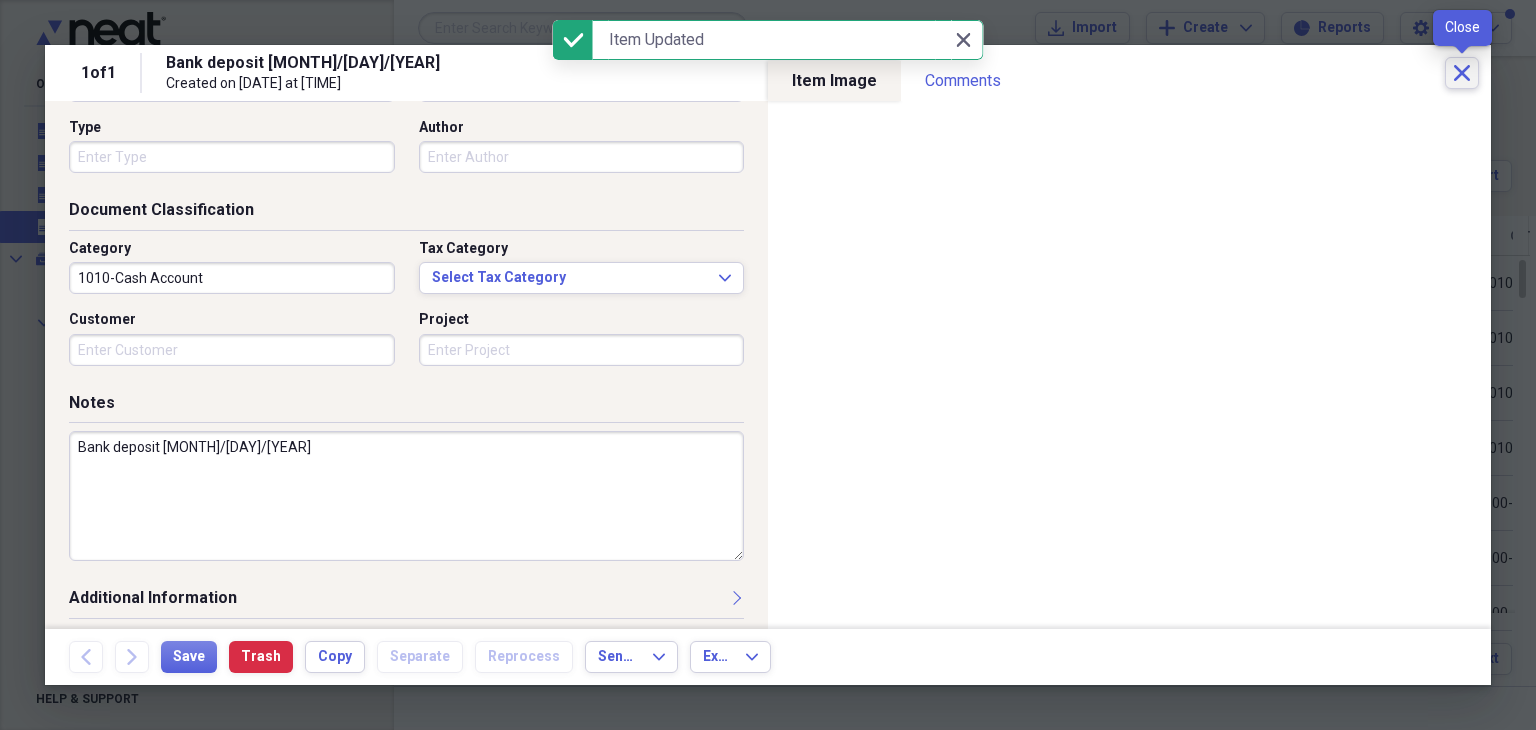 click on "Close" 